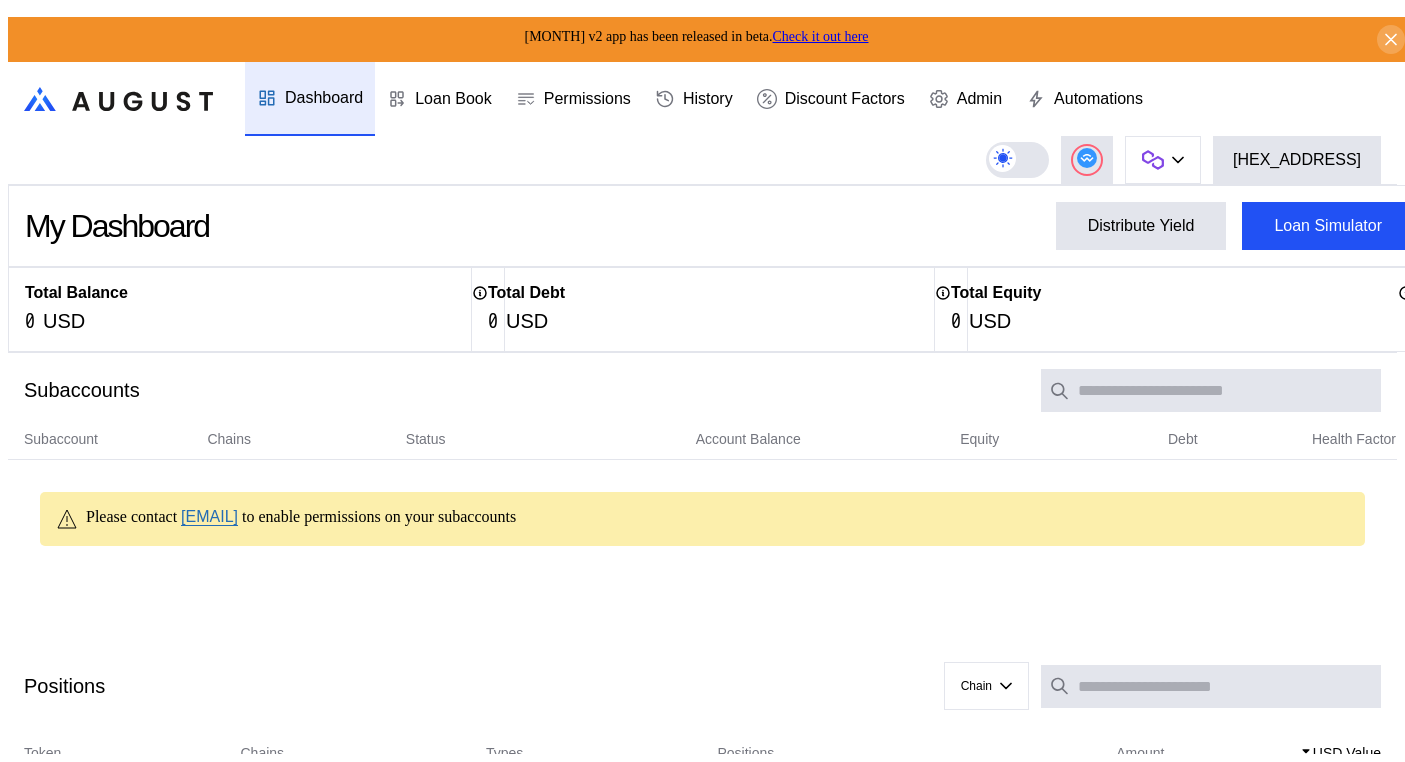 scroll, scrollTop: 0, scrollLeft: 0, axis: both 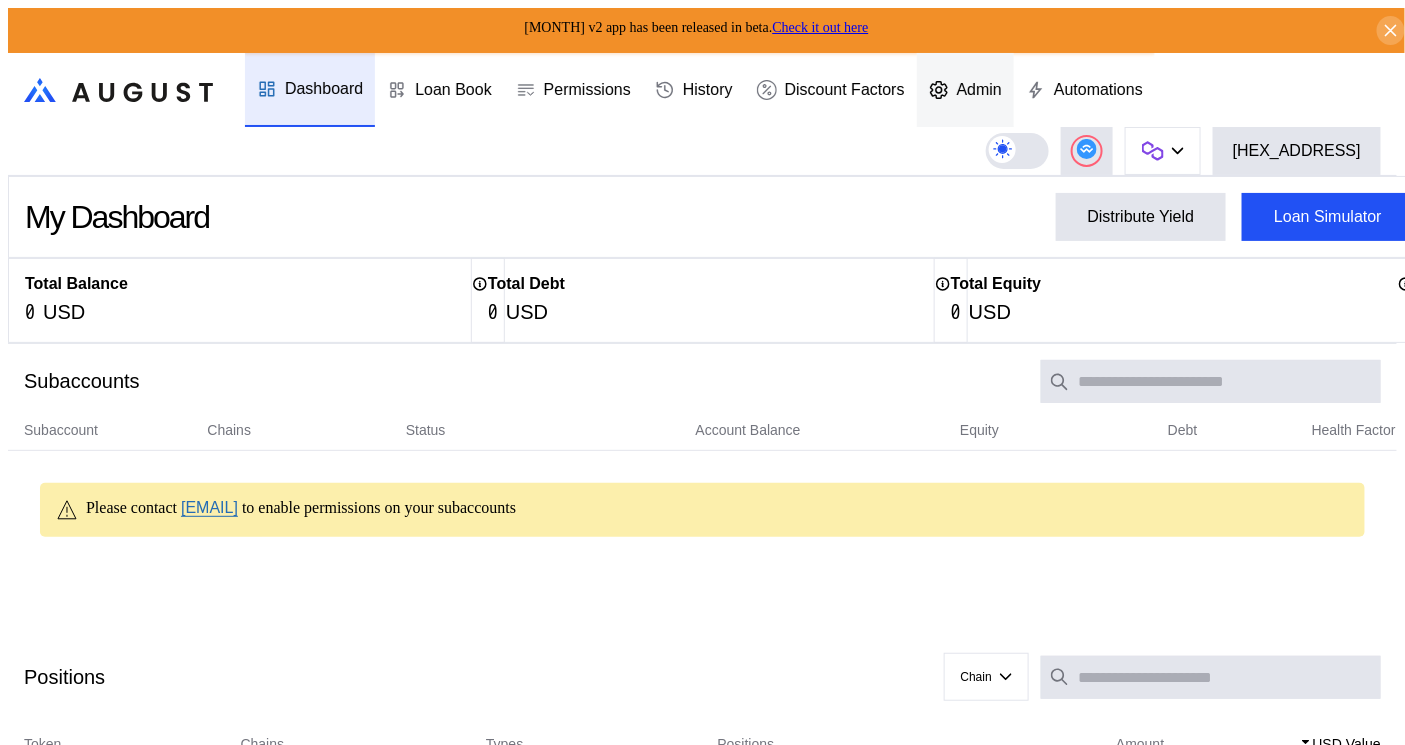 click on "Admin" at bounding box center (979, 90) 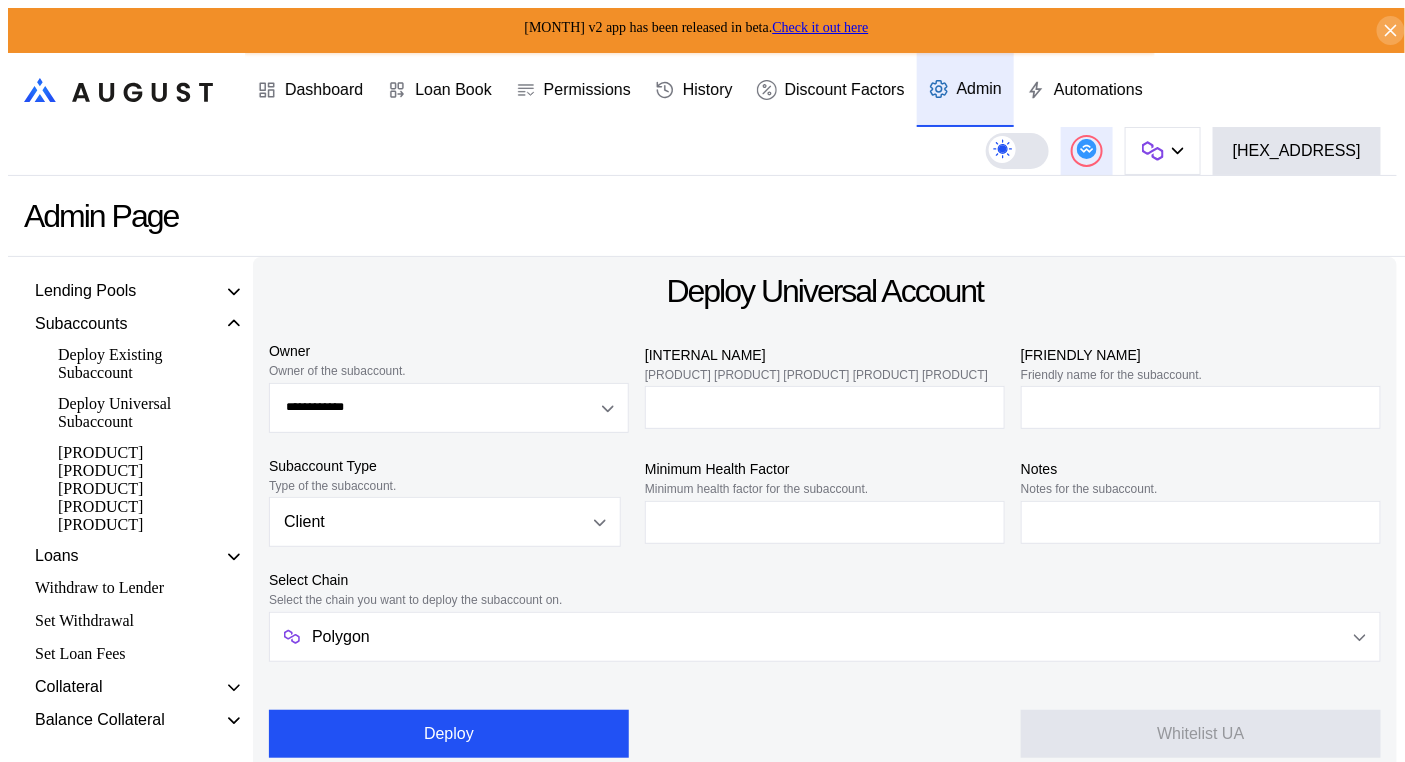 click at bounding box center [1087, 149] 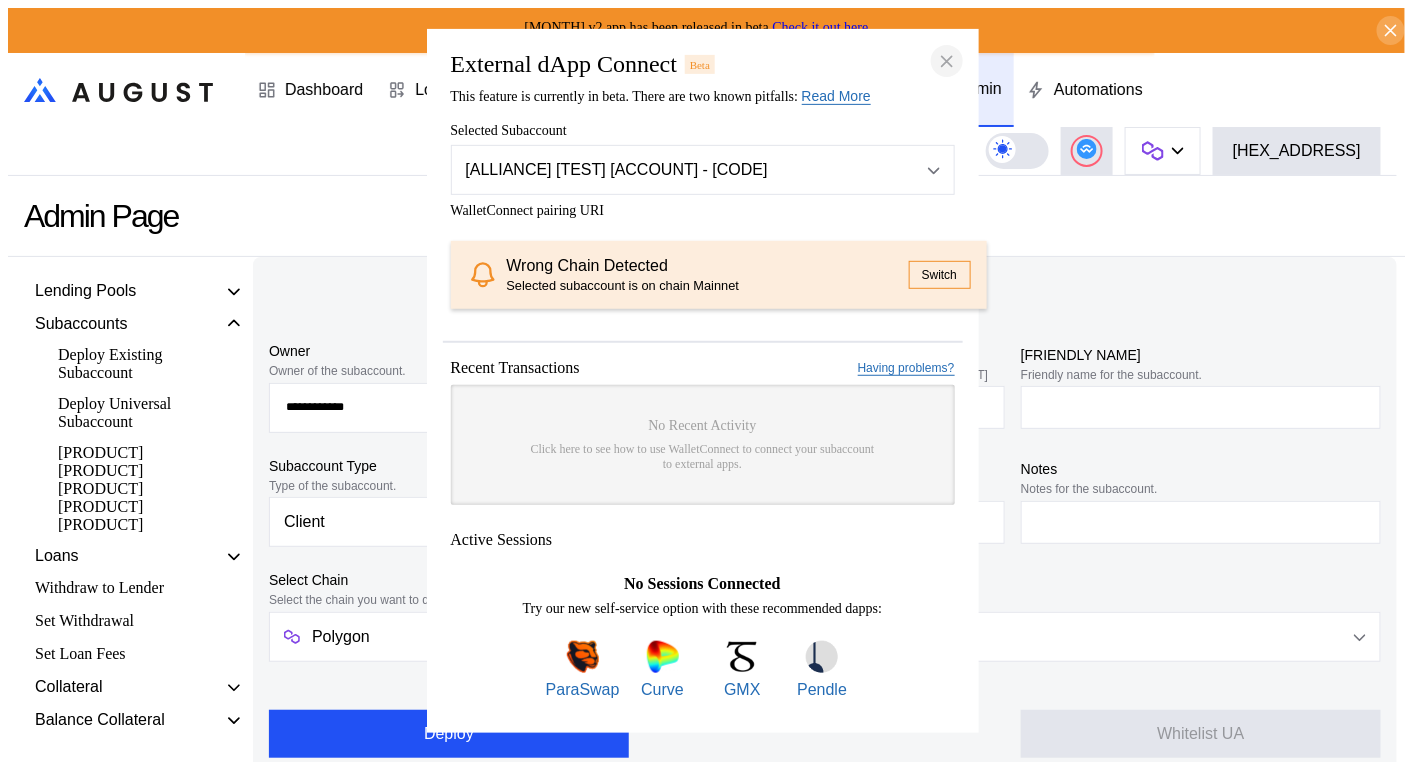 click at bounding box center (947, 60) 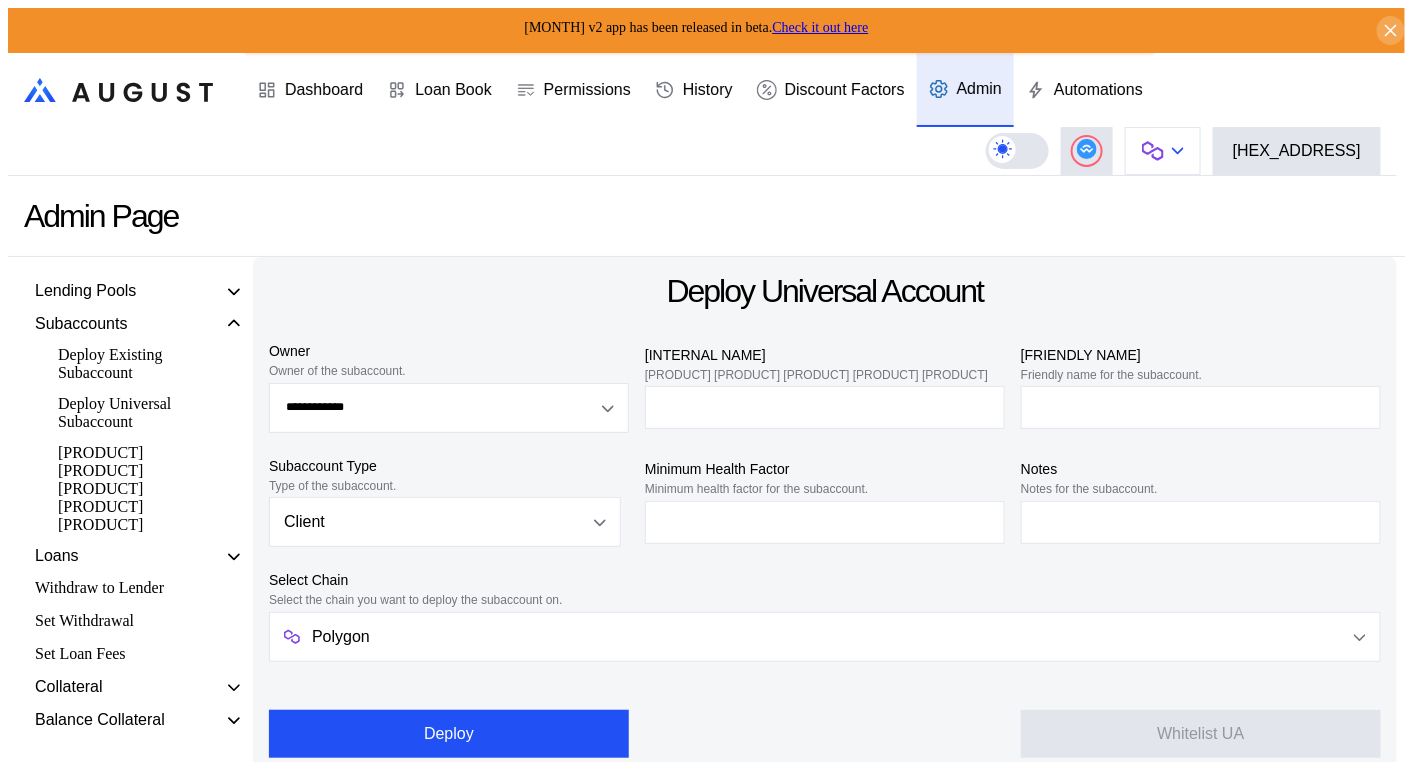 click at bounding box center [1178, 151] 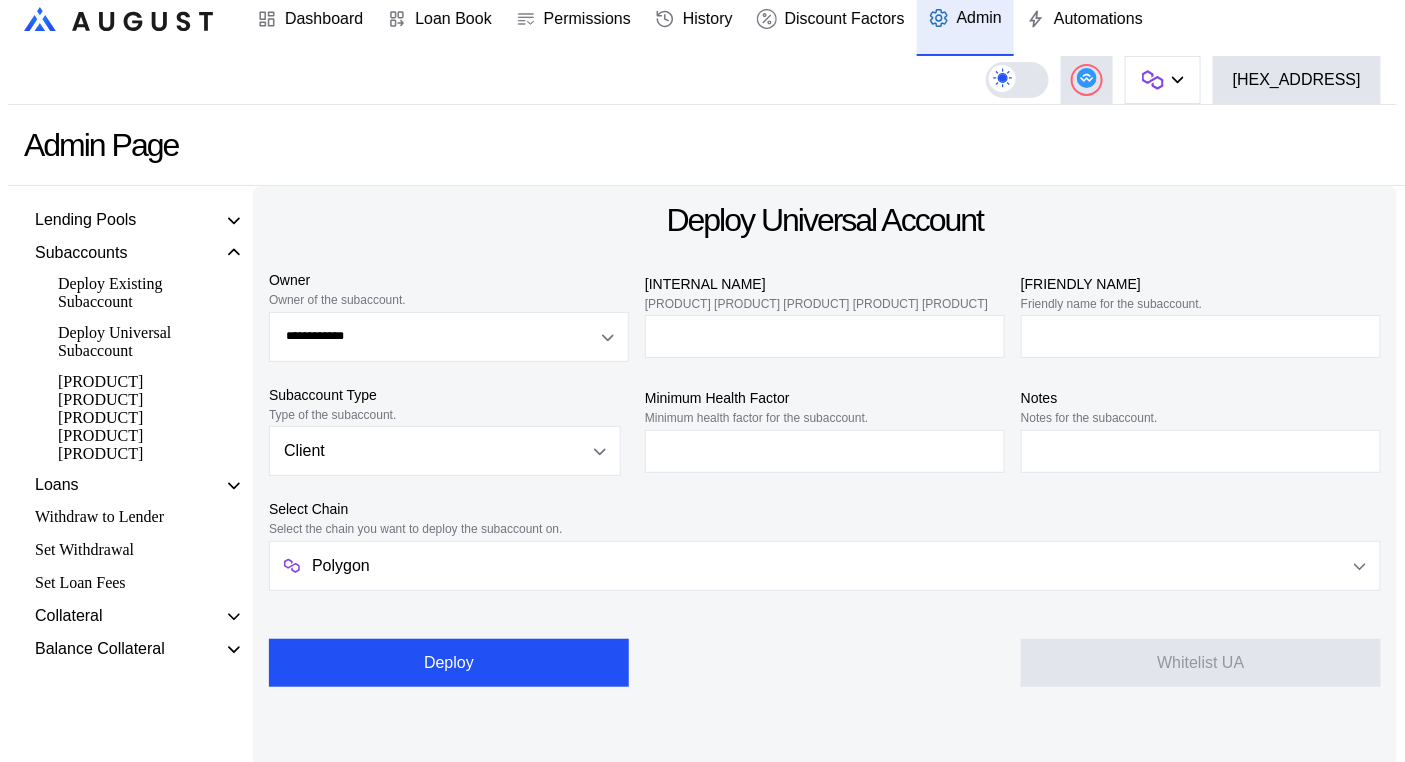 scroll, scrollTop: 125, scrollLeft: 0, axis: vertical 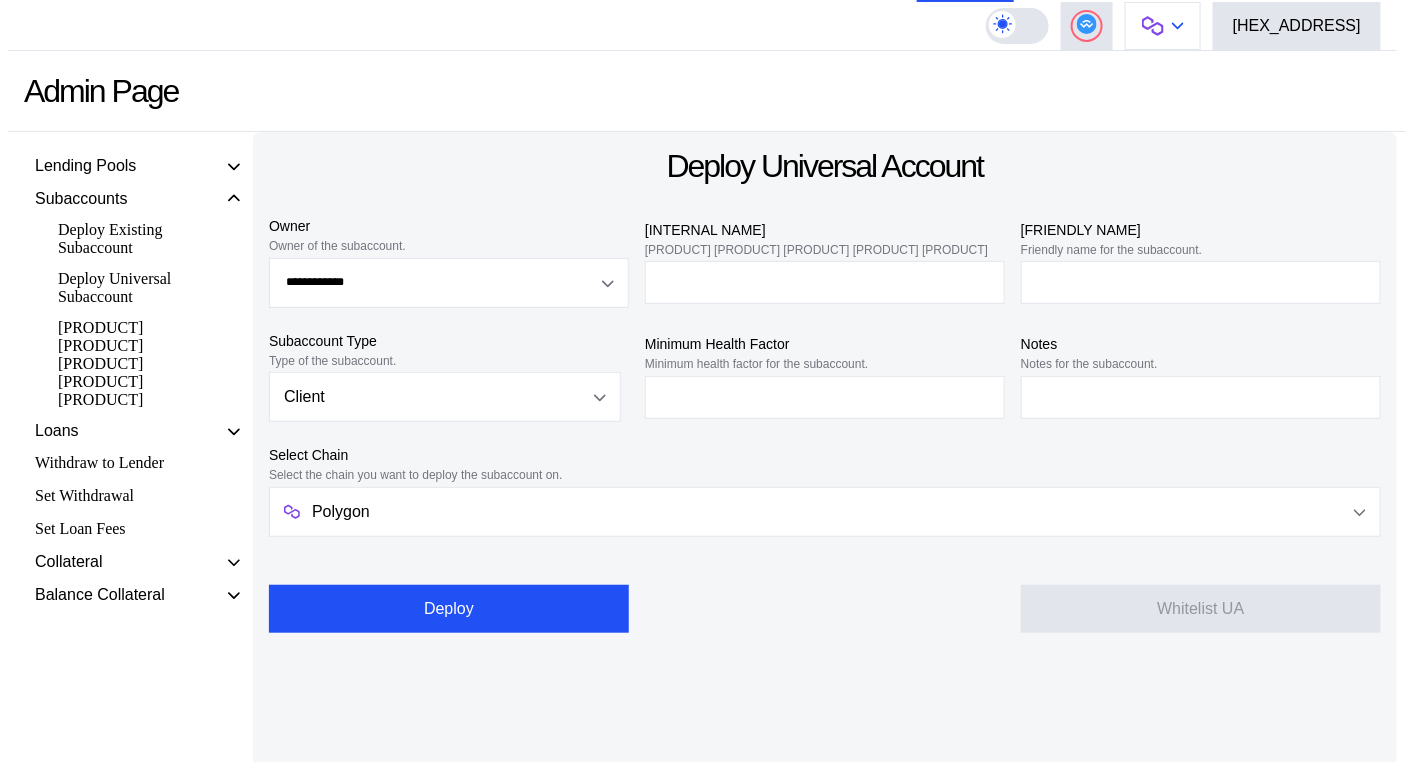 click at bounding box center [1153, 26] 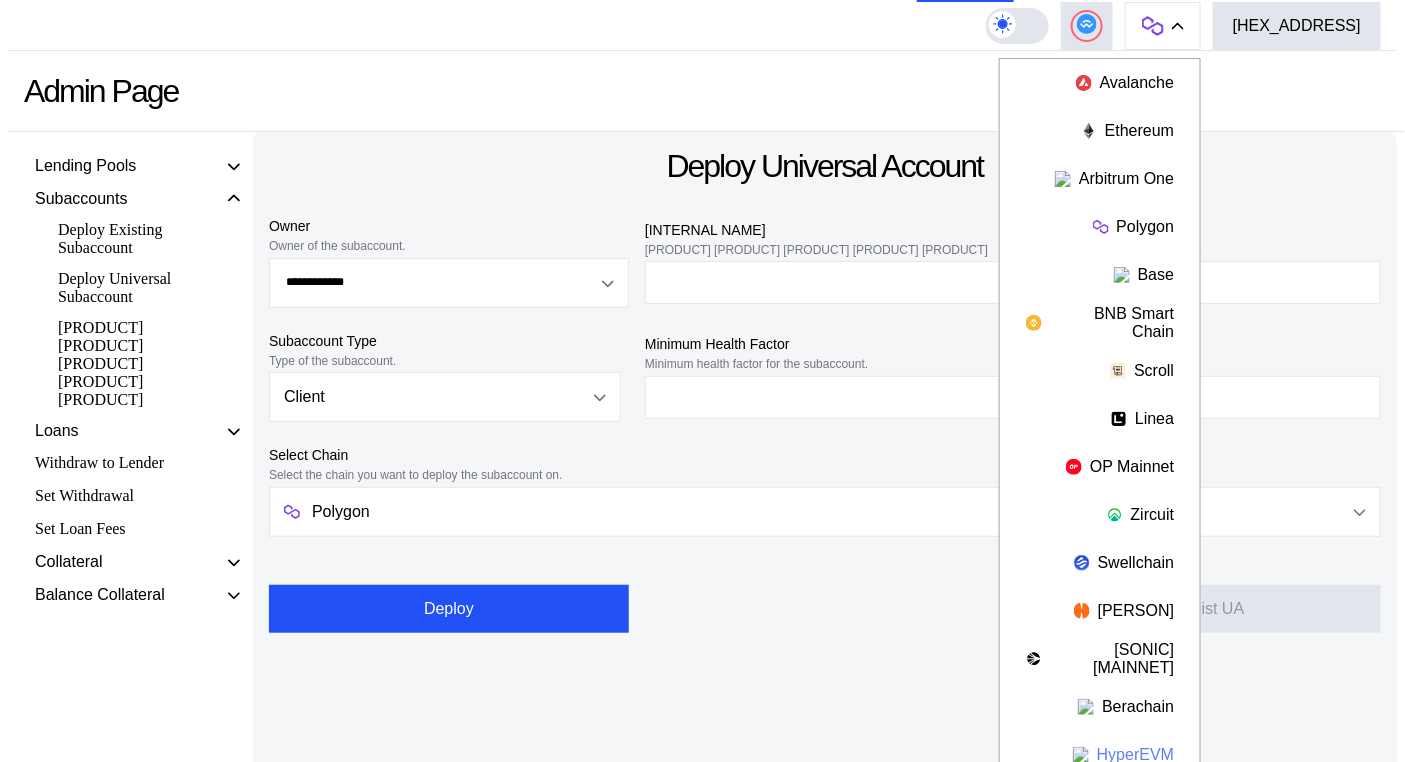 click on "HyperEVM" at bounding box center (1100, 755) 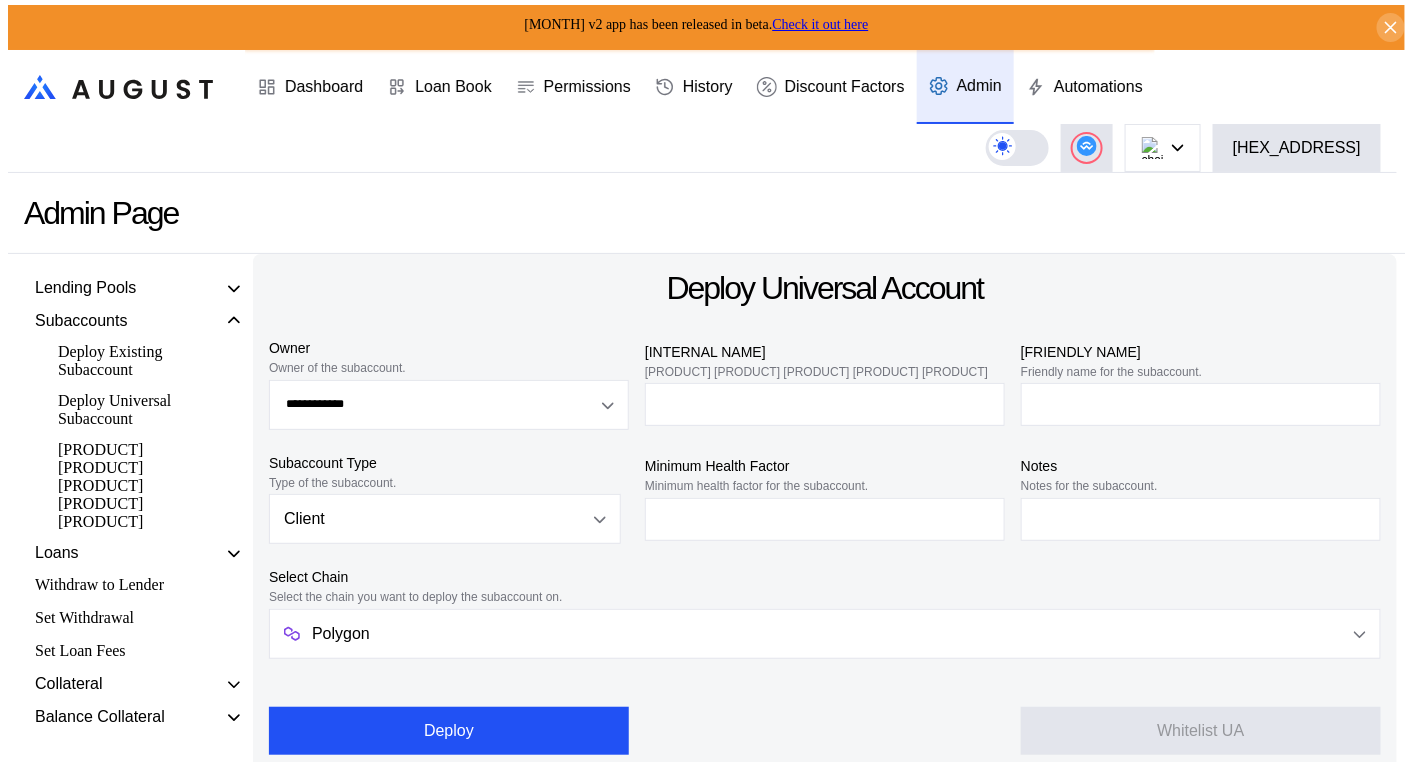 scroll, scrollTop: 0, scrollLeft: 0, axis: both 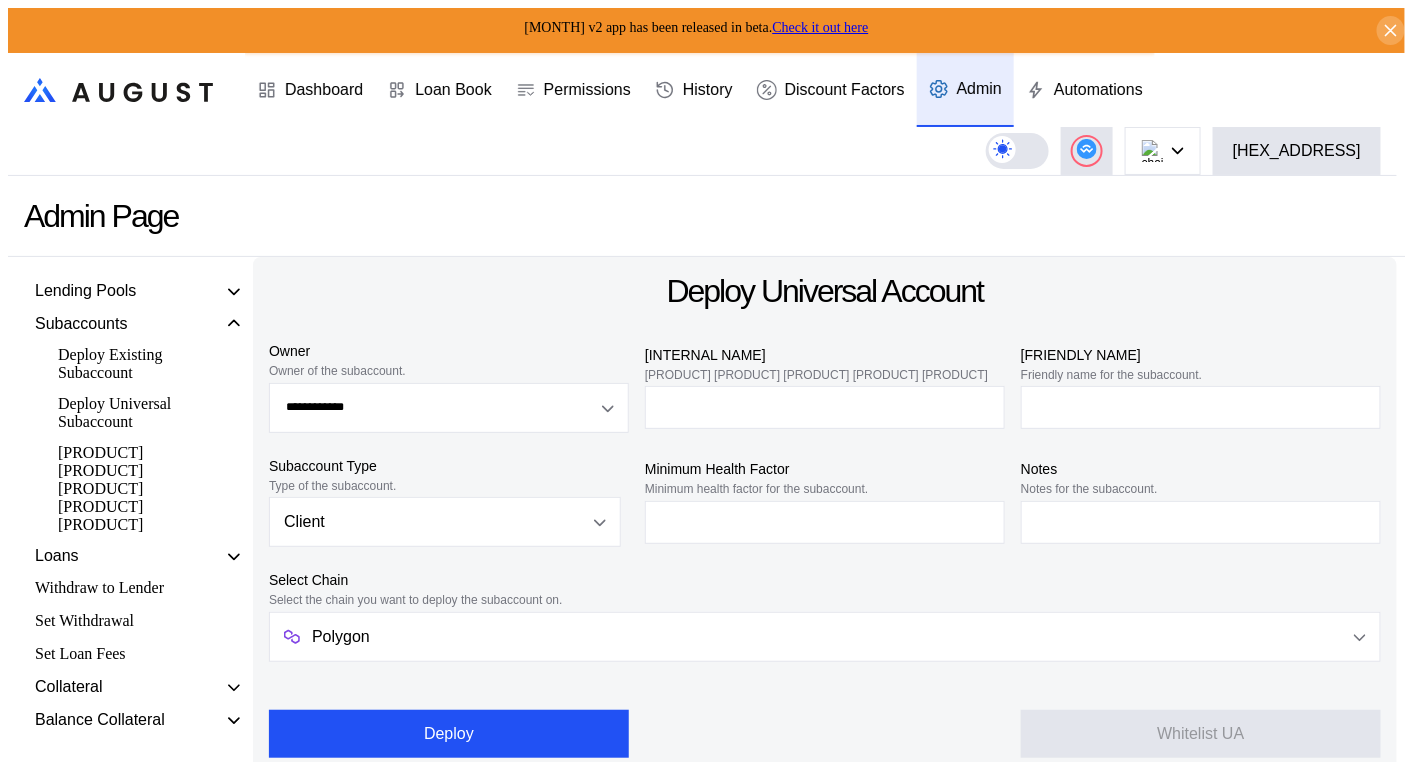click on "Admin Page" at bounding box center (718, 216) 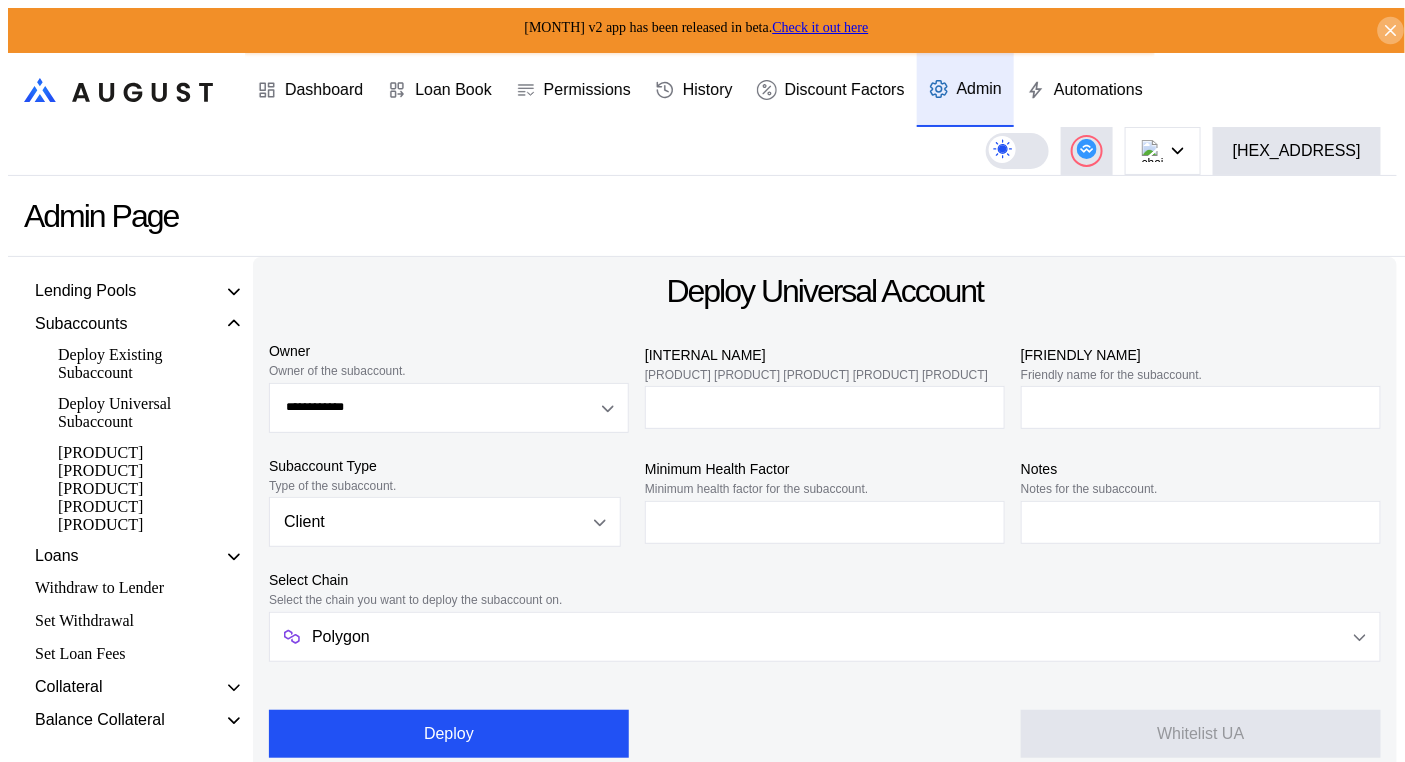 click at bounding box center [1391, 31] 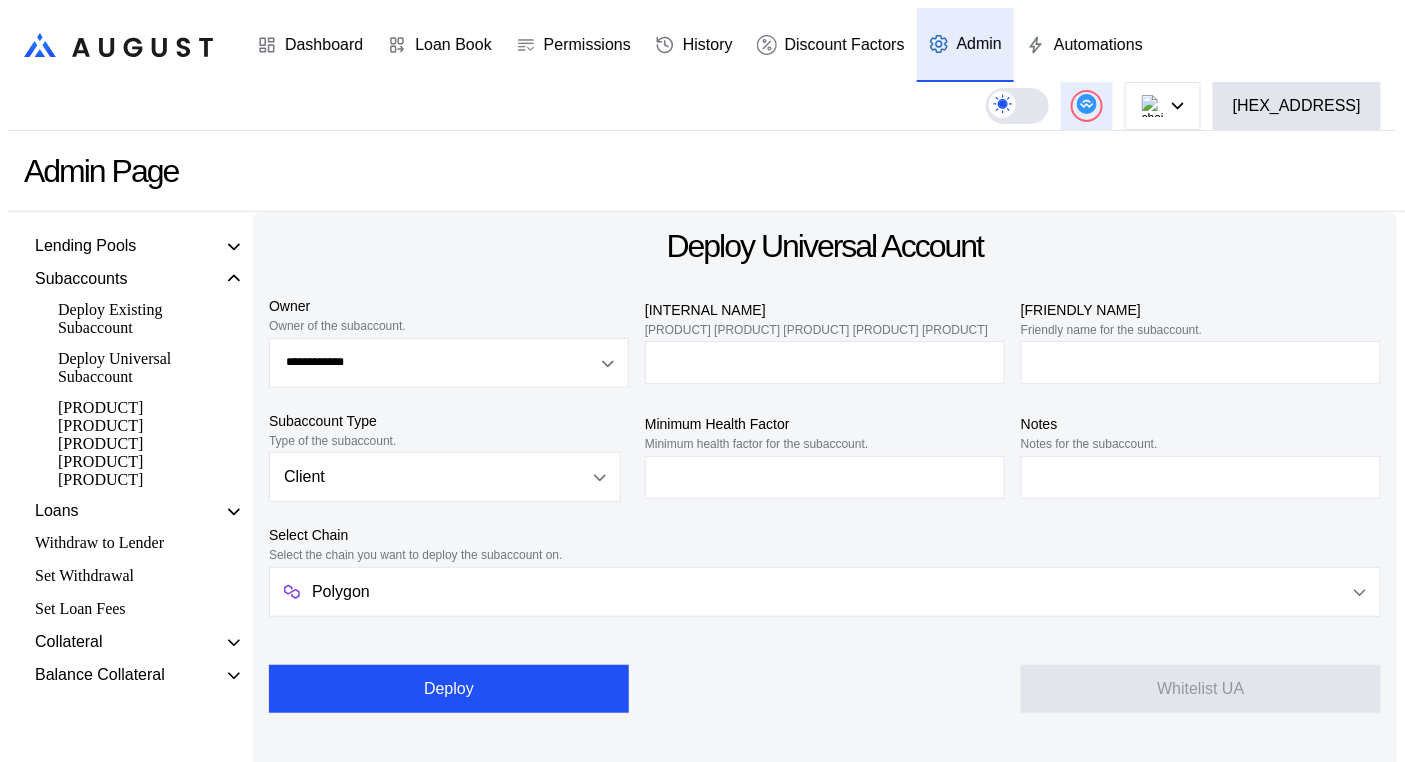 click at bounding box center (1087, 104) 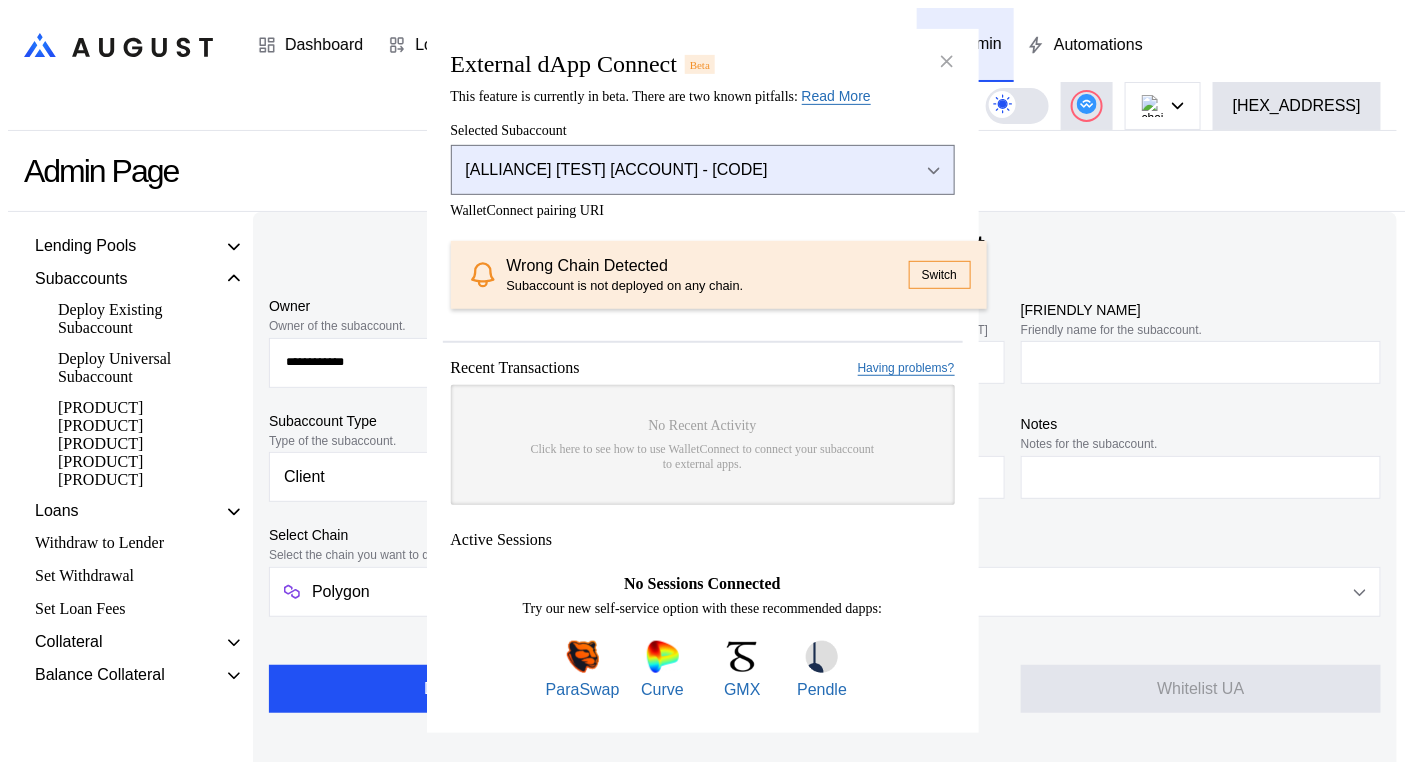 click on "Alliance Test Account - 3C29" at bounding box center [677, 170] 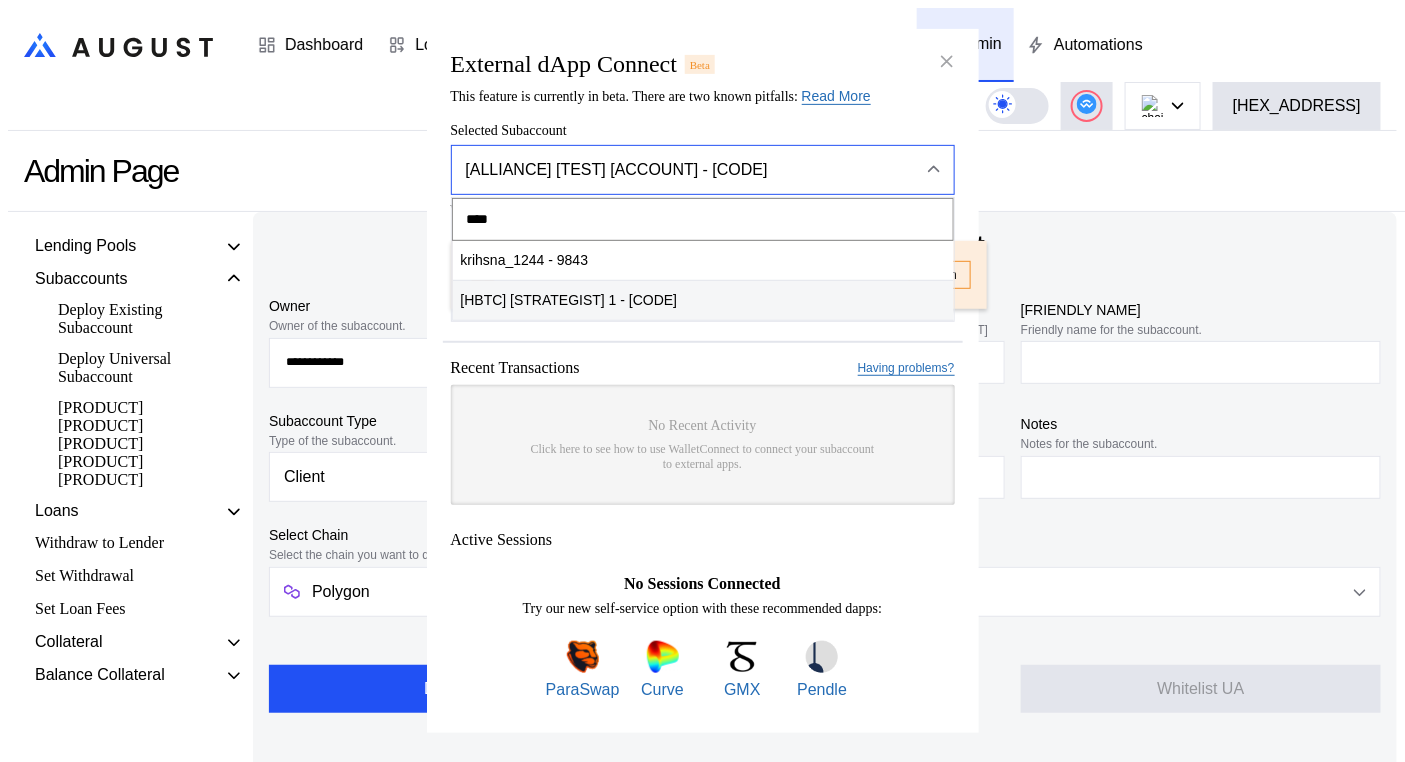 type on "****" 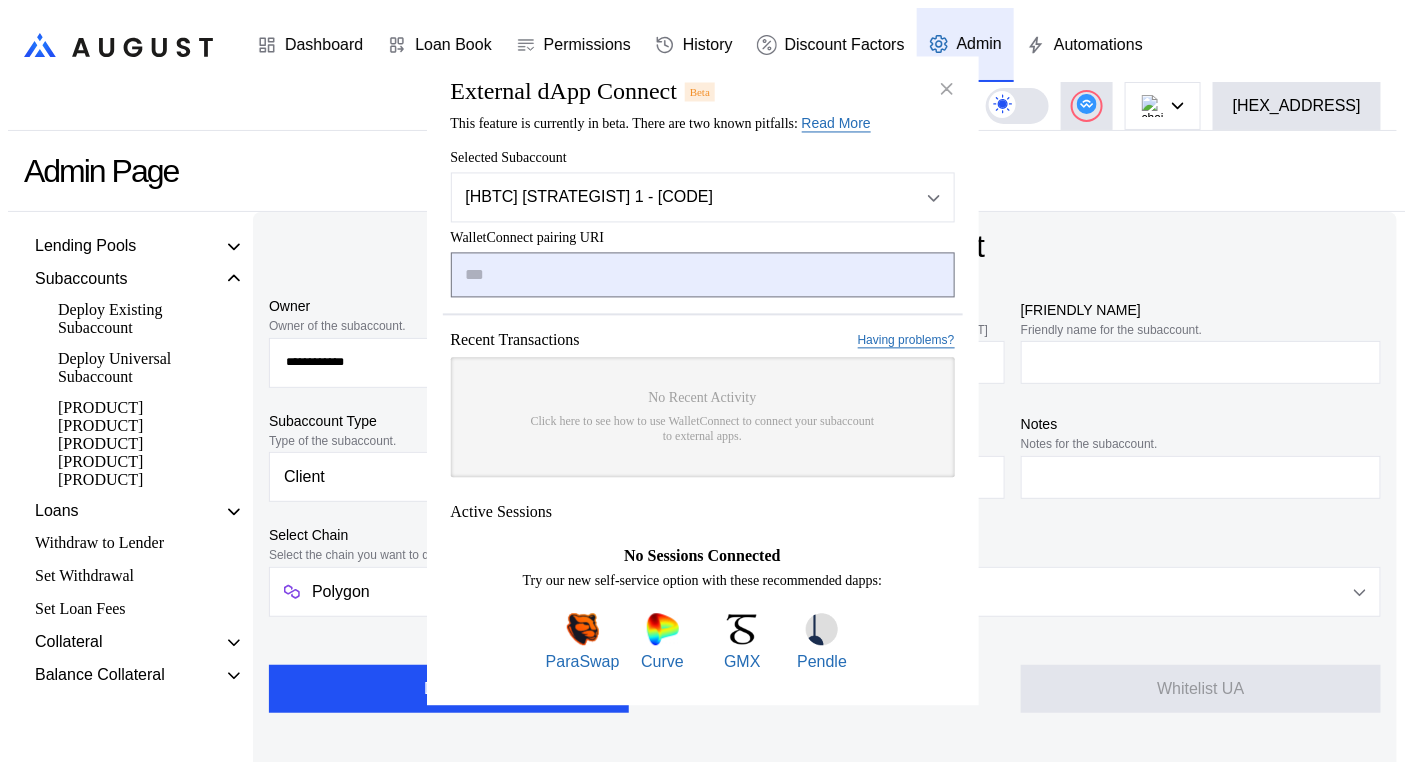 click at bounding box center [703, 275] 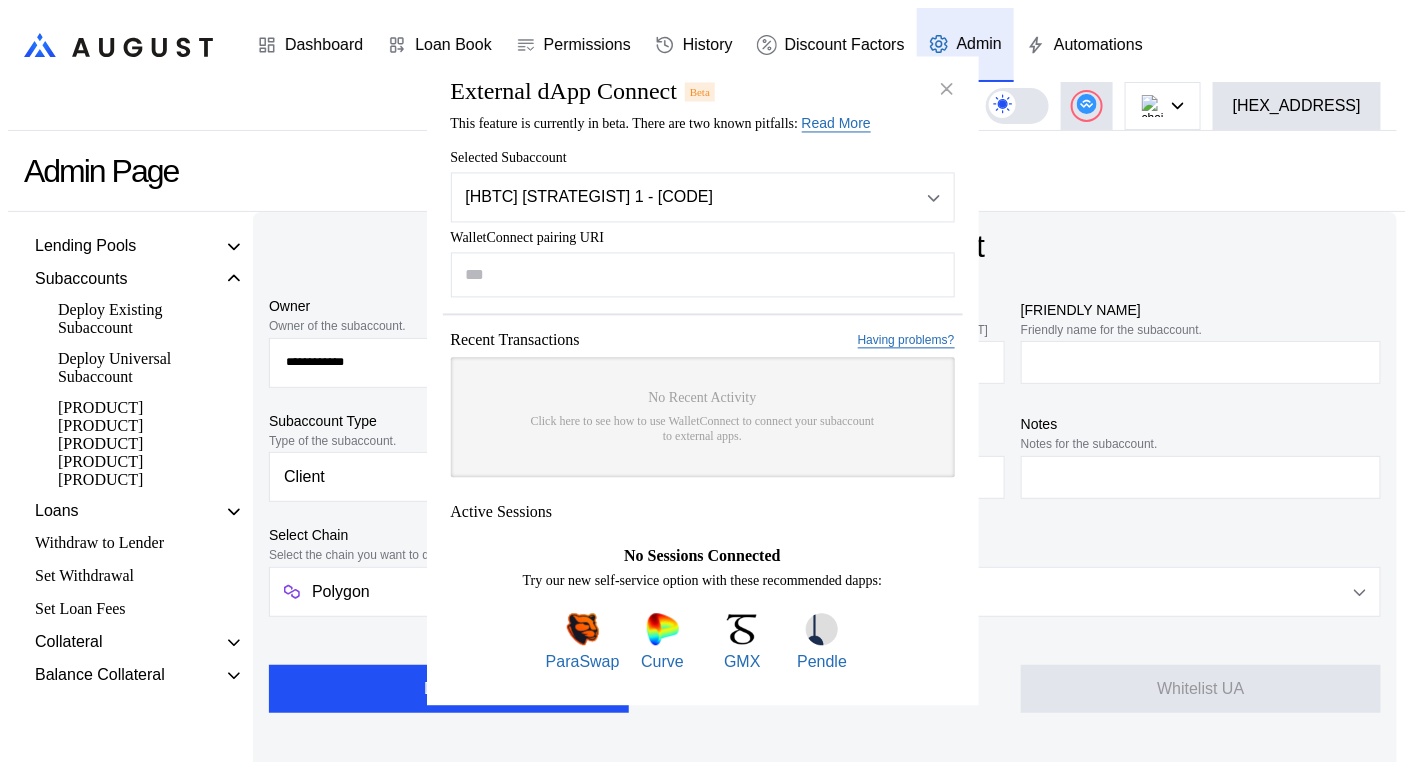 click on "External dApp Connect Beta" at bounding box center [703, 92] 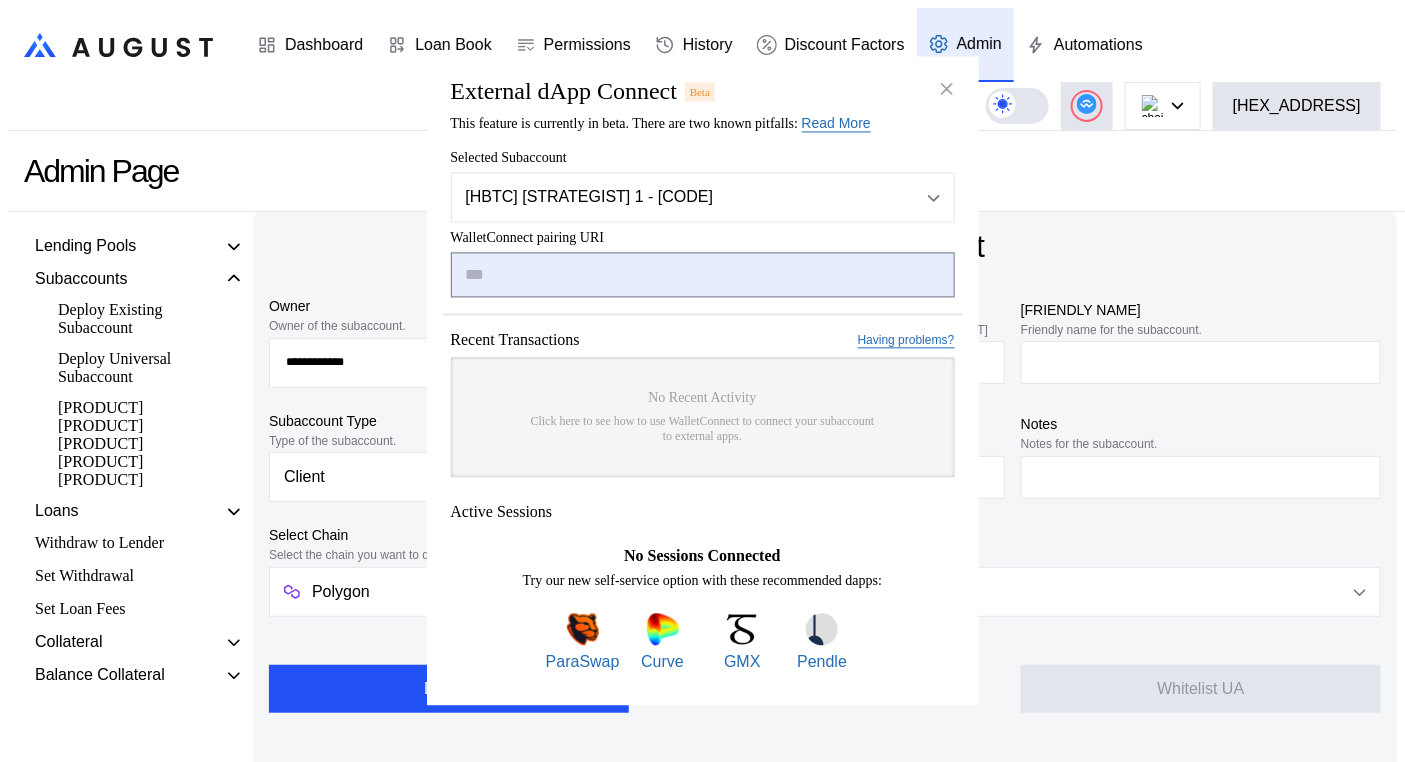 click at bounding box center [703, 275] 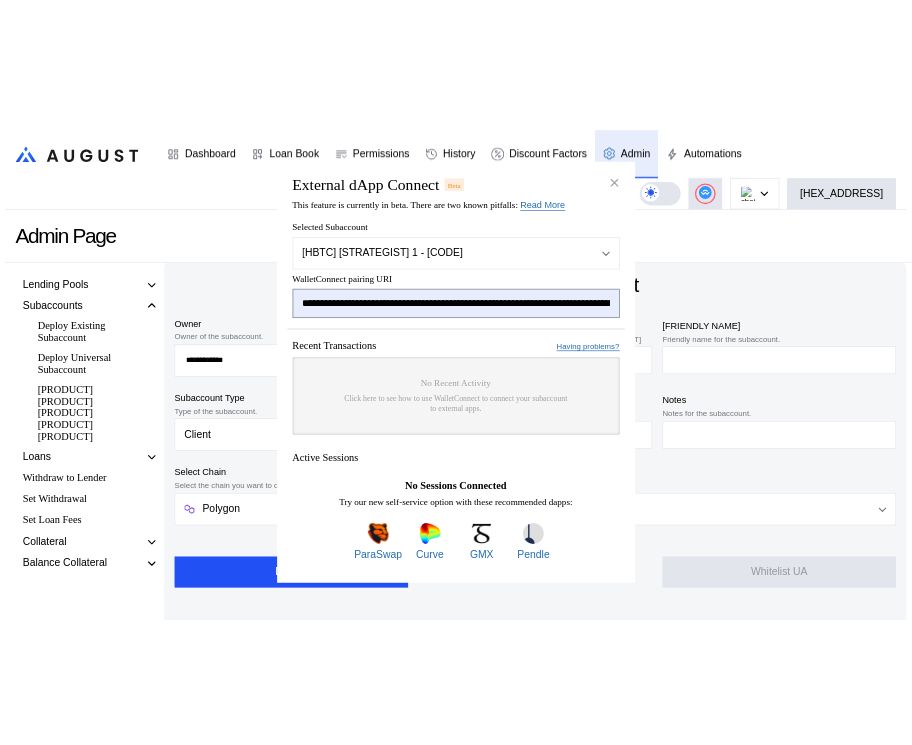 scroll, scrollTop: 0, scrollLeft: 1216, axis: horizontal 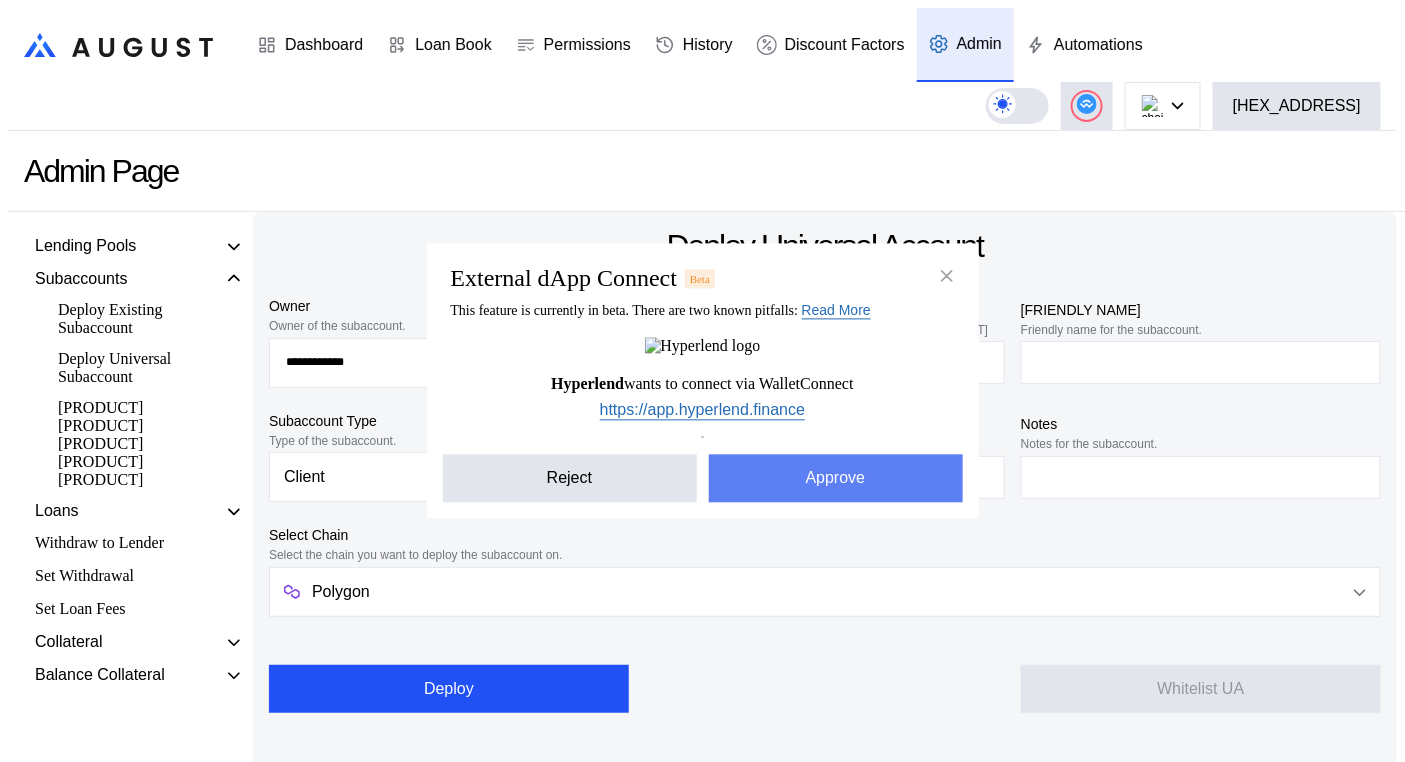 click on "Approve" at bounding box center [836, 479] 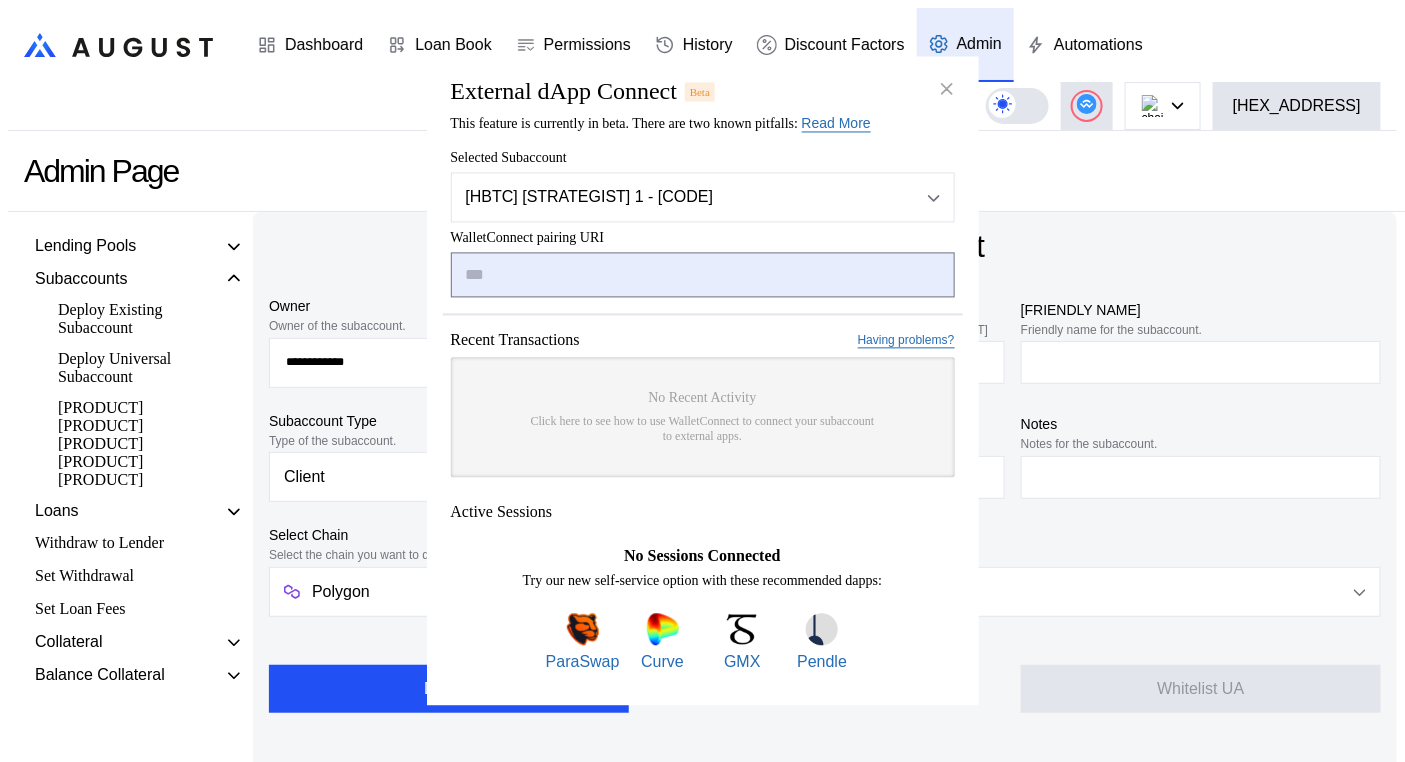 click at bounding box center (703, 275) 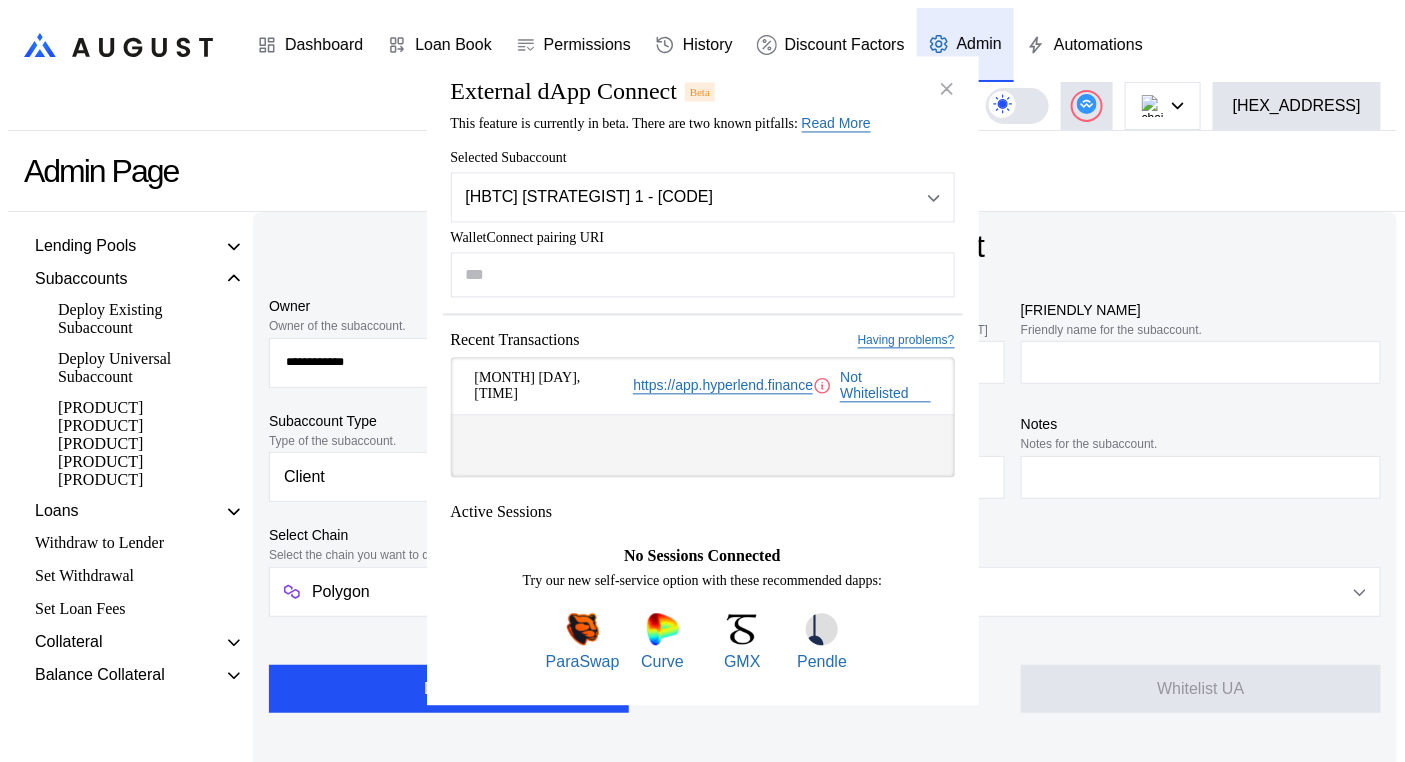 click at bounding box center [822, 386] 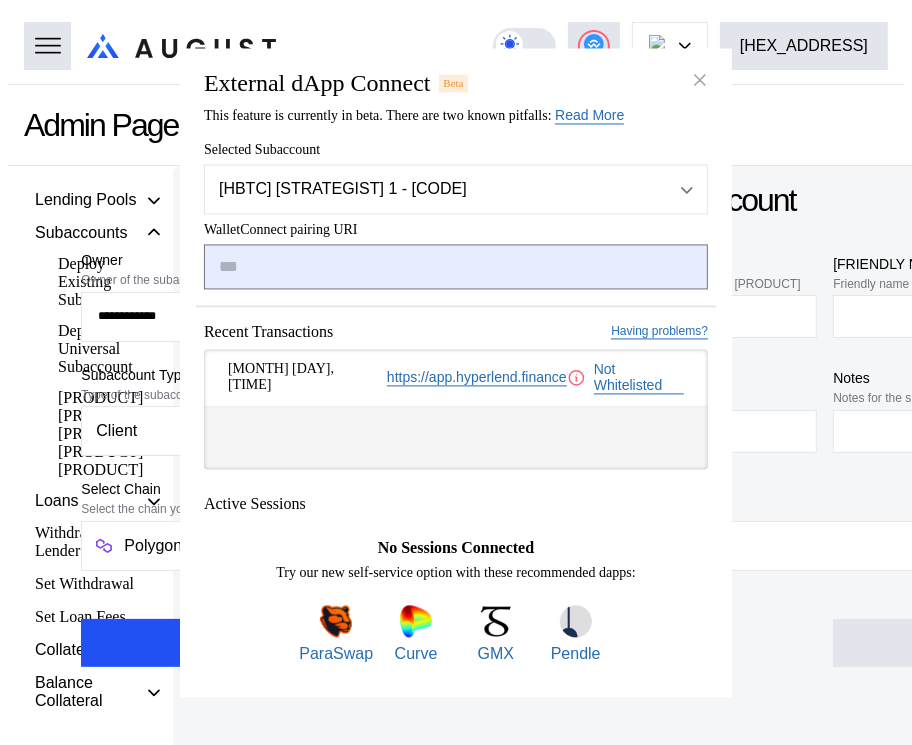 click at bounding box center [456, 266] 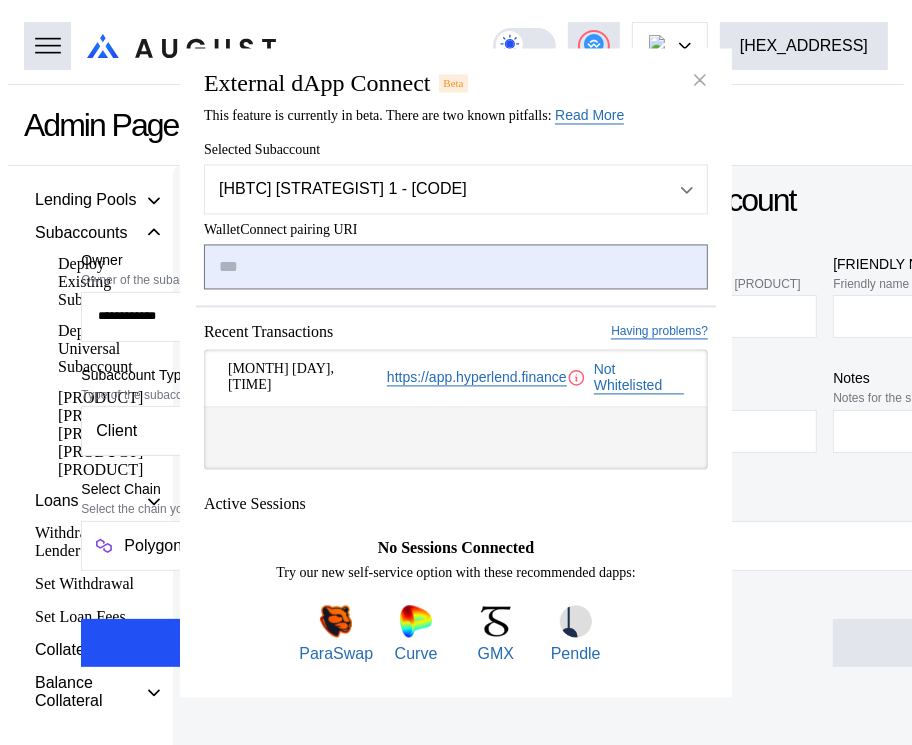 paste on "•••••••••••••••••••••••••••••••••••••••••••••••••••••••••••••••••••••••••••••••••••••••••••••••••••••••••••••••••••••••••••••••••••••••••••••••••••••••••••••••••••••••••••••••••••••••••••" 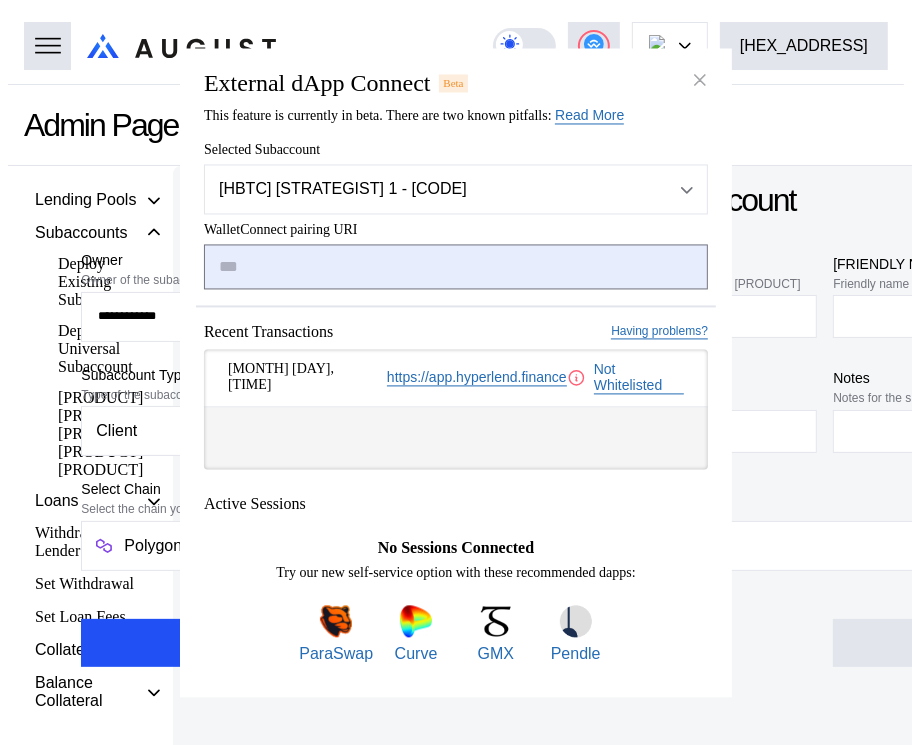 type on "•••••••••••••••••••••••••••••••••••••••••••••••••••••••••••••••••••••••••••••••••••••••••••••••••••••••••••••••••••••••••••••••••••••••••••••••••••••••••••••••••••••••••••••••••••••••••••" 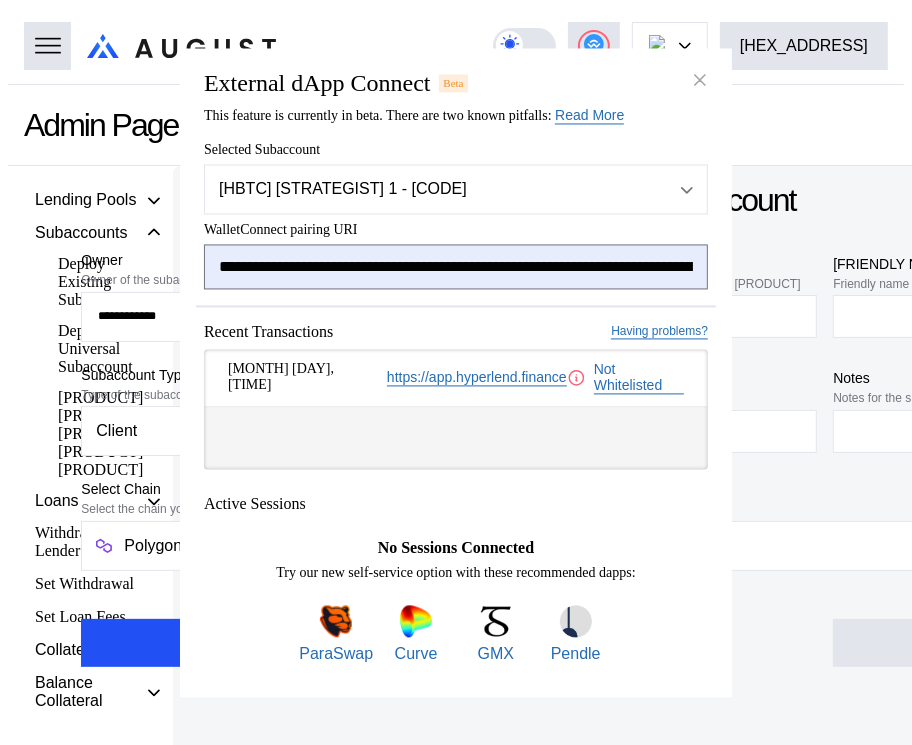 scroll, scrollTop: 0, scrollLeft: 1176, axis: horizontal 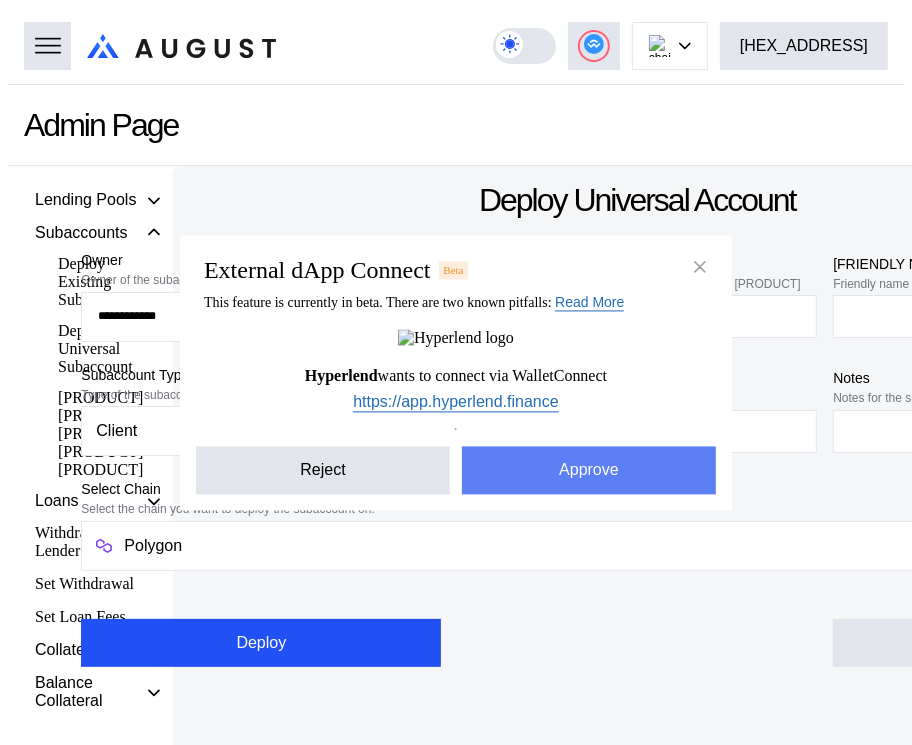 click on "Approve" at bounding box center (589, 470) 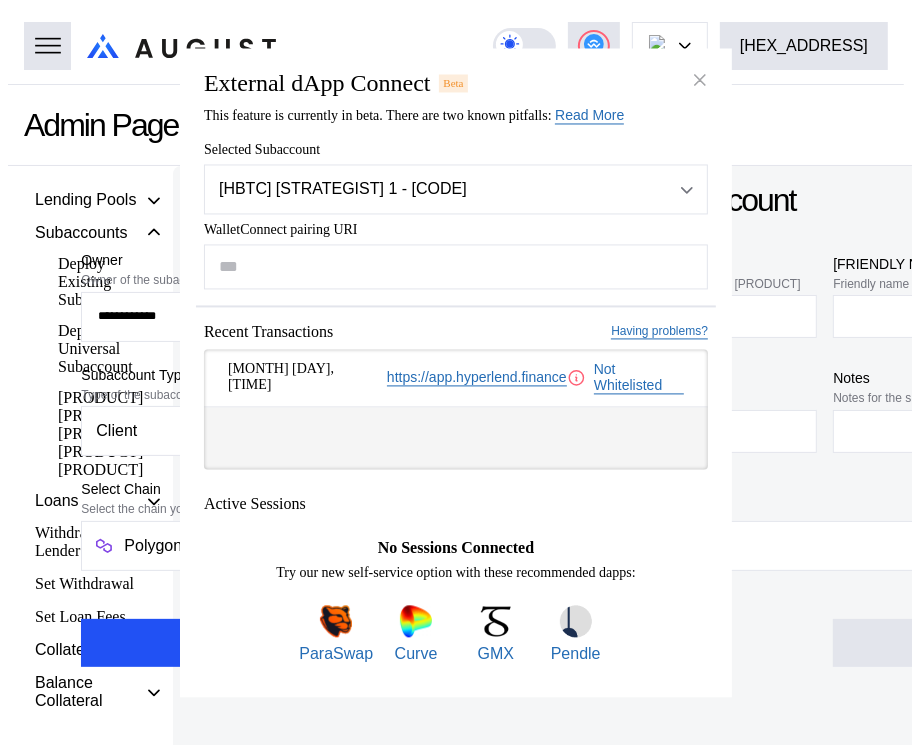 click on "Jul 03, 14:15 https://app.hyperlend.finance Not Whitelisted" at bounding box center [456, 409] 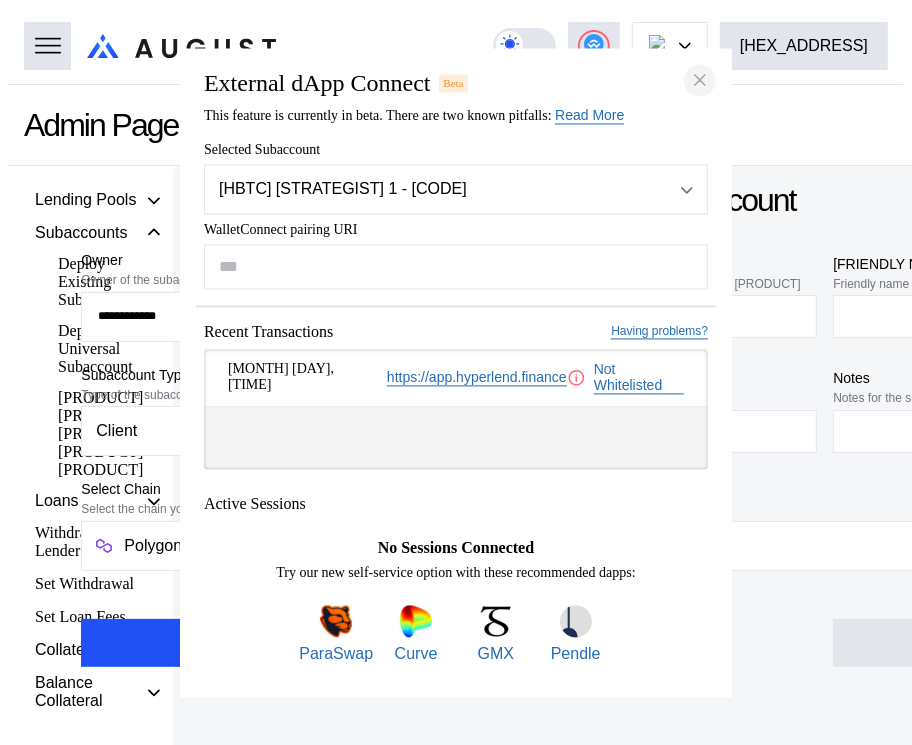 click at bounding box center [700, 80] 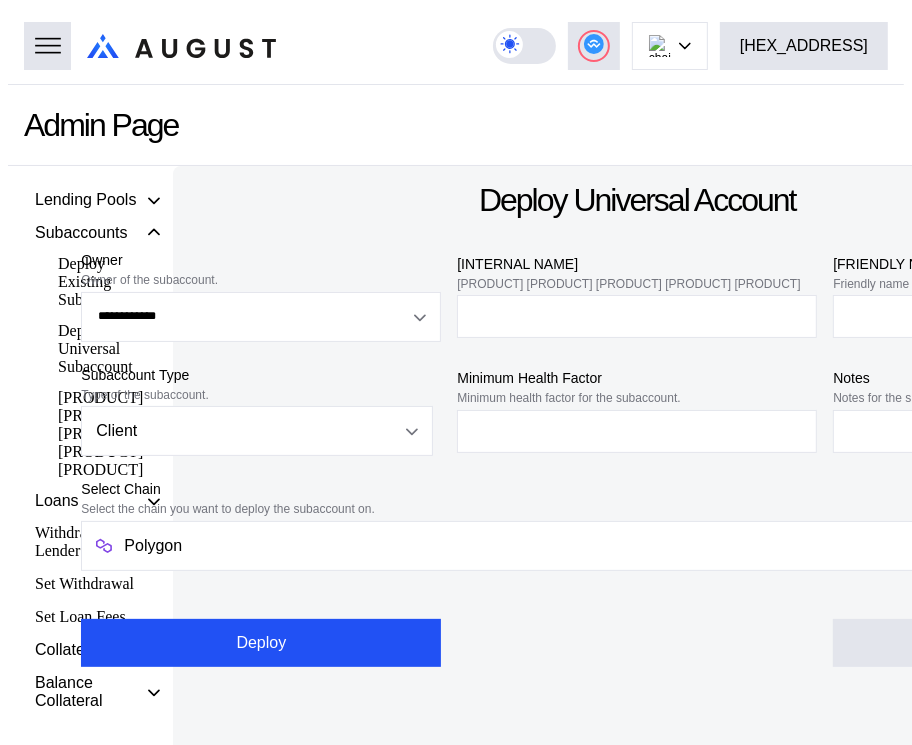 click on "Admin Page" at bounding box center [472, 125] 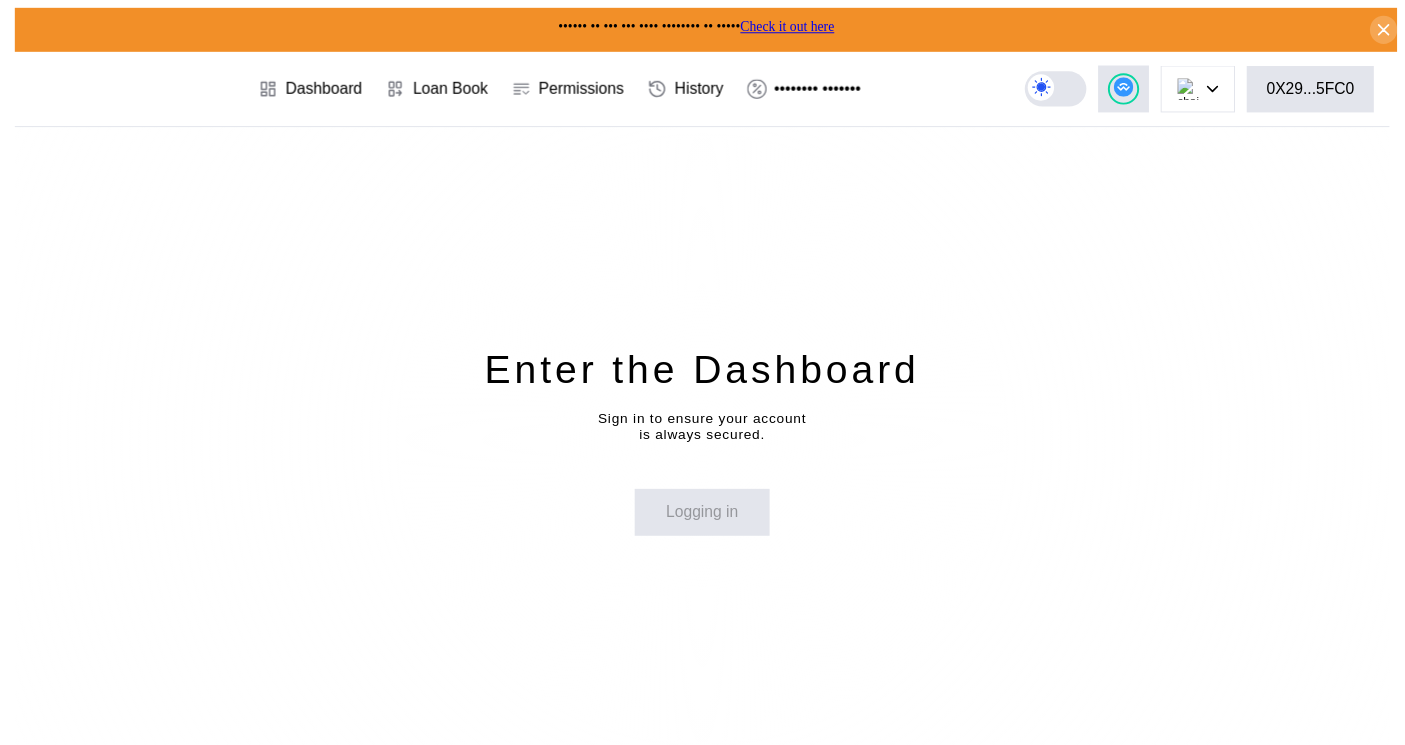 scroll, scrollTop: 0, scrollLeft: 0, axis: both 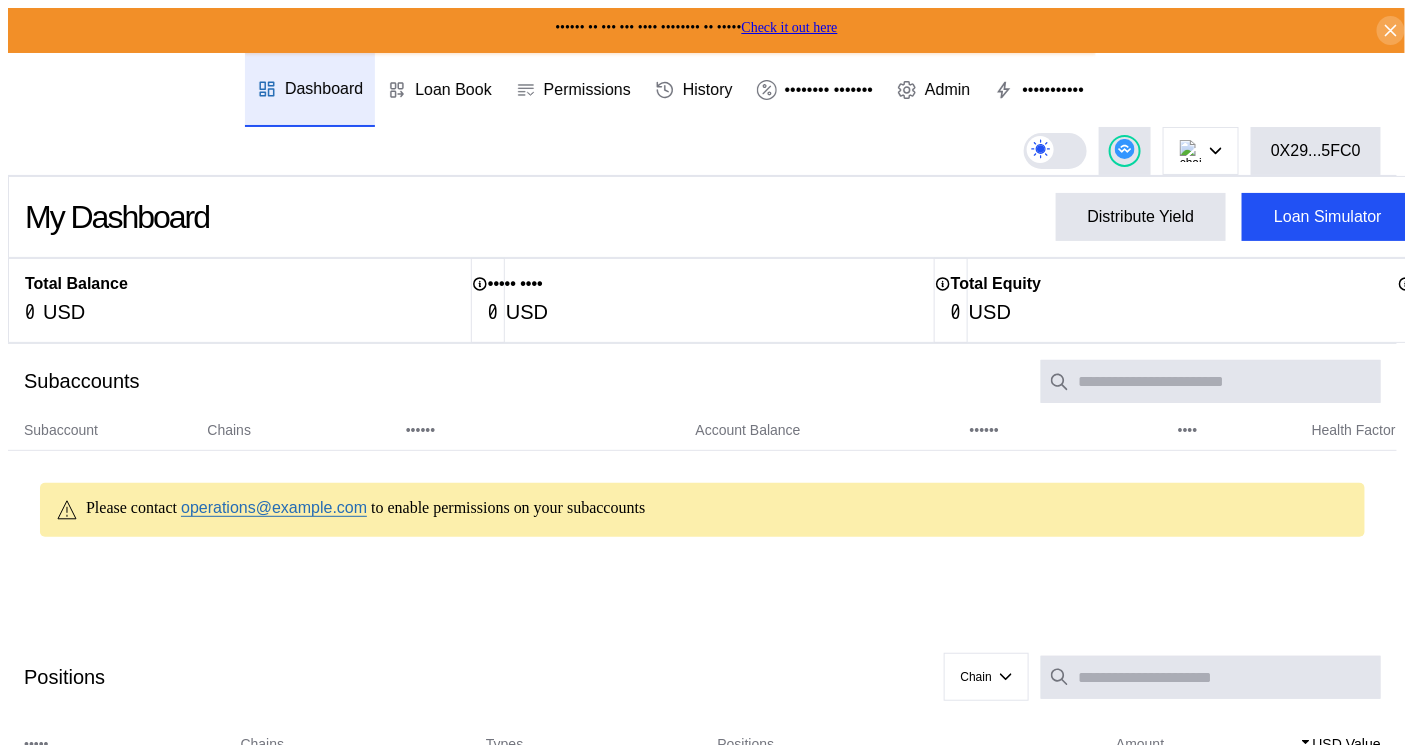 click on "•••••• •
••••• ••••••••••••••••••••••
•
••••••• •••••• •
••••••••••••• ••••
•
•••••• •
••••• ••••••••
•
••••••••• •••• •••• ••••••••••• ••••••• •••••••• ••••••• ••••• ••••••••••• ••••••••• •••••••• •••••••• ••• ••••••• •••• ••• ••••• ••••• •••••• ••••• •• ••••••• ••••••• •••••••••• •••• ••••• ••••••• ••••••••• •••••••• •••••••• •••••••••••" at bounding box center [702, 114] 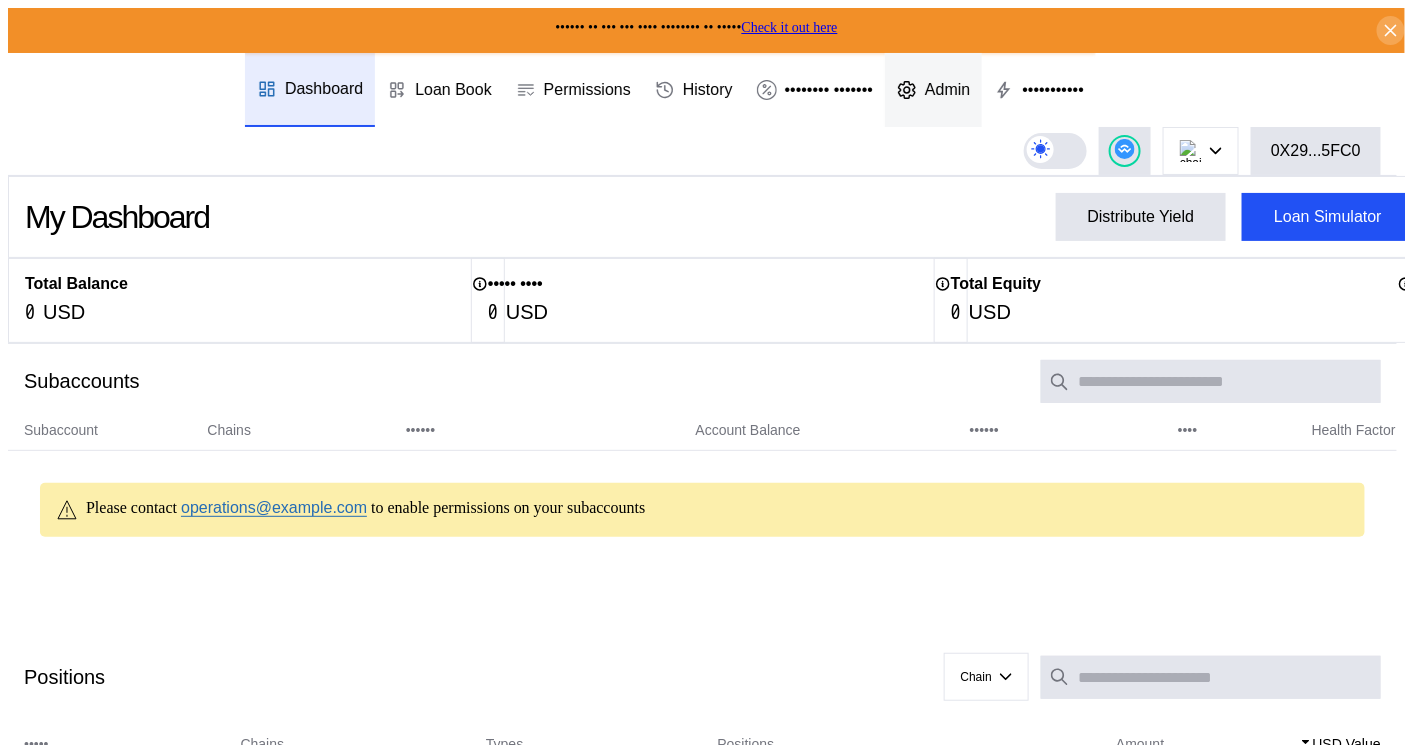 click at bounding box center (907, 90) 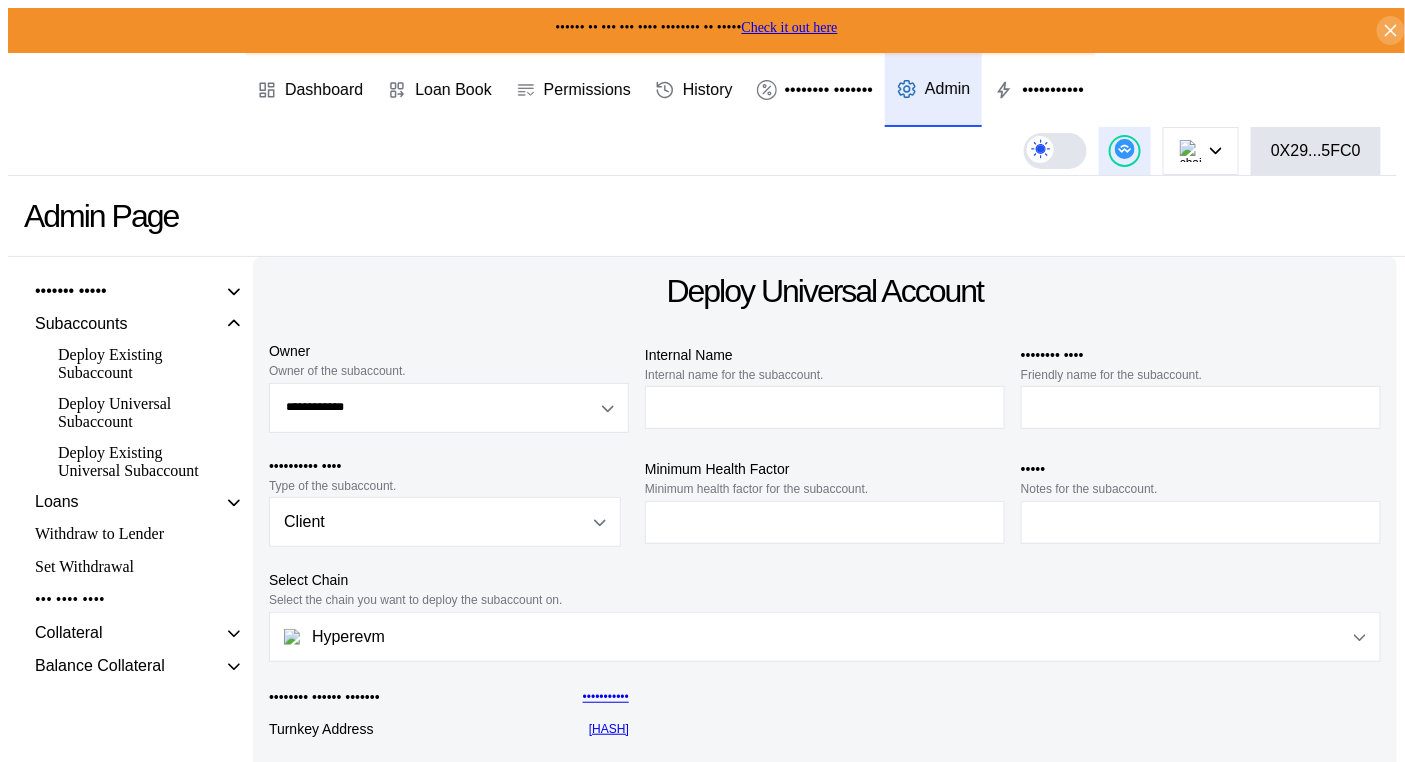 click at bounding box center (1125, 149) 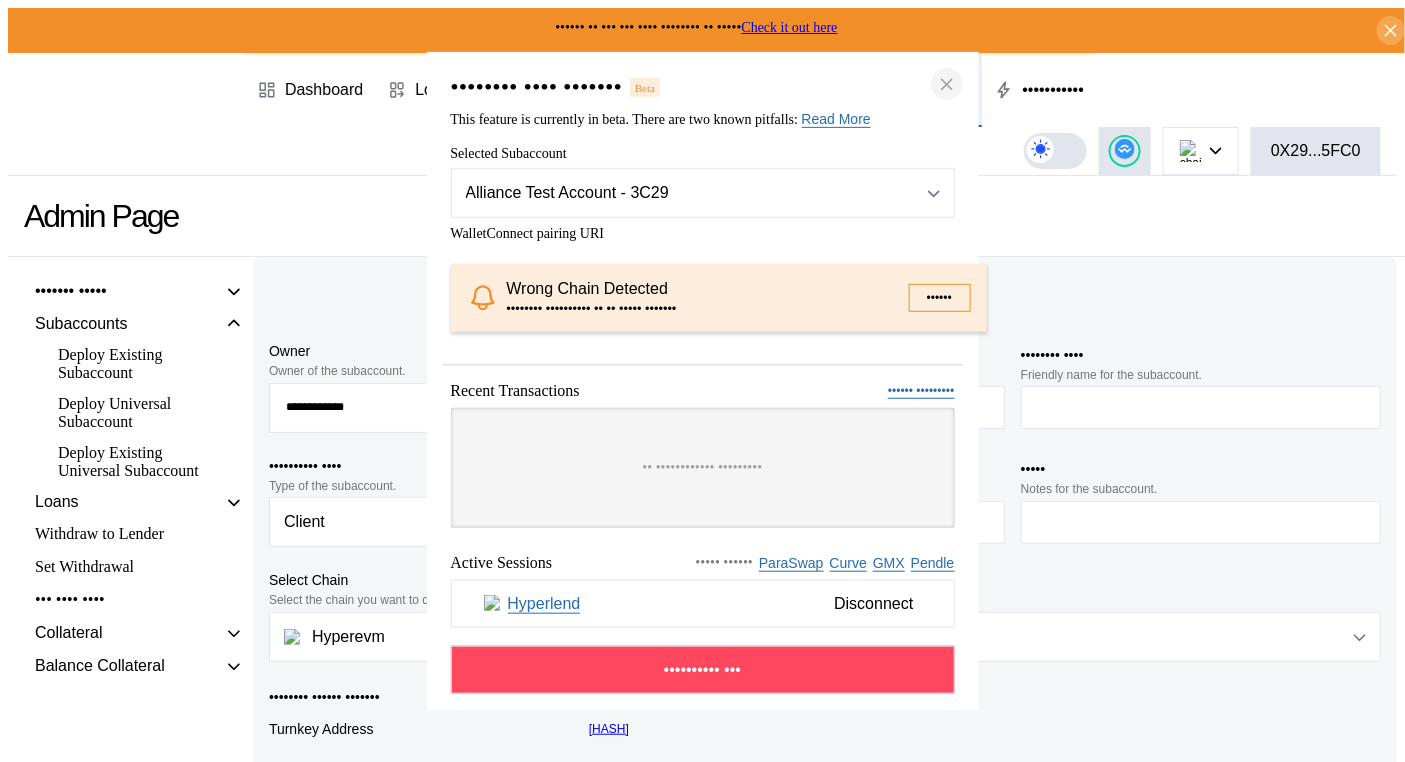click at bounding box center (947, 84) 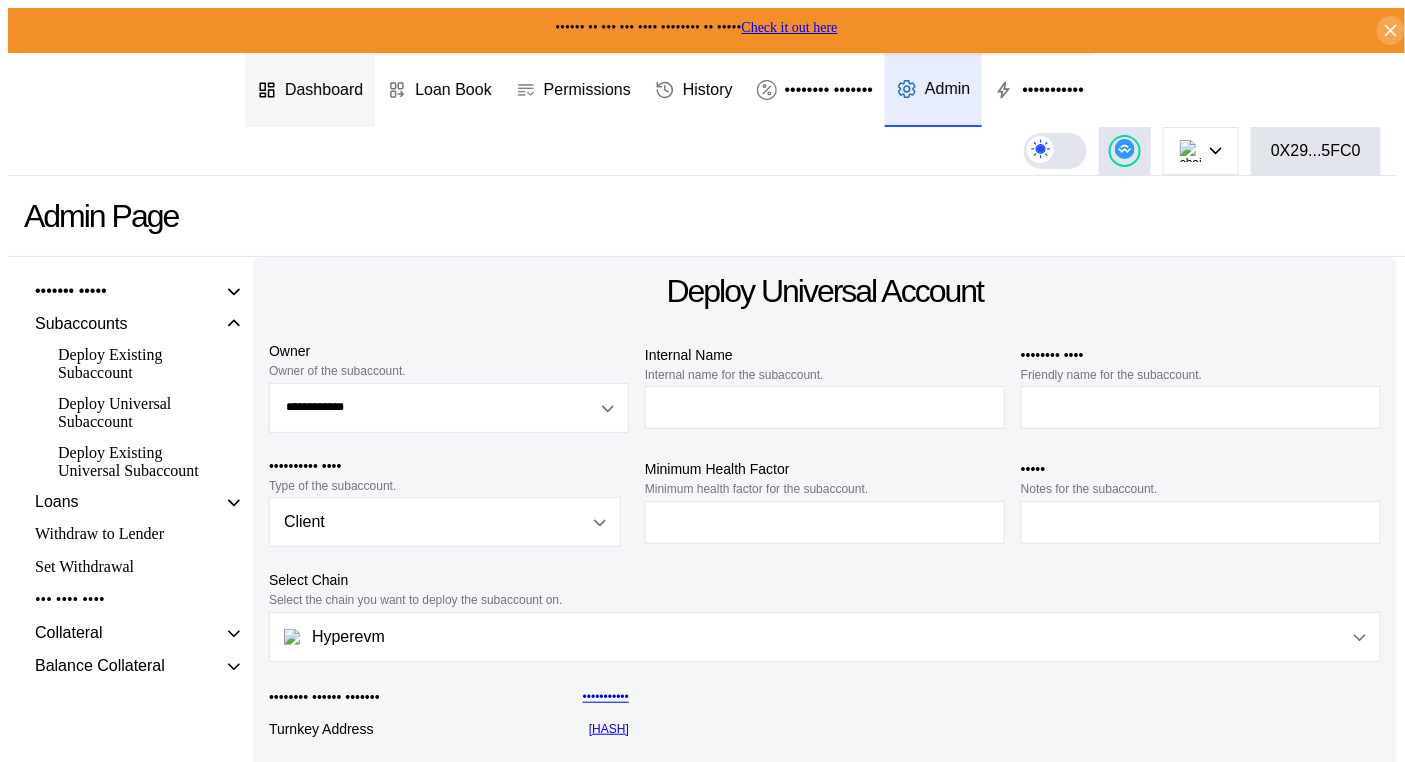 click on "Dashboard" at bounding box center (310, 90) 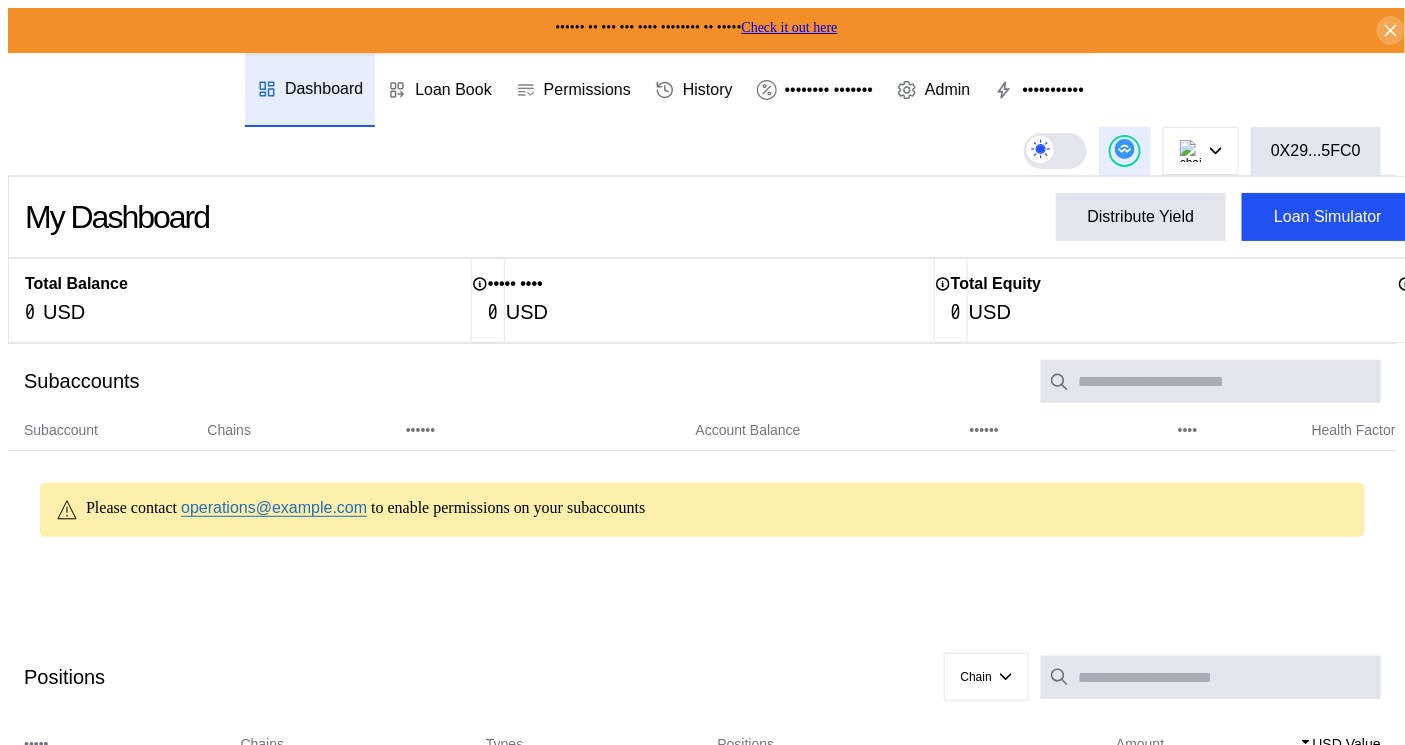 click at bounding box center (1125, 151) 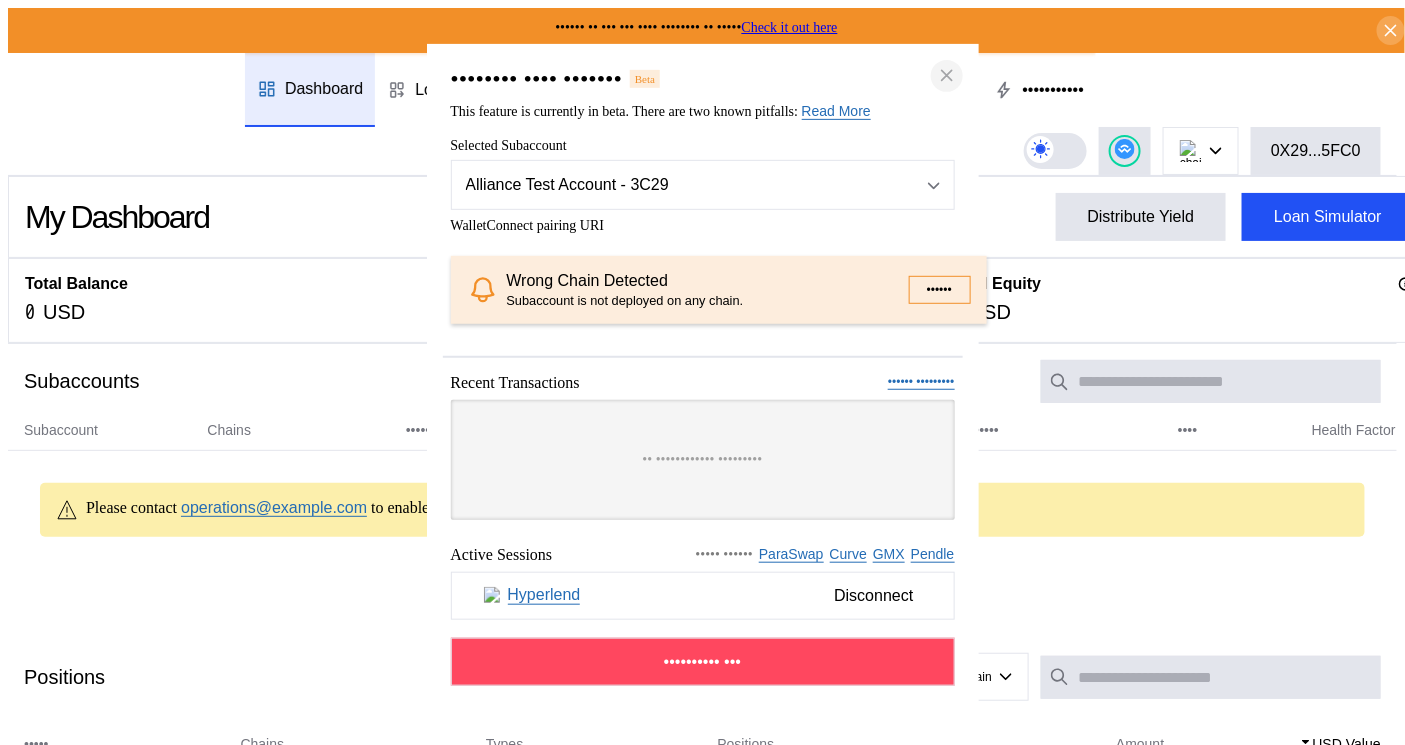 click at bounding box center [947, 75] 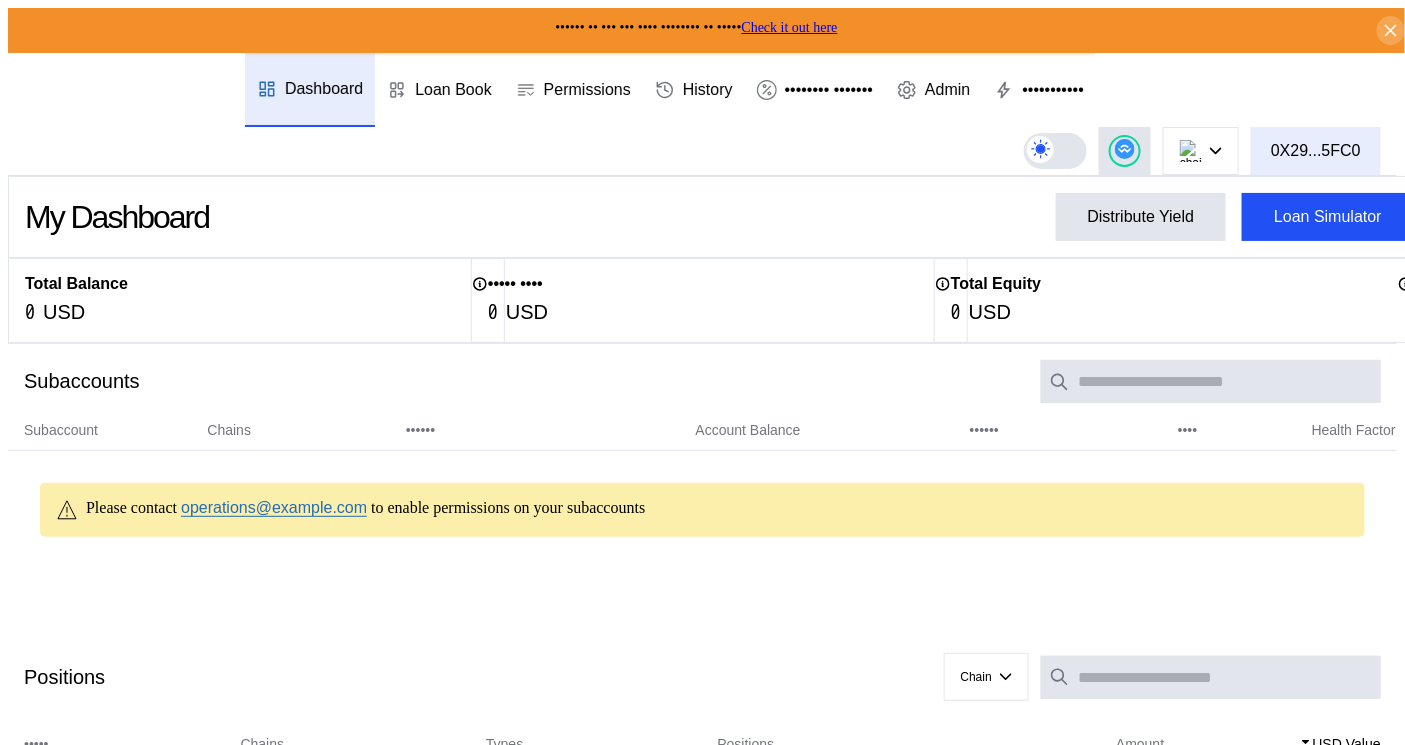 click on "0X29...5FC0" at bounding box center [1316, 151] 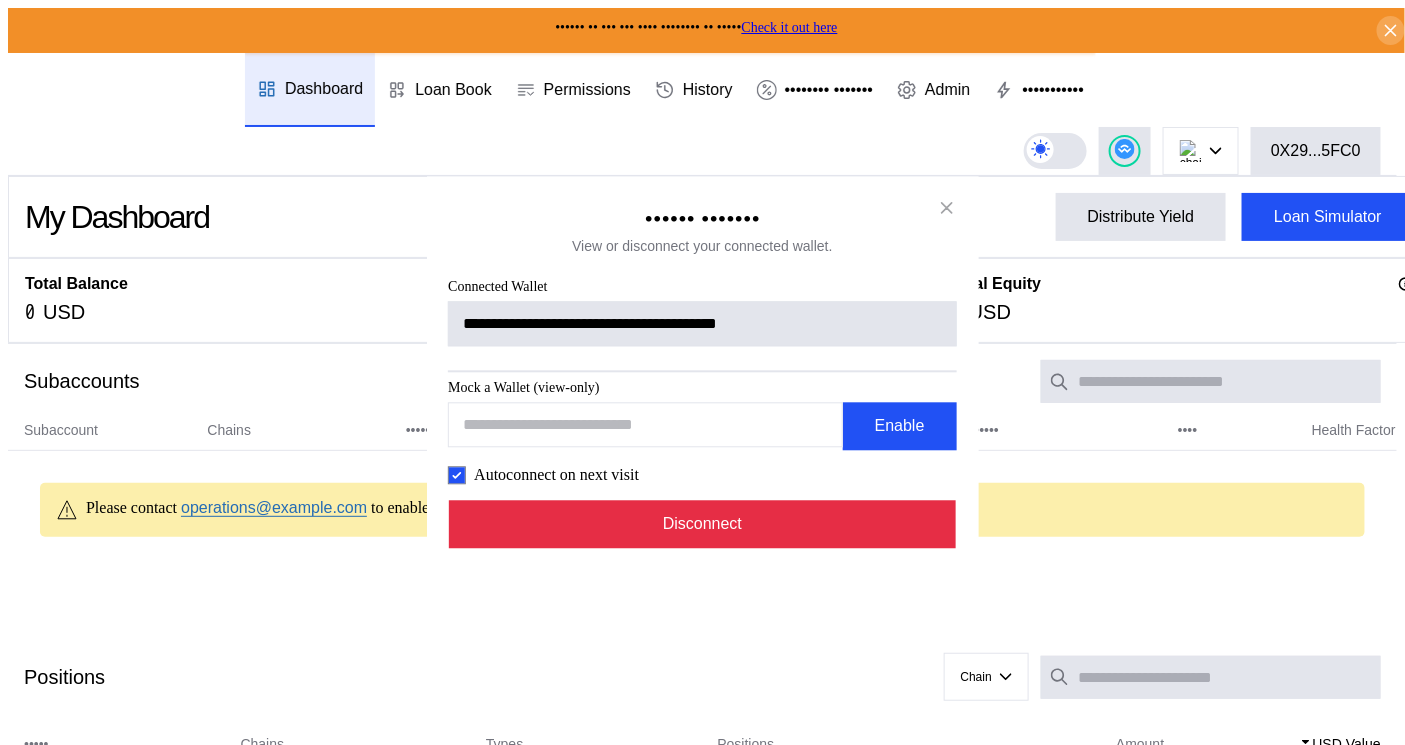 click on "Disconnect" at bounding box center (703, 524) 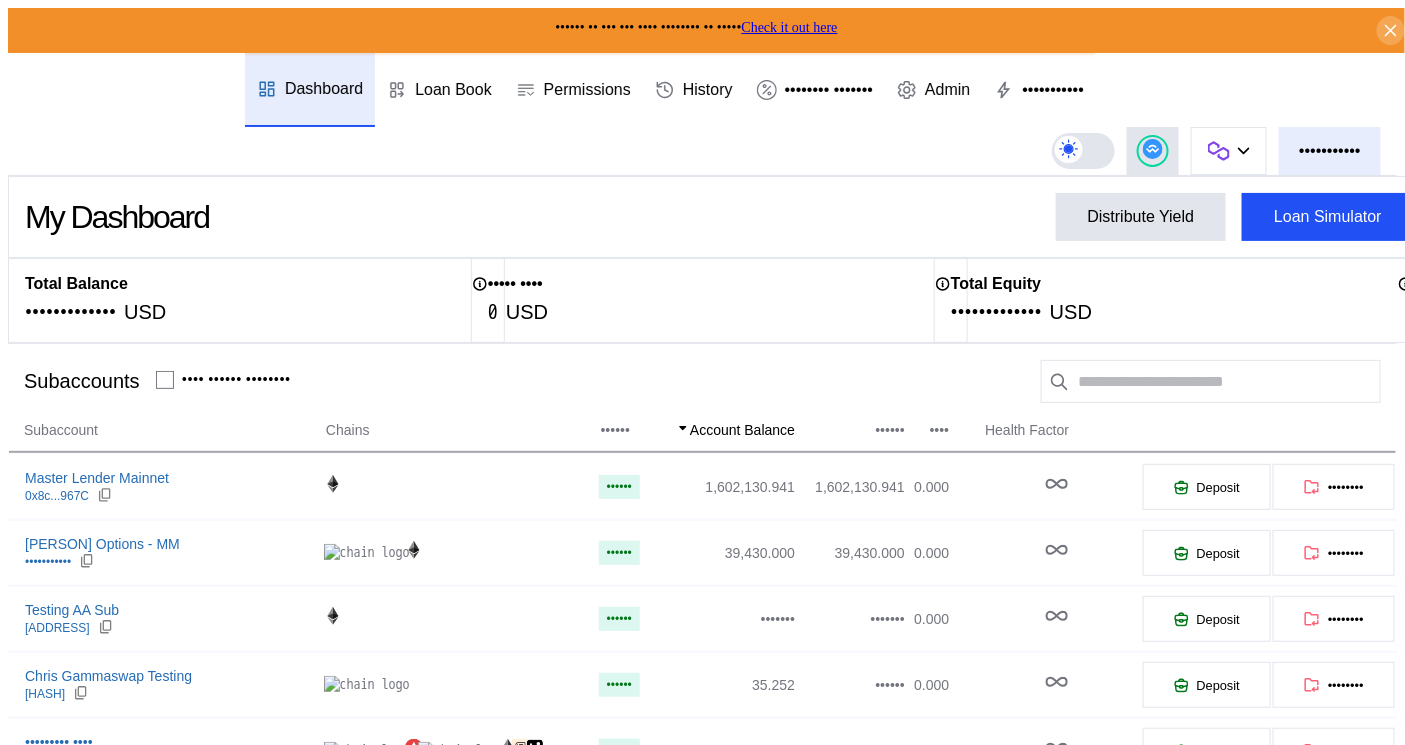 click on "•••••••••••" at bounding box center (1330, 151) 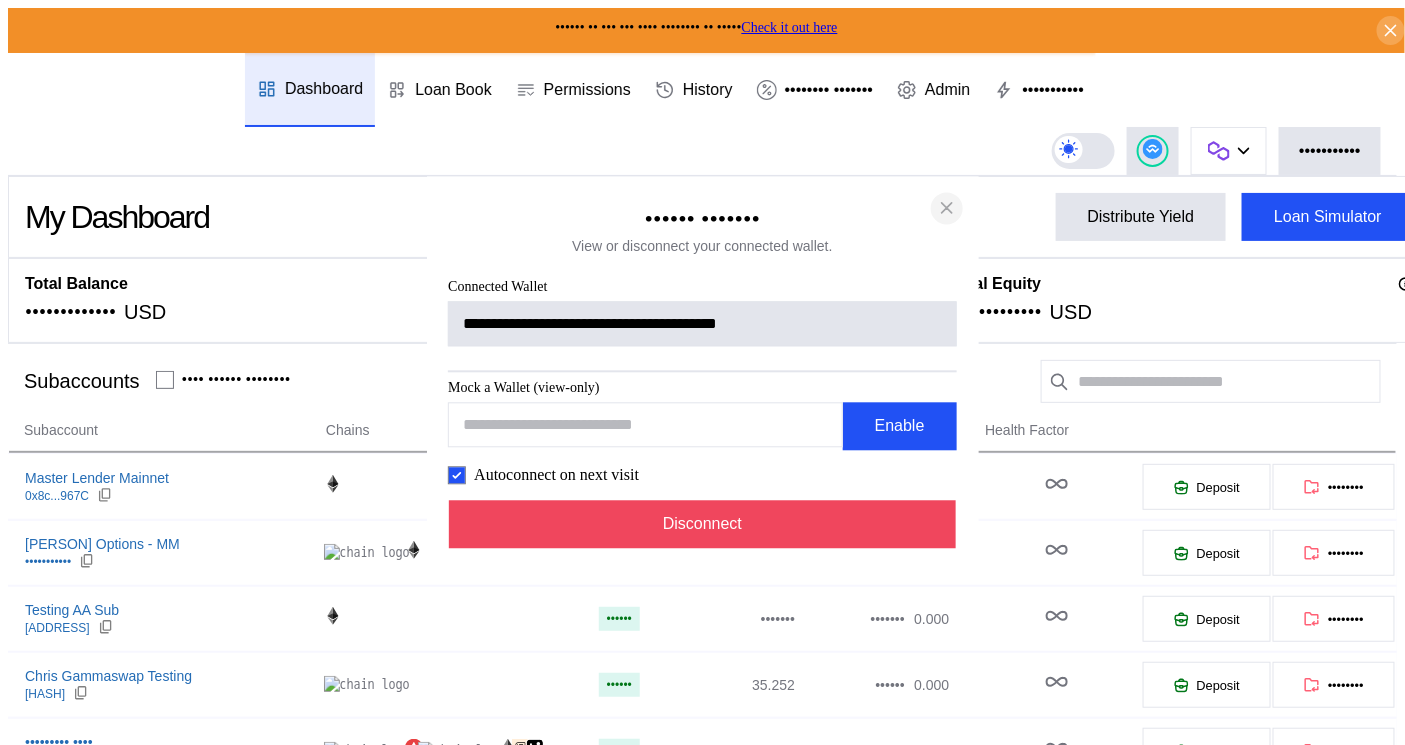 click at bounding box center (947, 207) 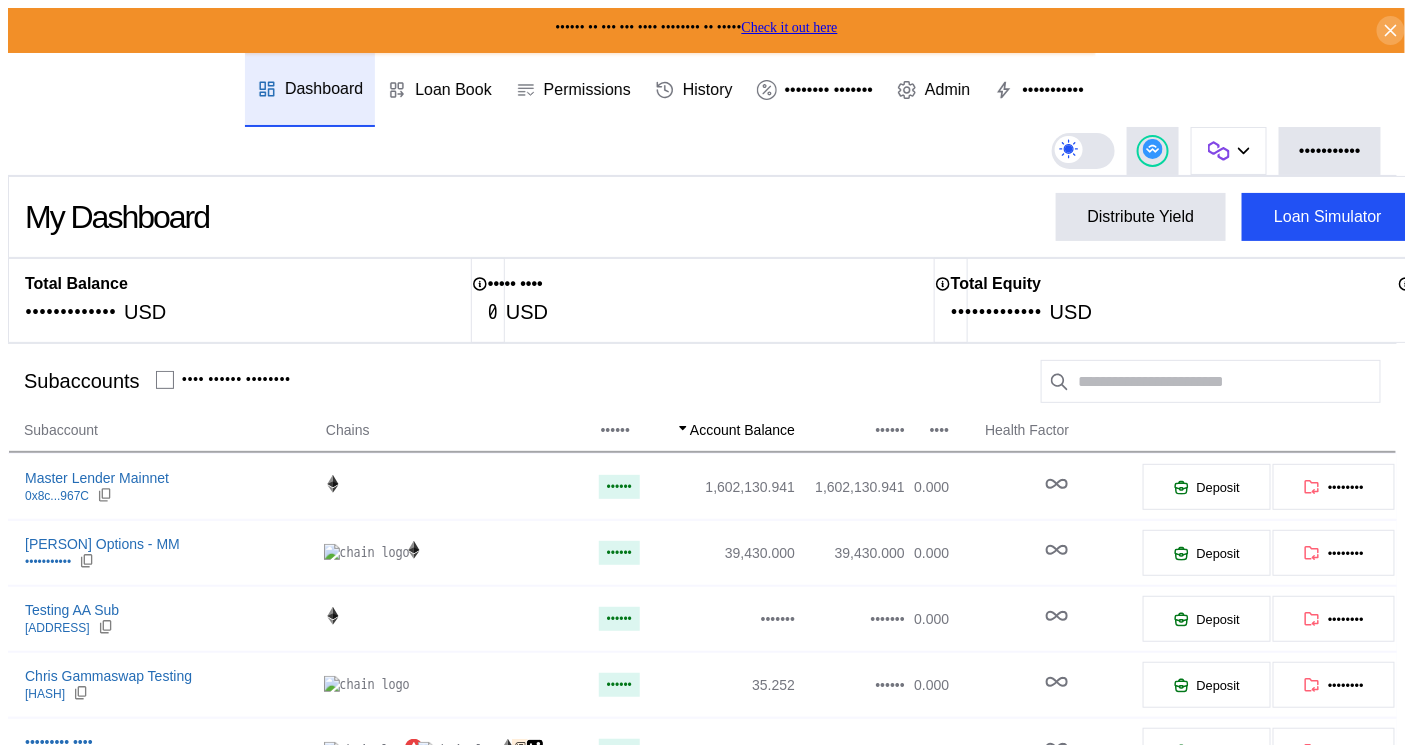 click on "•••••• •
••••• ••••••••••••••••••••••
•
••••••• •••••• •
••••••••••••• ••••
•
•••••• •
••••• ••••••••
•
••••••••• •••• •••• ••••••••••• ••••••• •••••••• ••••••• ••••• ••••••••••• ••••••••• •••••••• •••••••• ••• ••••••• •••• ••• ••••• ••••• •••••• ••••• •• ••••••• ••••••• •••••••••• •••• ••••• ••••••• ••••••••• •••••••• •••••••• •••••••••••" at bounding box center (702, 114) 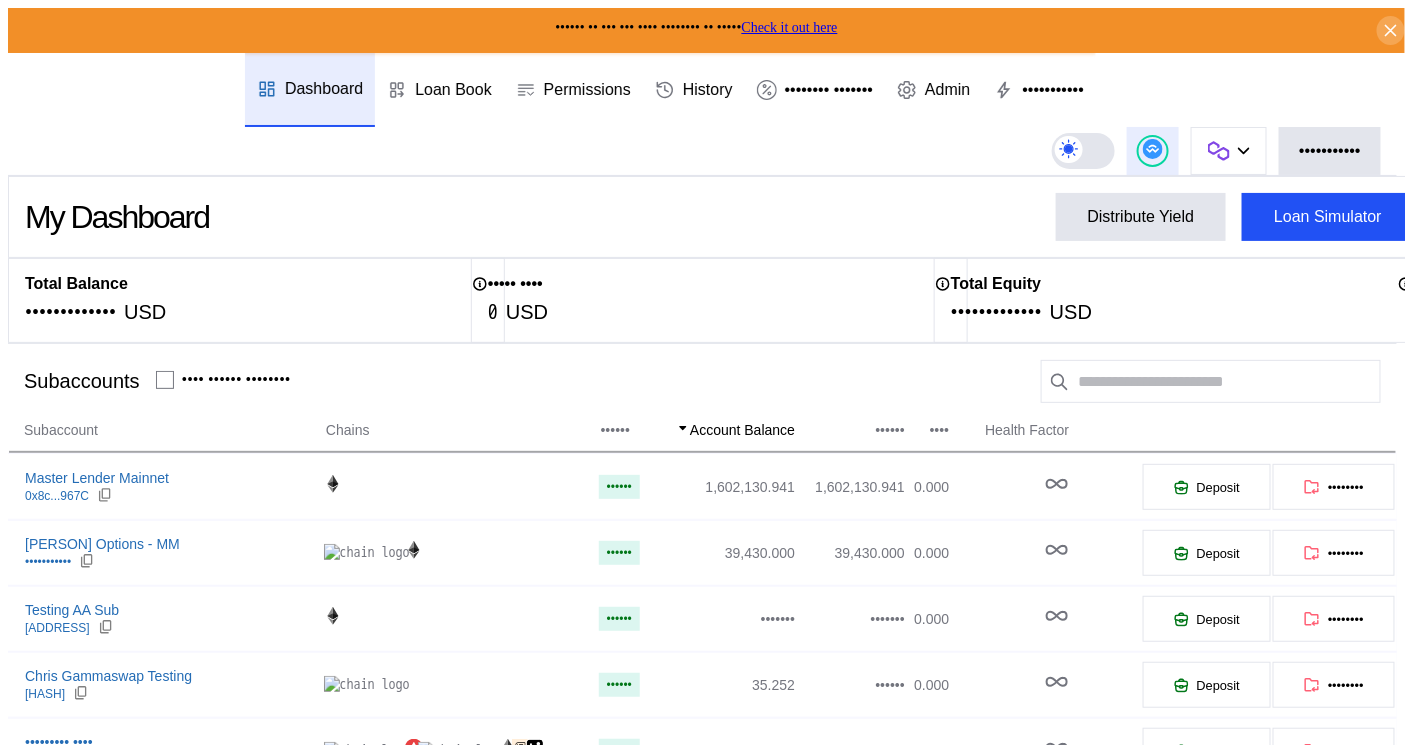 click at bounding box center [1153, 151] 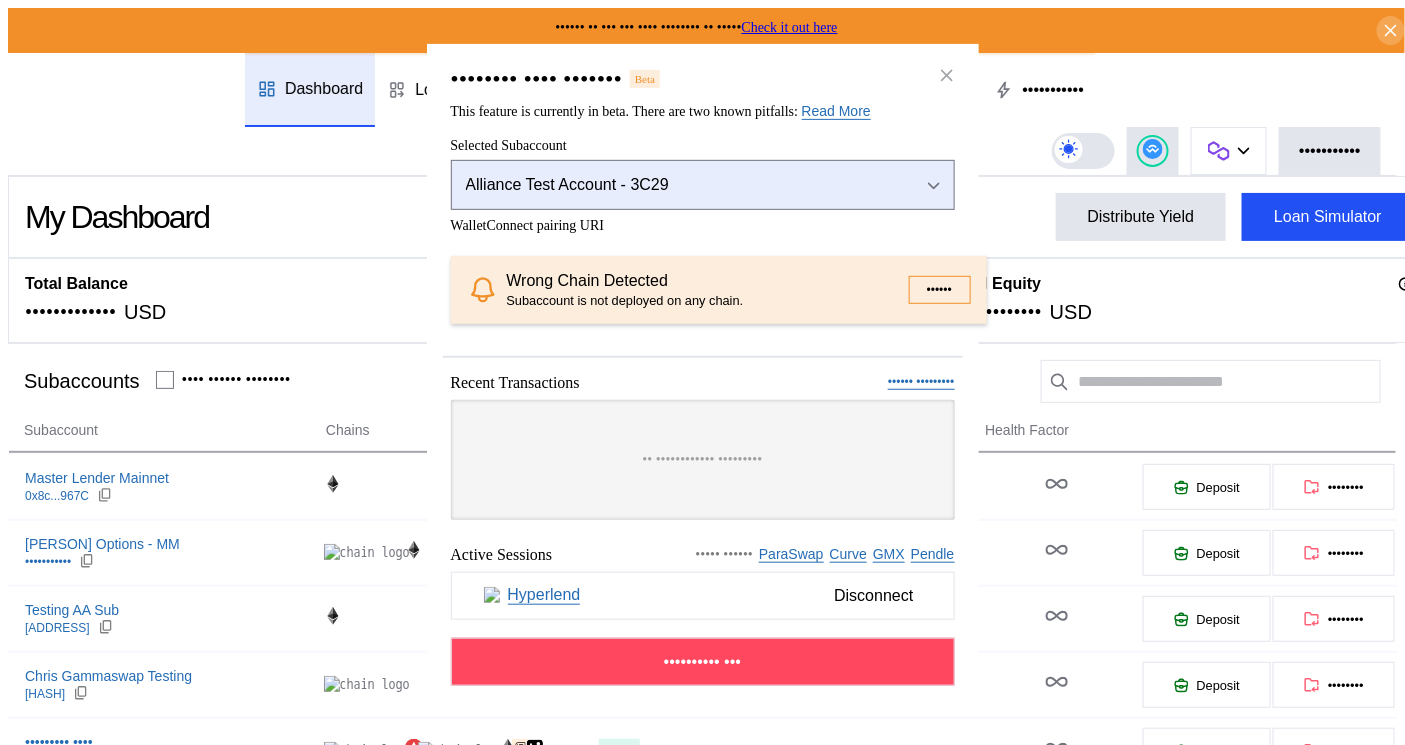 click on "Alliance Test Account - 3C29" at bounding box center (677, 184) 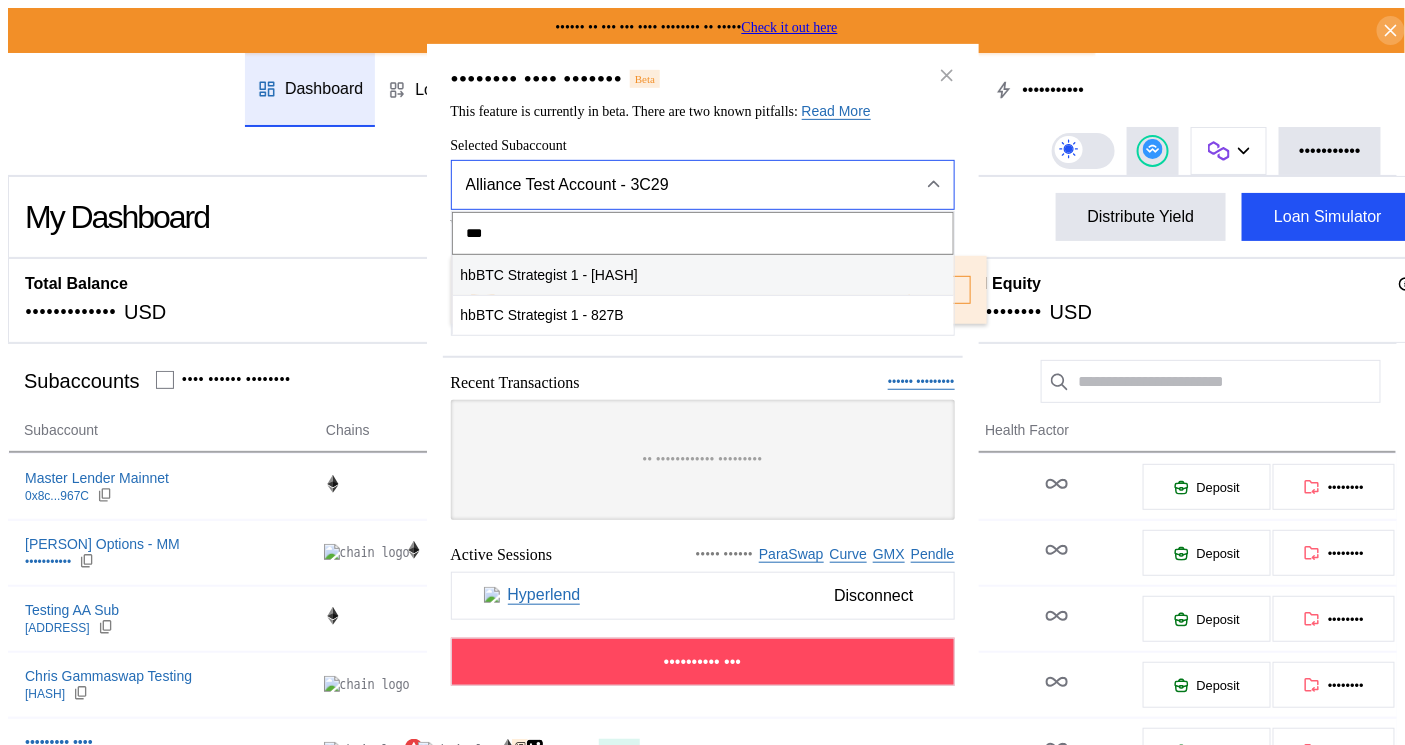 type on "***" 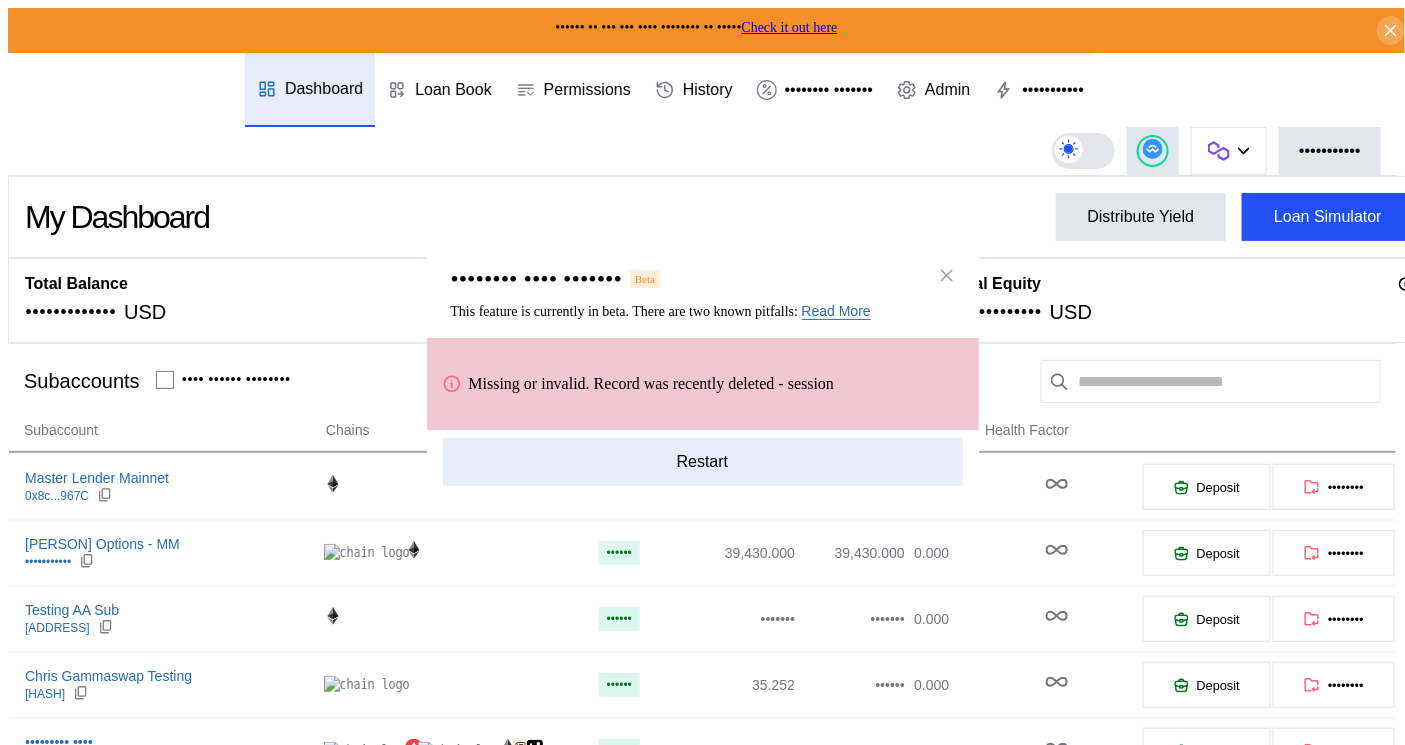 click on "Restart" at bounding box center (703, 462) 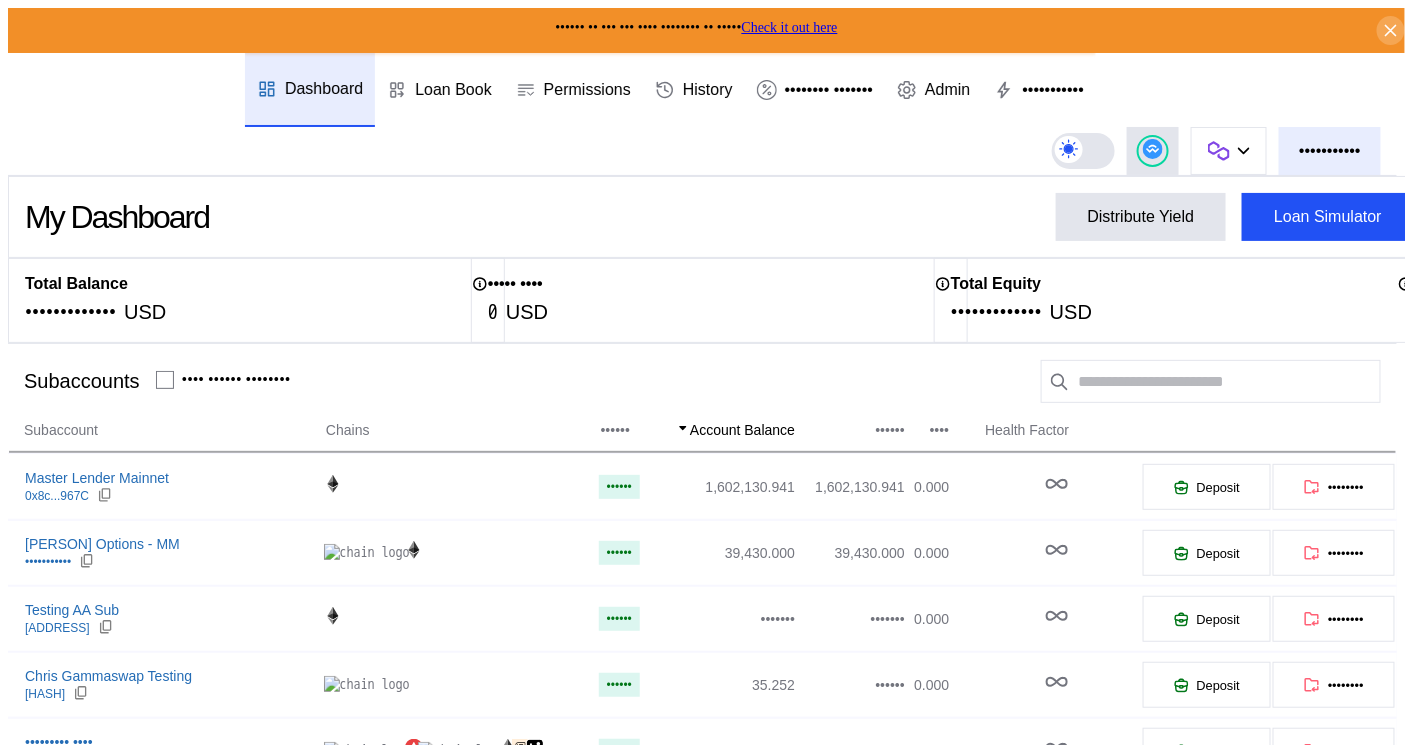 click on "•••••••••••" at bounding box center (1330, 151) 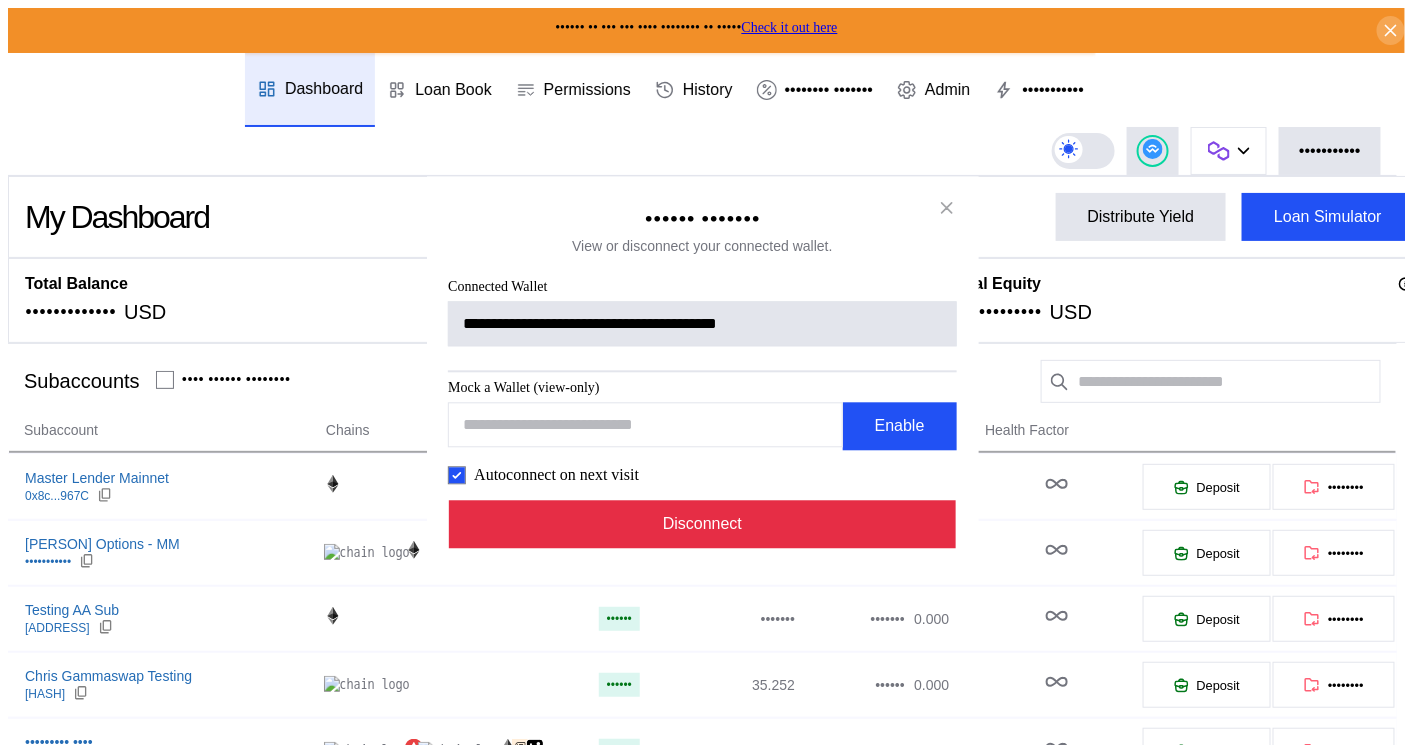 click on "Disconnect" at bounding box center [703, 524] 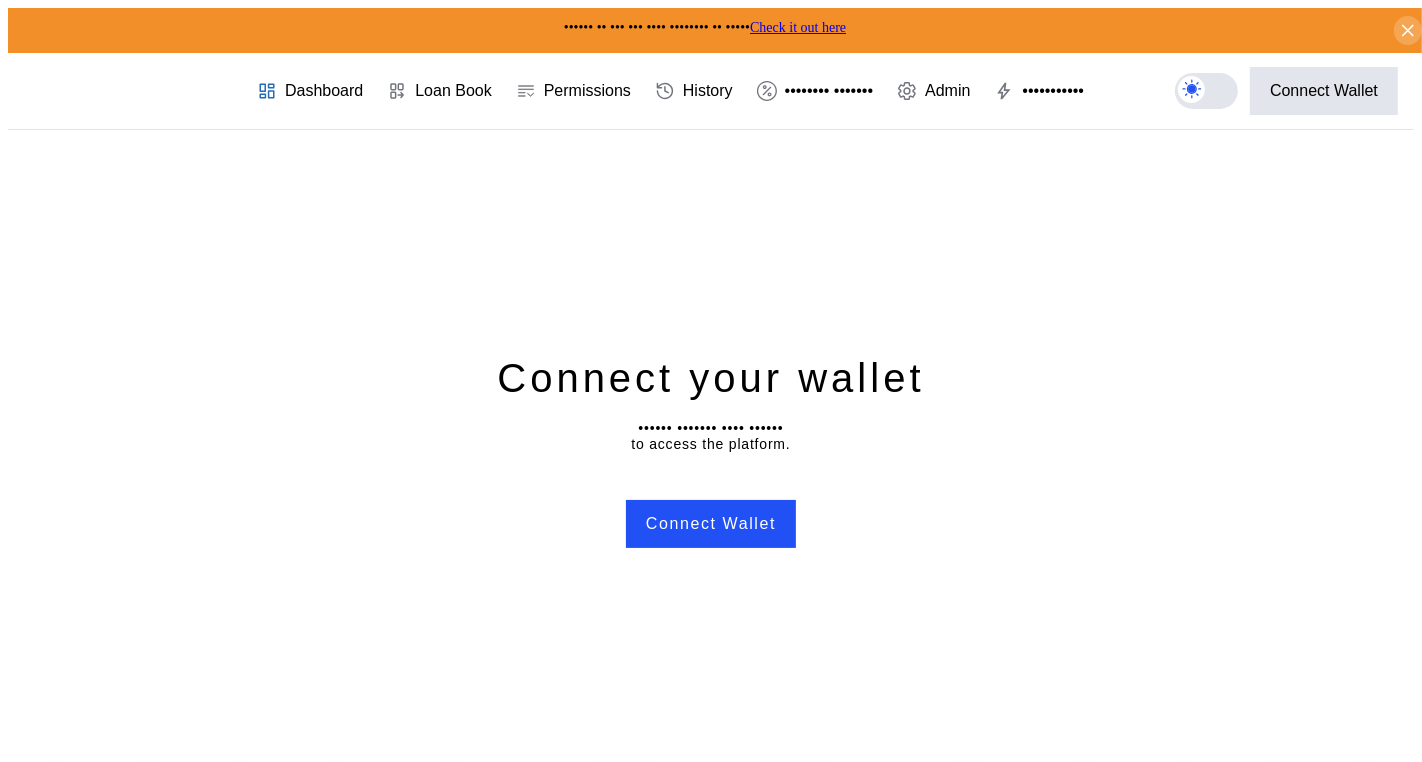 click on "••••••• •••• •••••• •••••• ••••••• •••• ••••••   •• •••••• ••• ••••••••• ••••••• ••••••" at bounding box center [711, 450] 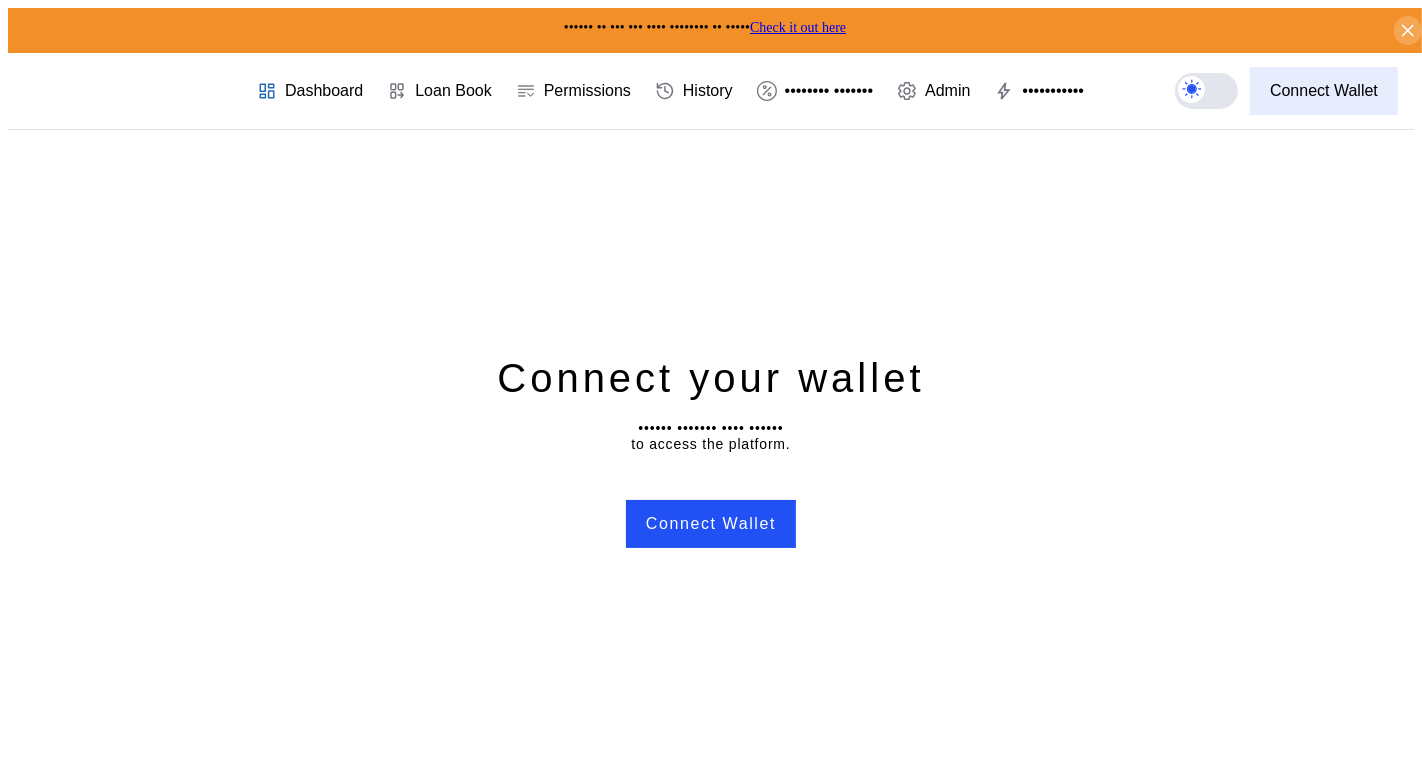 click on "Connect Wallet" at bounding box center (1324, 91) 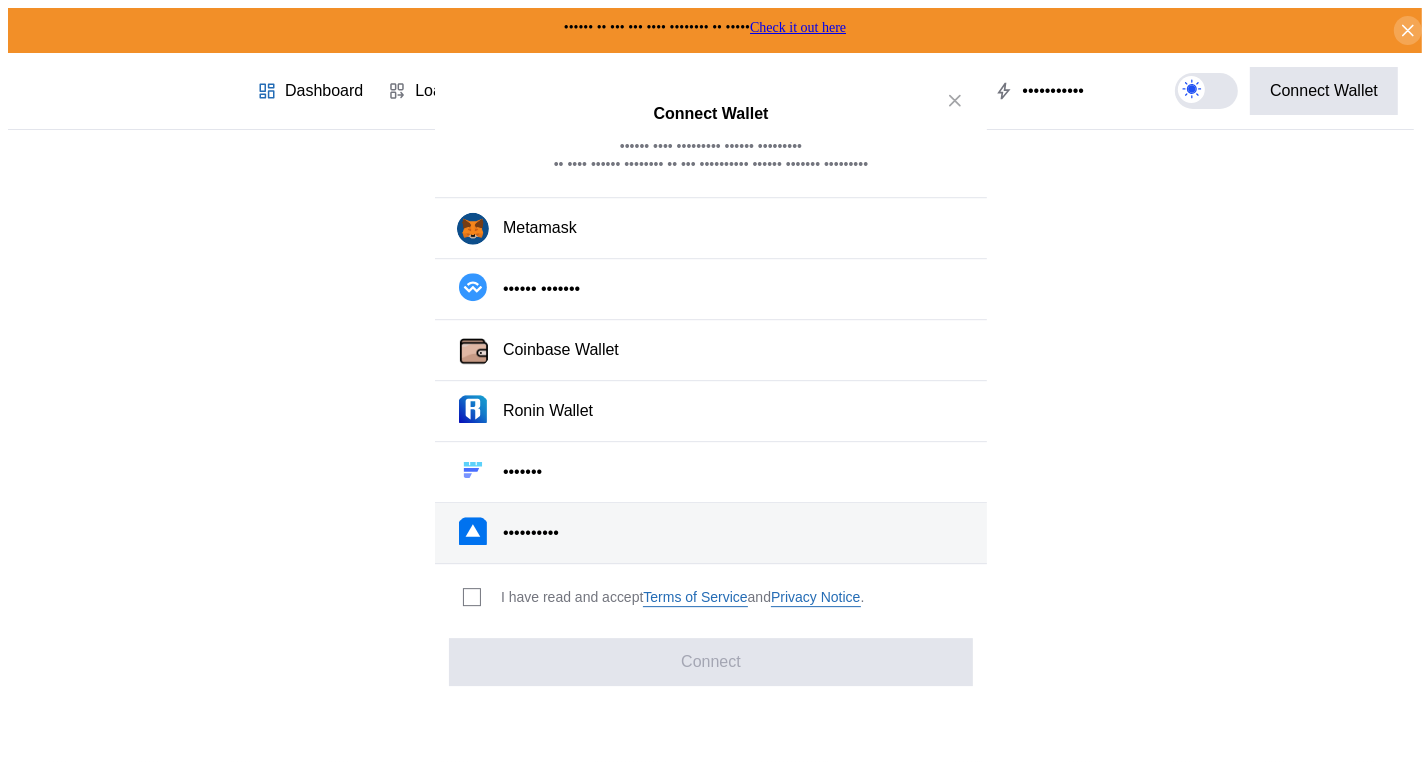click on "••••••••••" at bounding box center (711, 533) 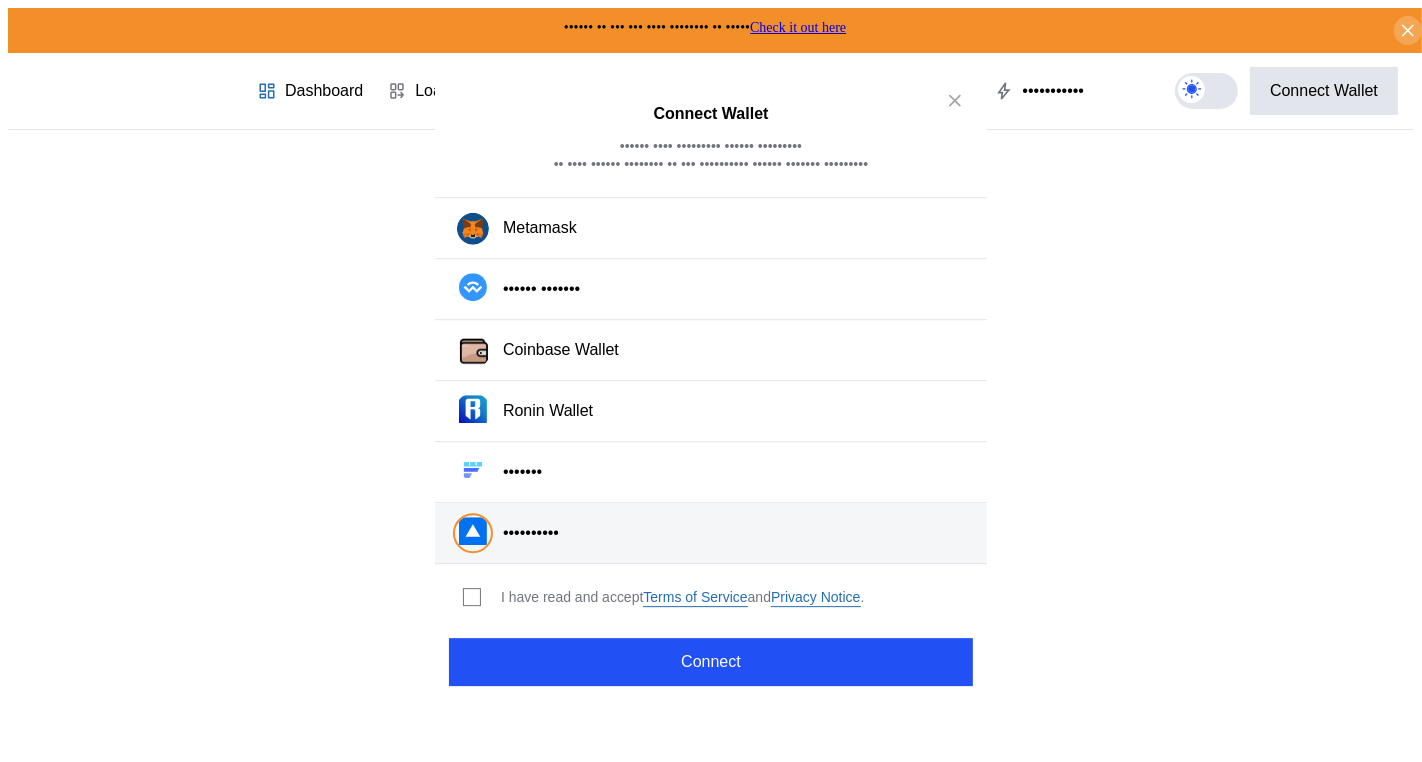 click on "I have read and accept Terms of Service and Privacy Notice ." at bounding box center [660, 597] 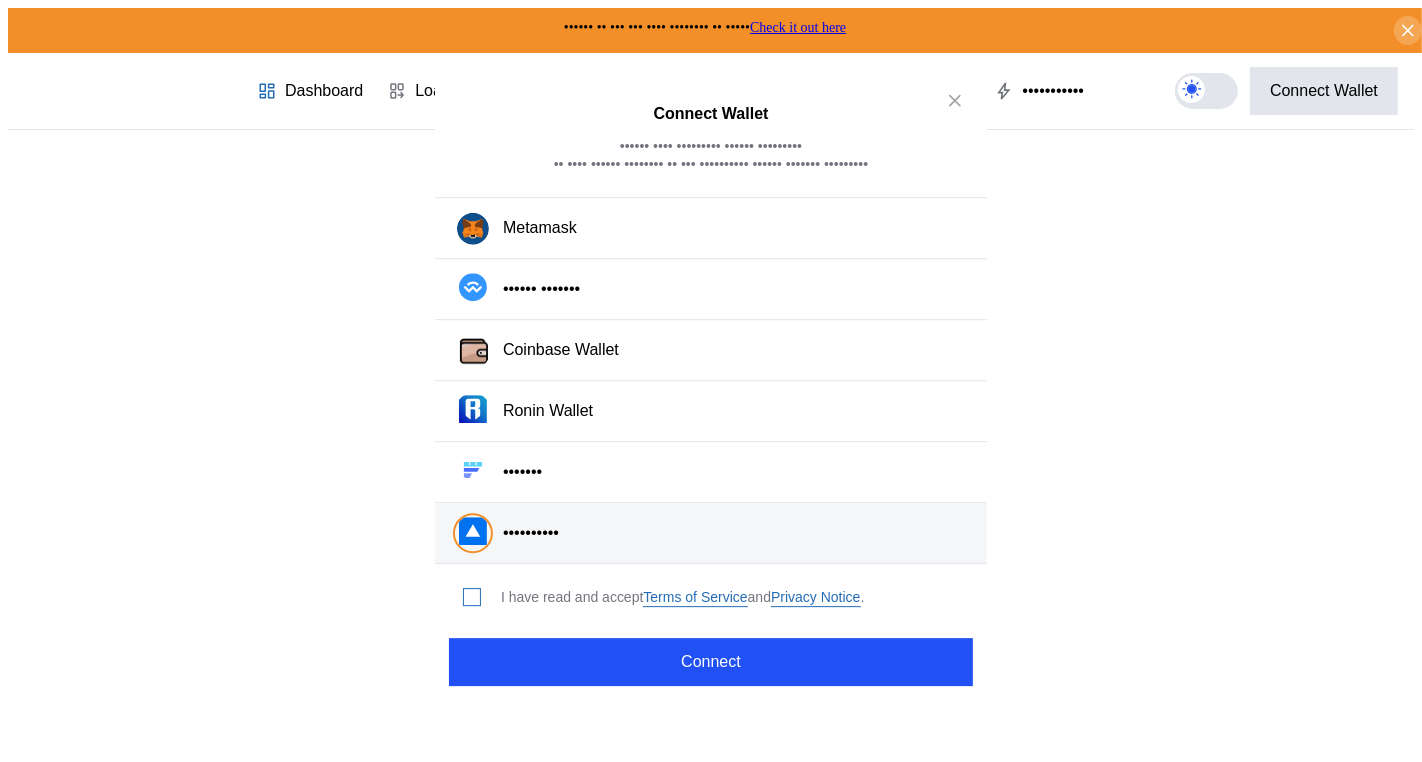 click at bounding box center (472, 597) 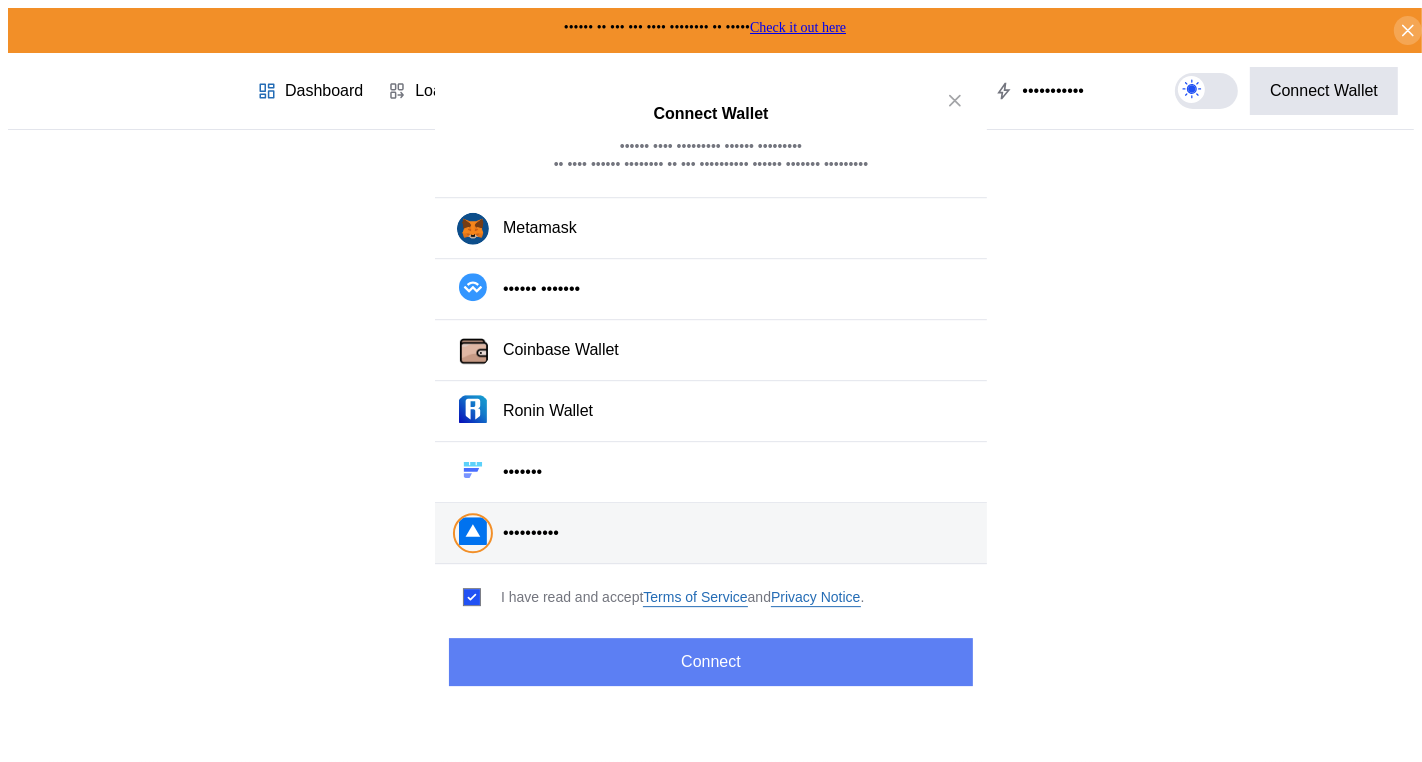 click on "Connect" at bounding box center (711, 662) 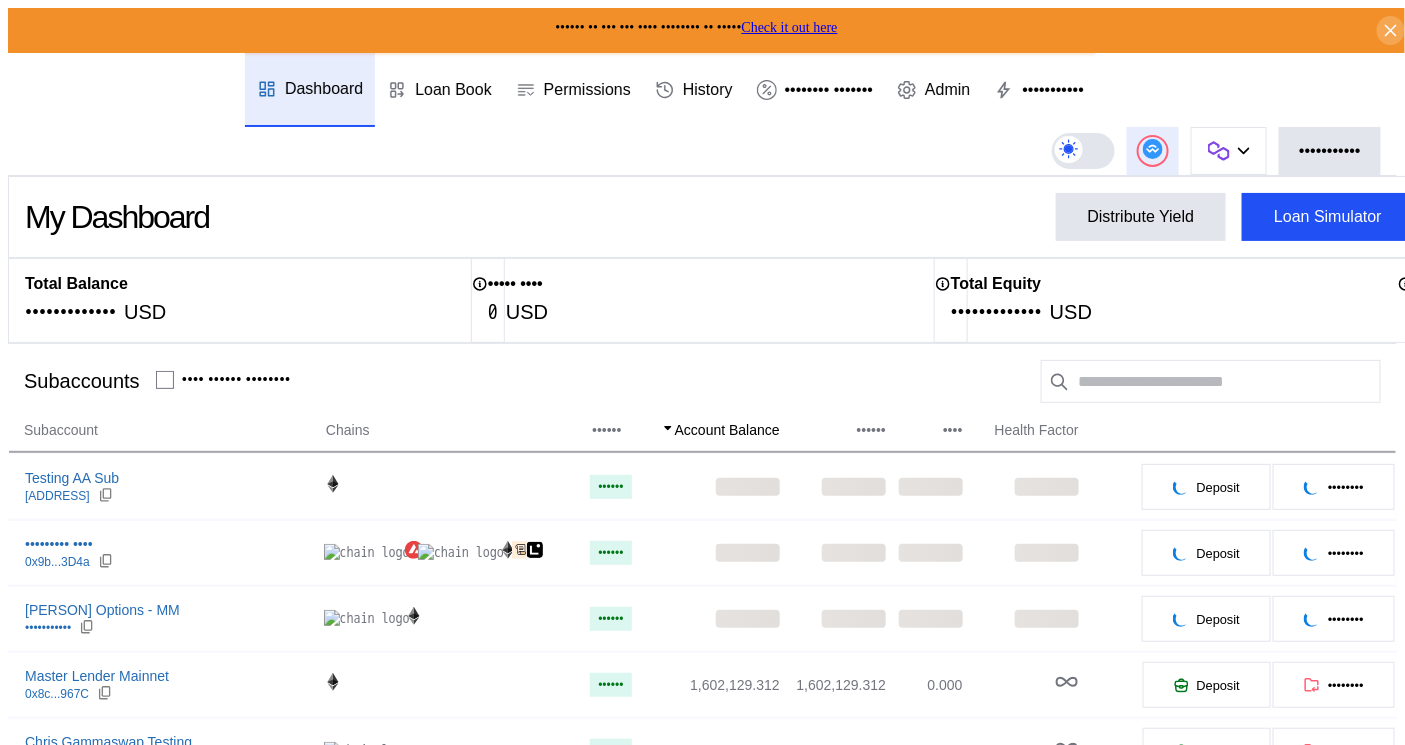 click at bounding box center [1153, 149] 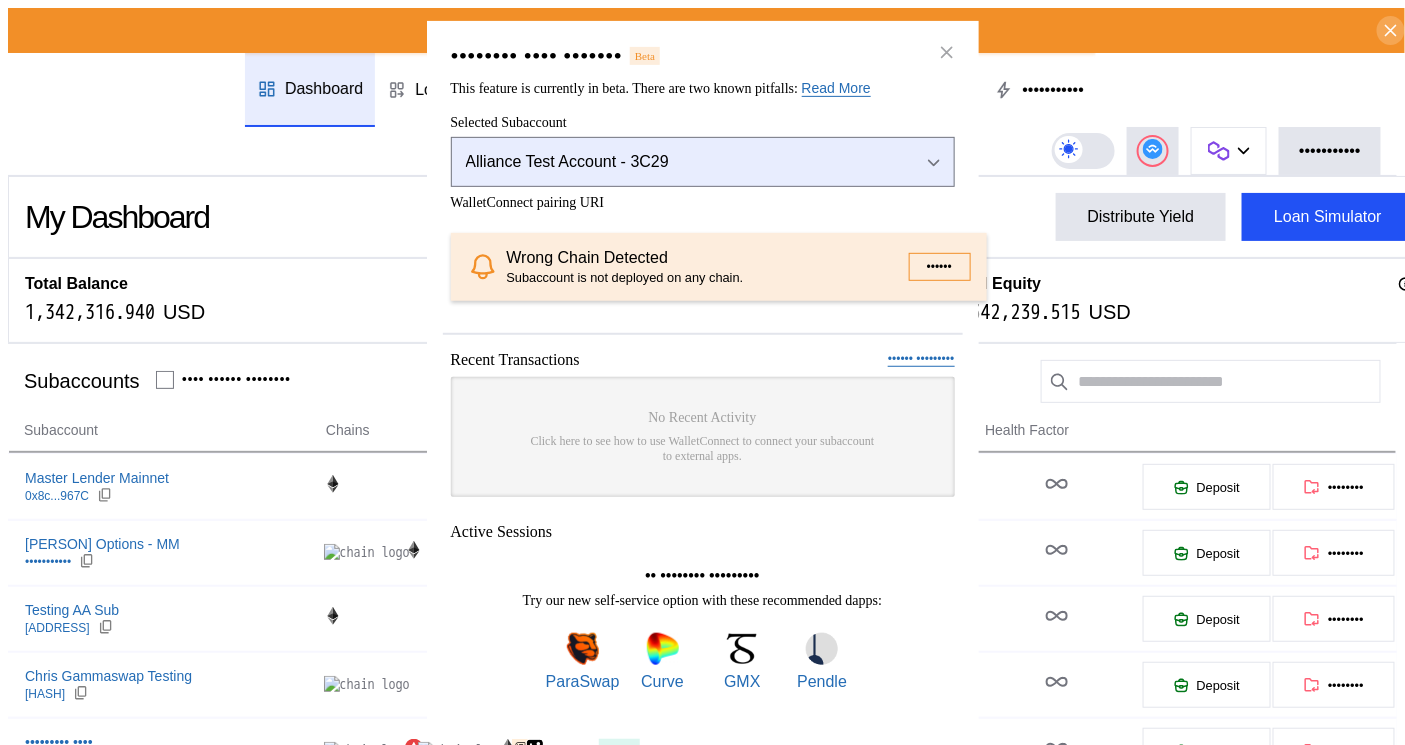 click on "Alliance Test Account - 3C29" at bounding box center (677, 161) 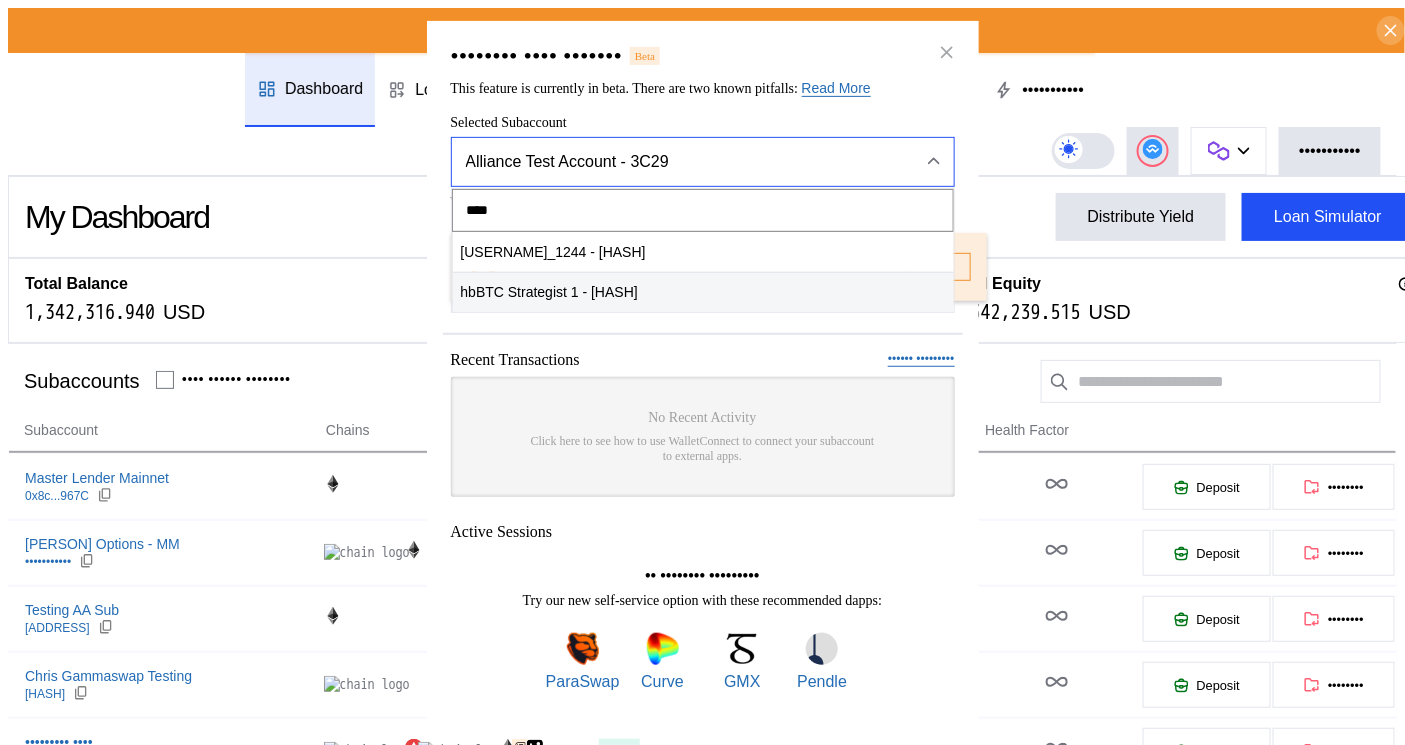 type on "****" 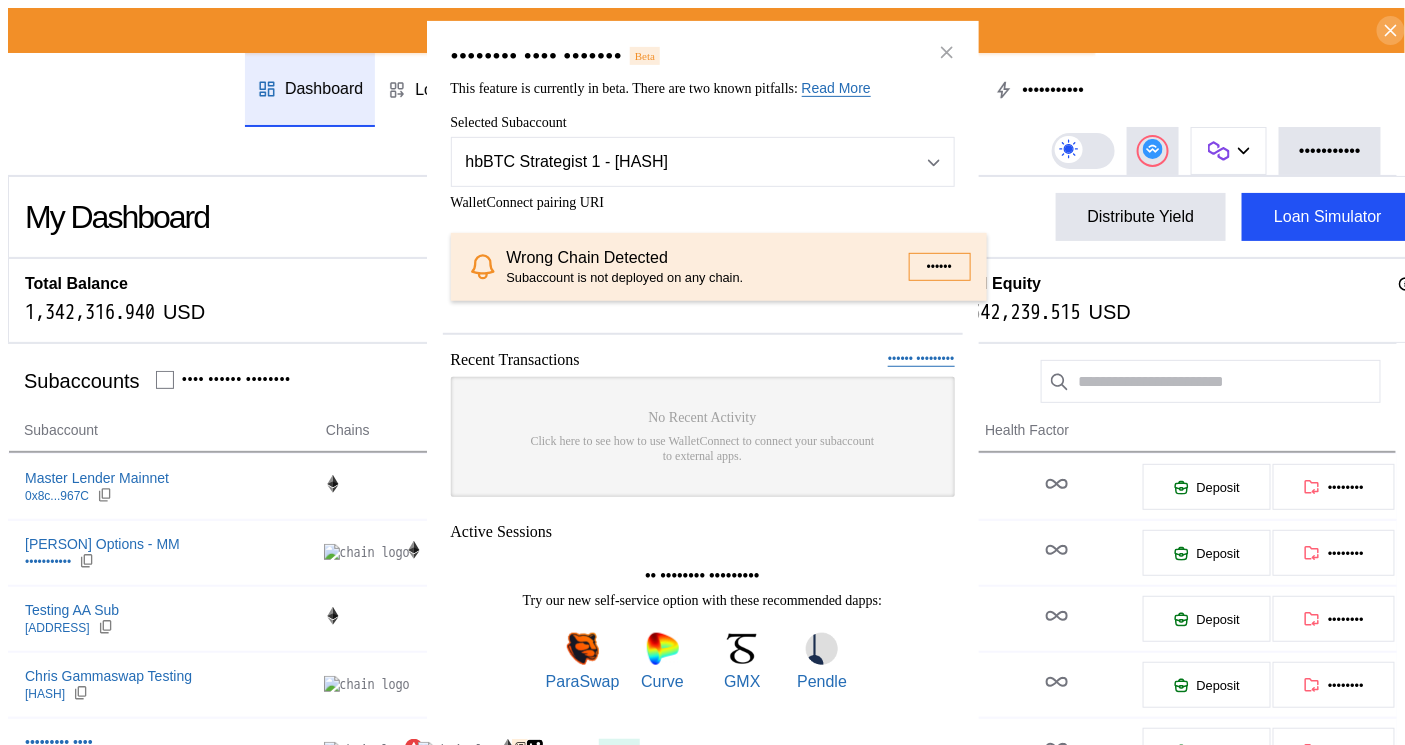 click on "••••••" at bounding box center [940, 267] 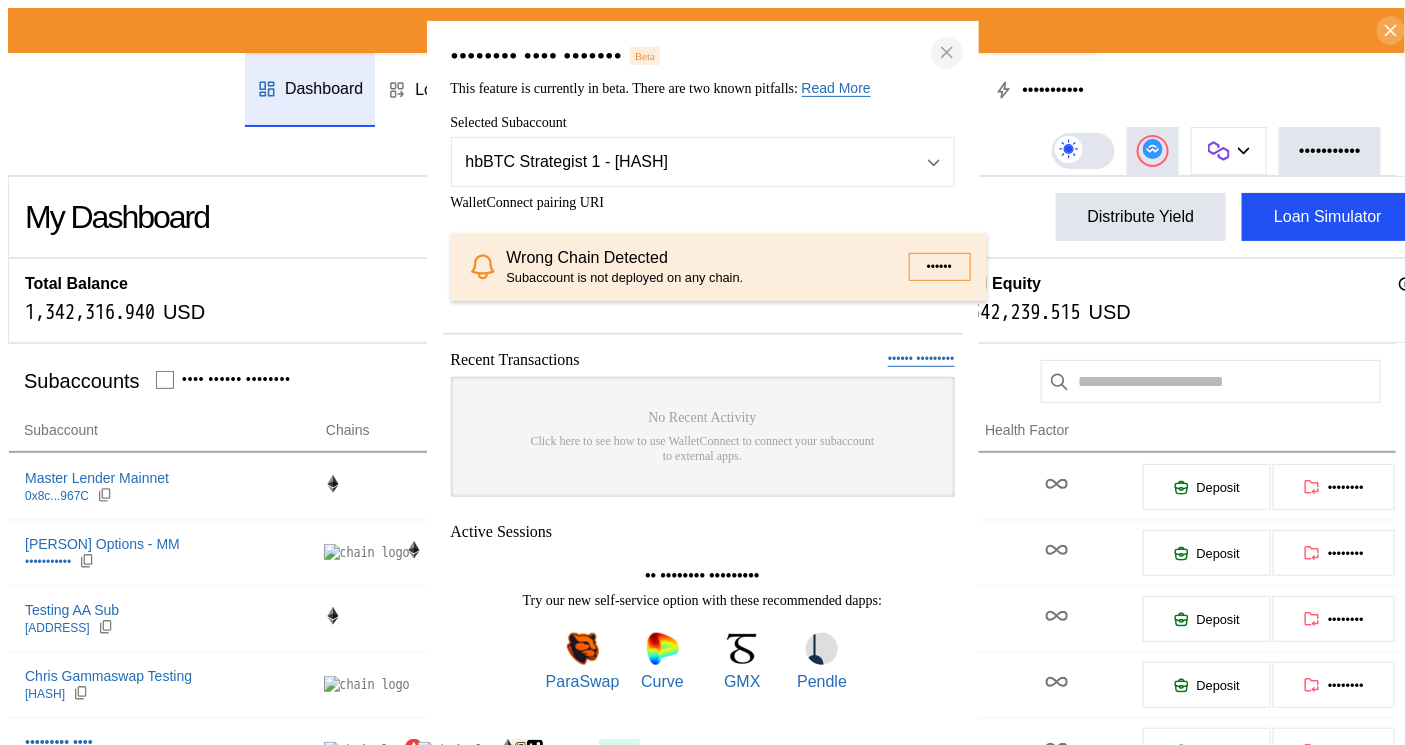 click at bounding box center (947, 52) 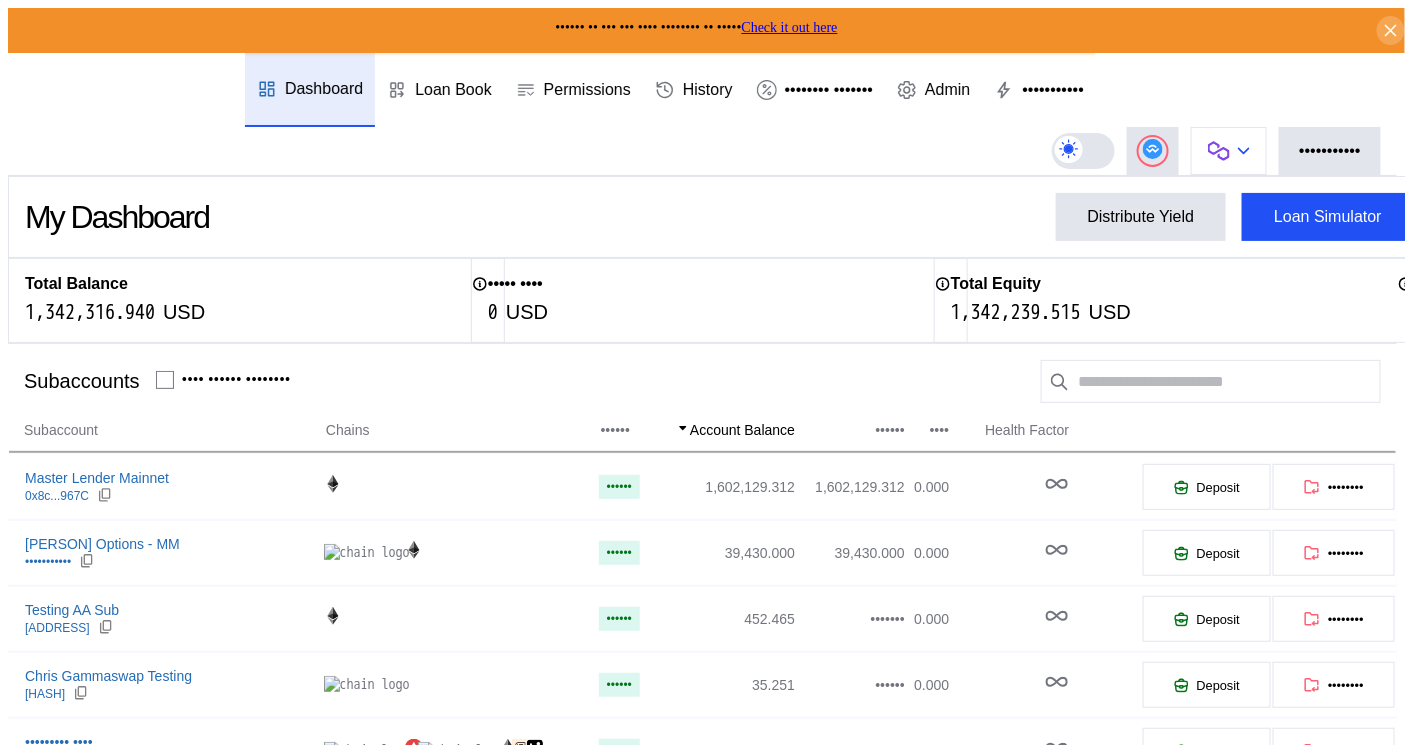 click at bounding box center (1219, 151) 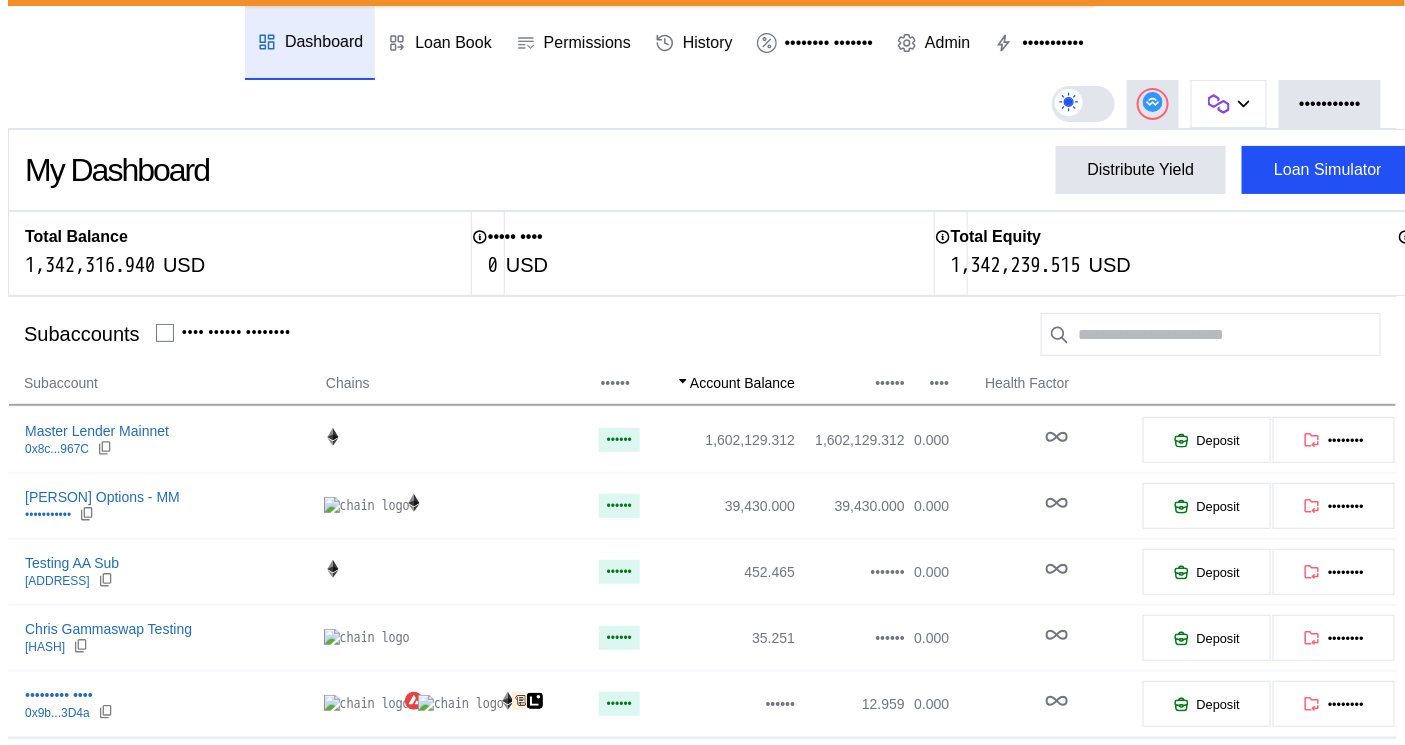 scroll, scrollTop: 45, scrollLeft: 0, axis: vertical 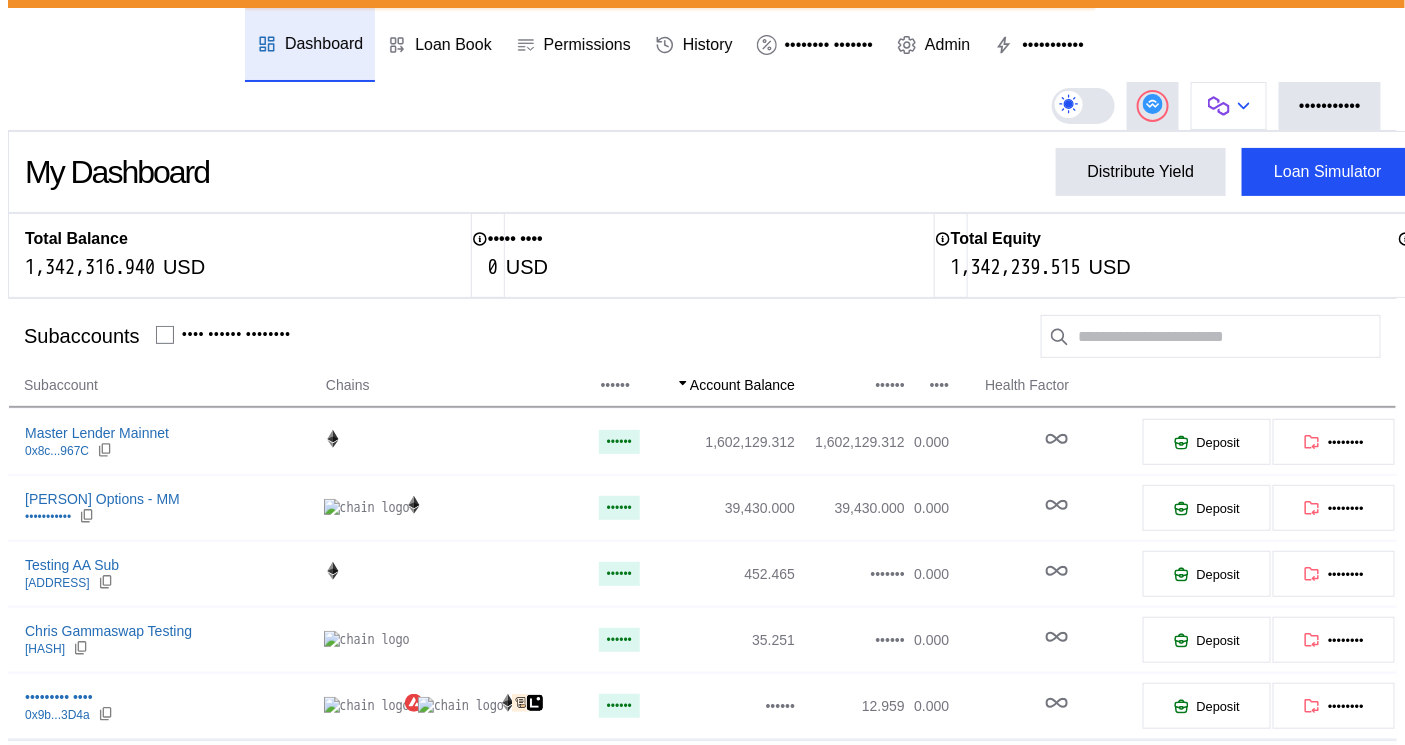 click at bounding box center [1229, 106] 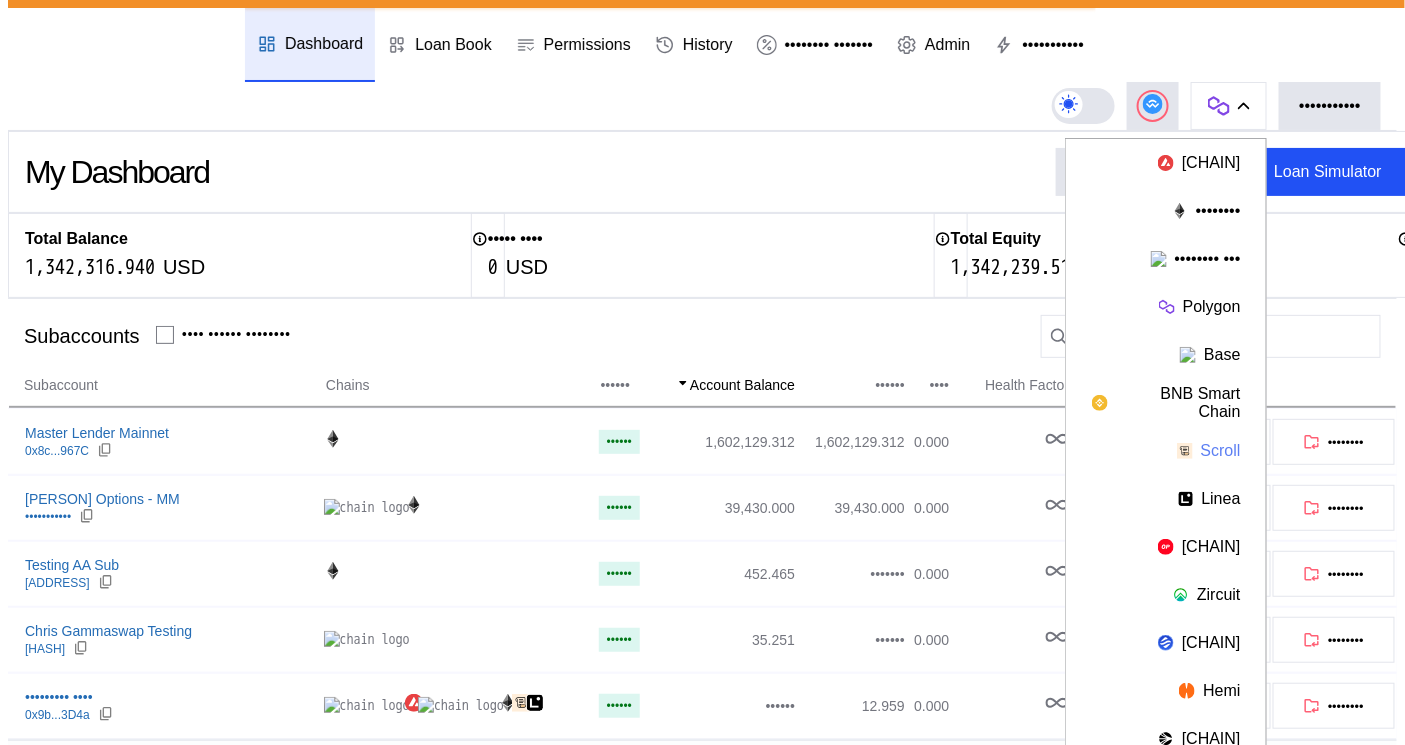 type 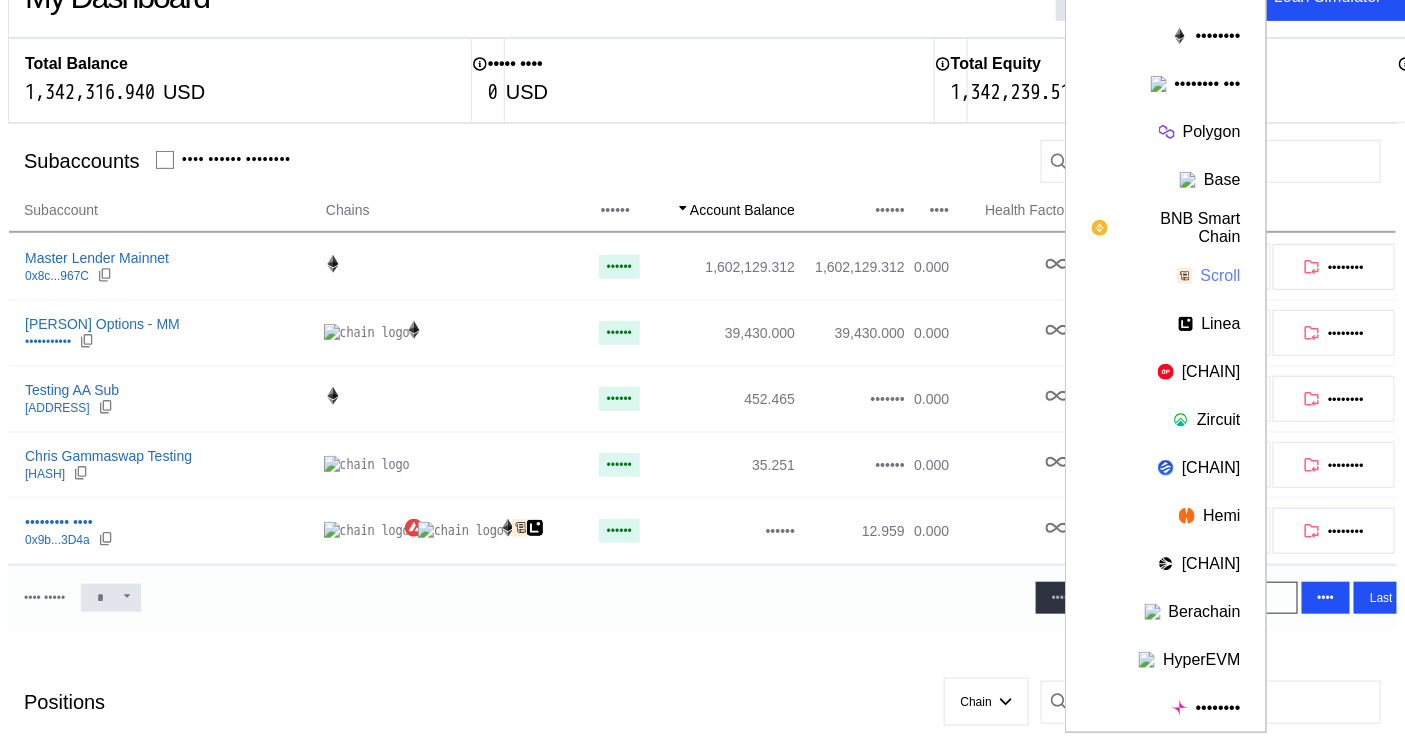 scroll, scrollTop: 222, scrollLeft: 0, axis: vertical 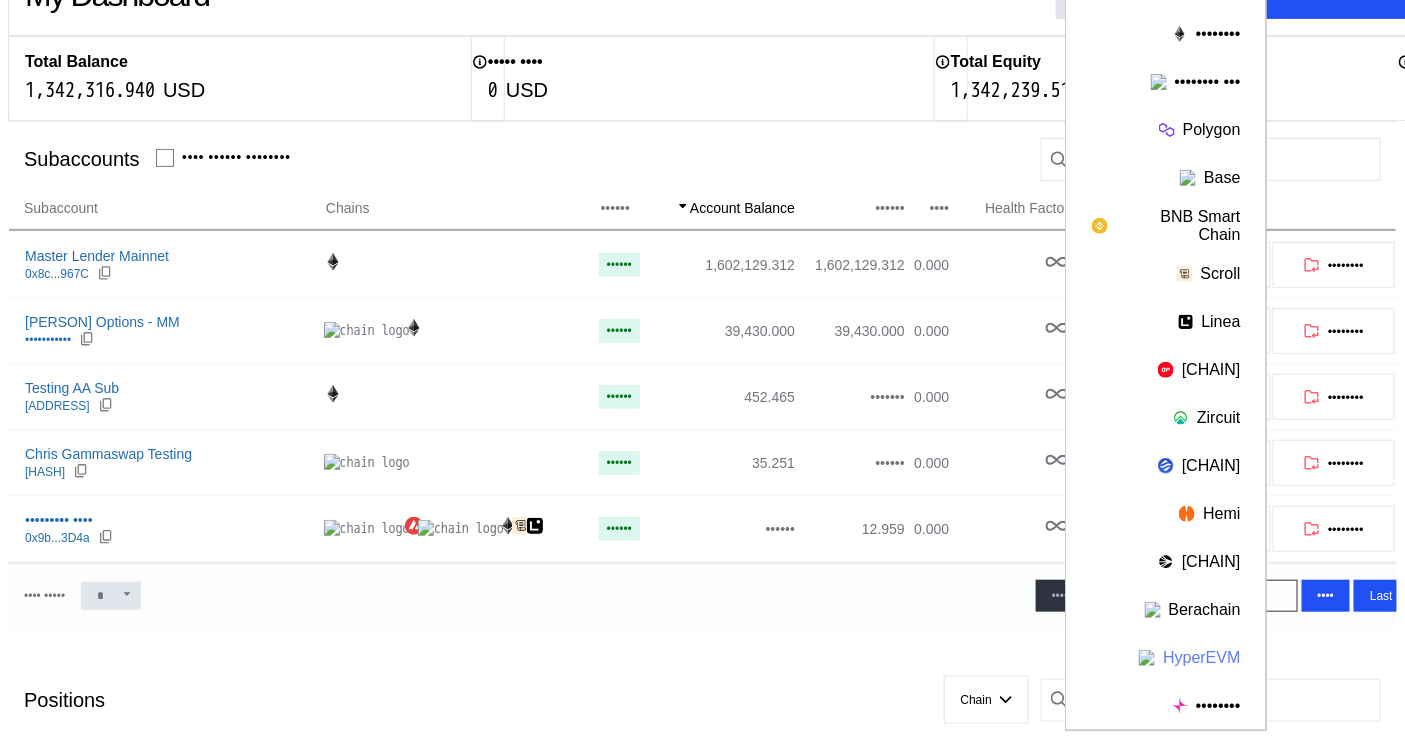click on "HyperEVM" at bounding box center (1166, 658) 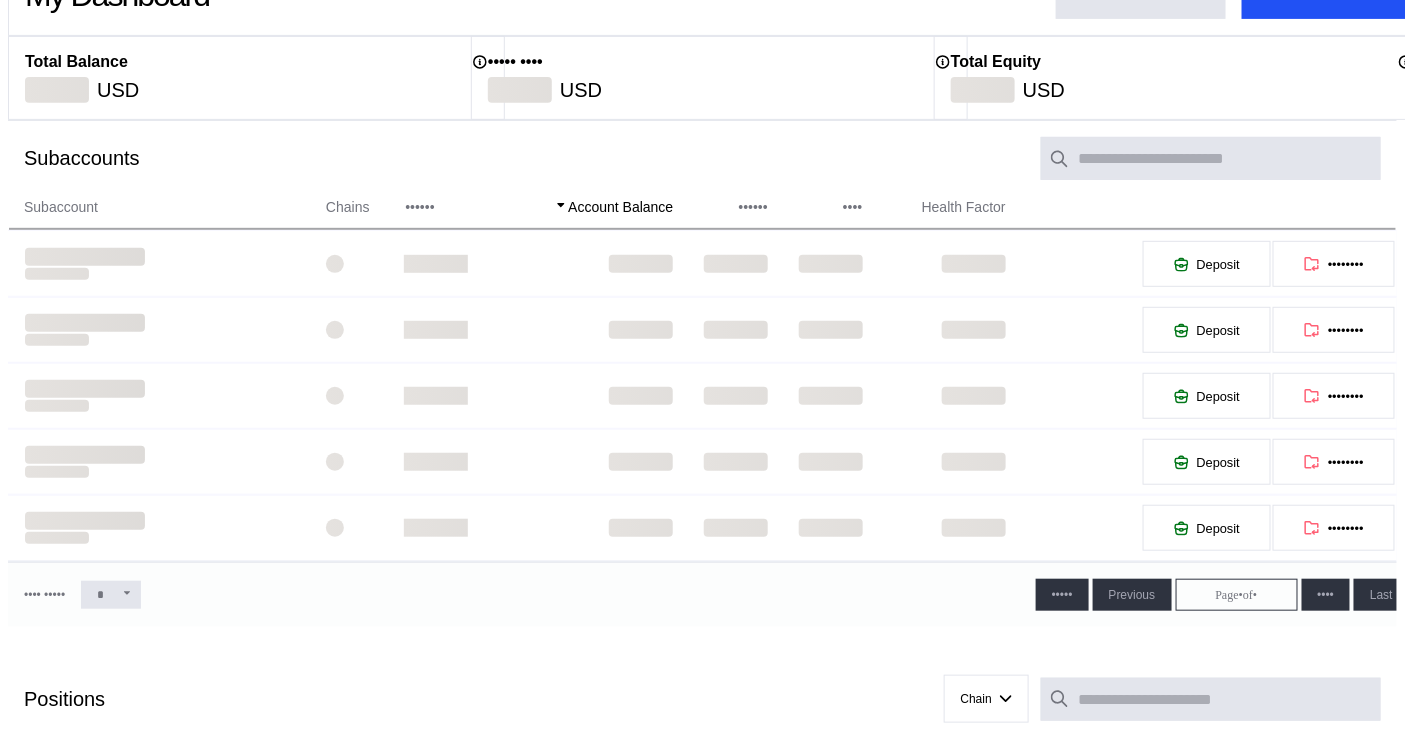 scroll, scrollTop: 0, scrollLeft: 0, axis: both 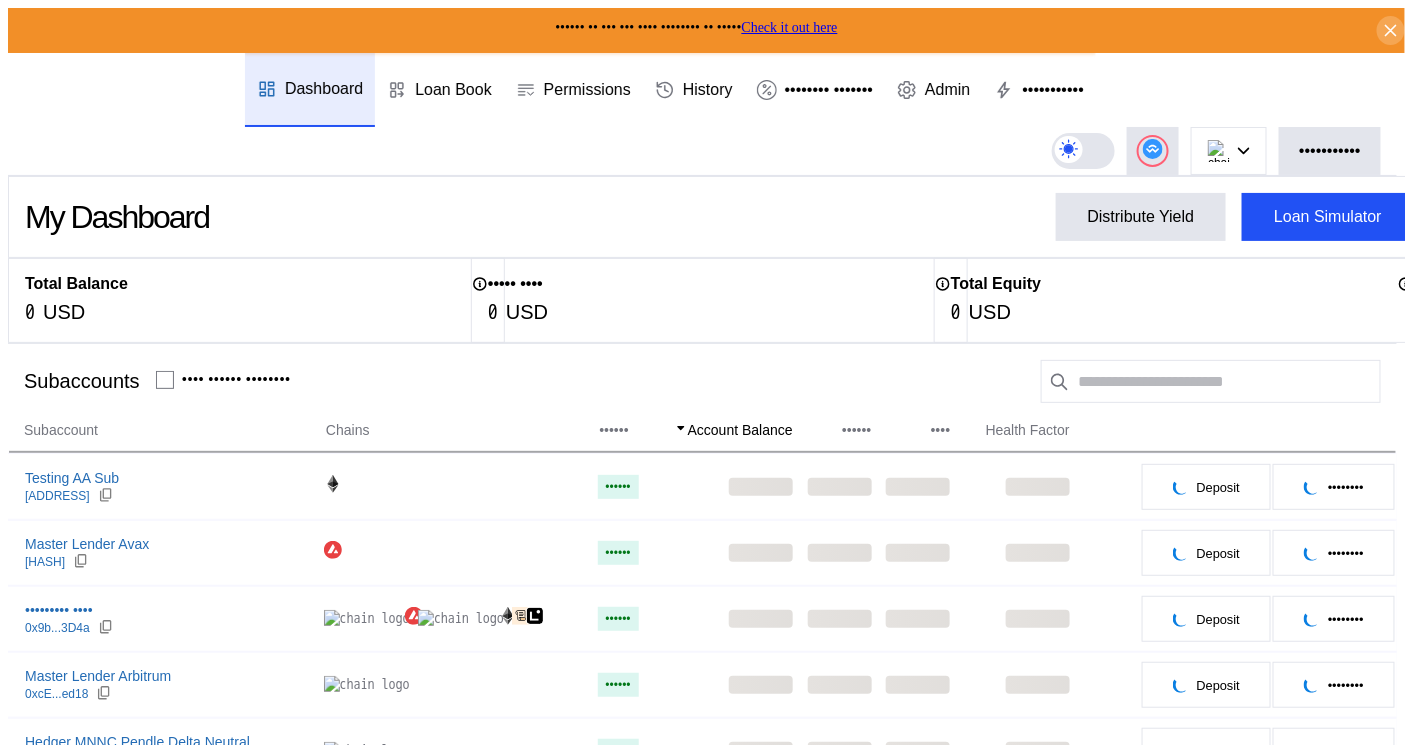 click on "•••••• •
••••• ••••••••••••••••••••••
•
••••••• •••••• •
••••••••••••• ••••
•
•••••• •
••••• ••••••••
•
••••••••• •••• •••• ••••••••••• ••••••• •••••••• ••••••• ••••• ••••••••••• ••••••••• •••••••• •••••••• ••• ••••••• •••• ••• ••••• ••••• •••••• ••••• •• ••••••• ••••••• •••••••••• •••• ••••• ••••••• ••••••••• •••••••• •••••••• •••••••••••" at bounding box center (702, 114) 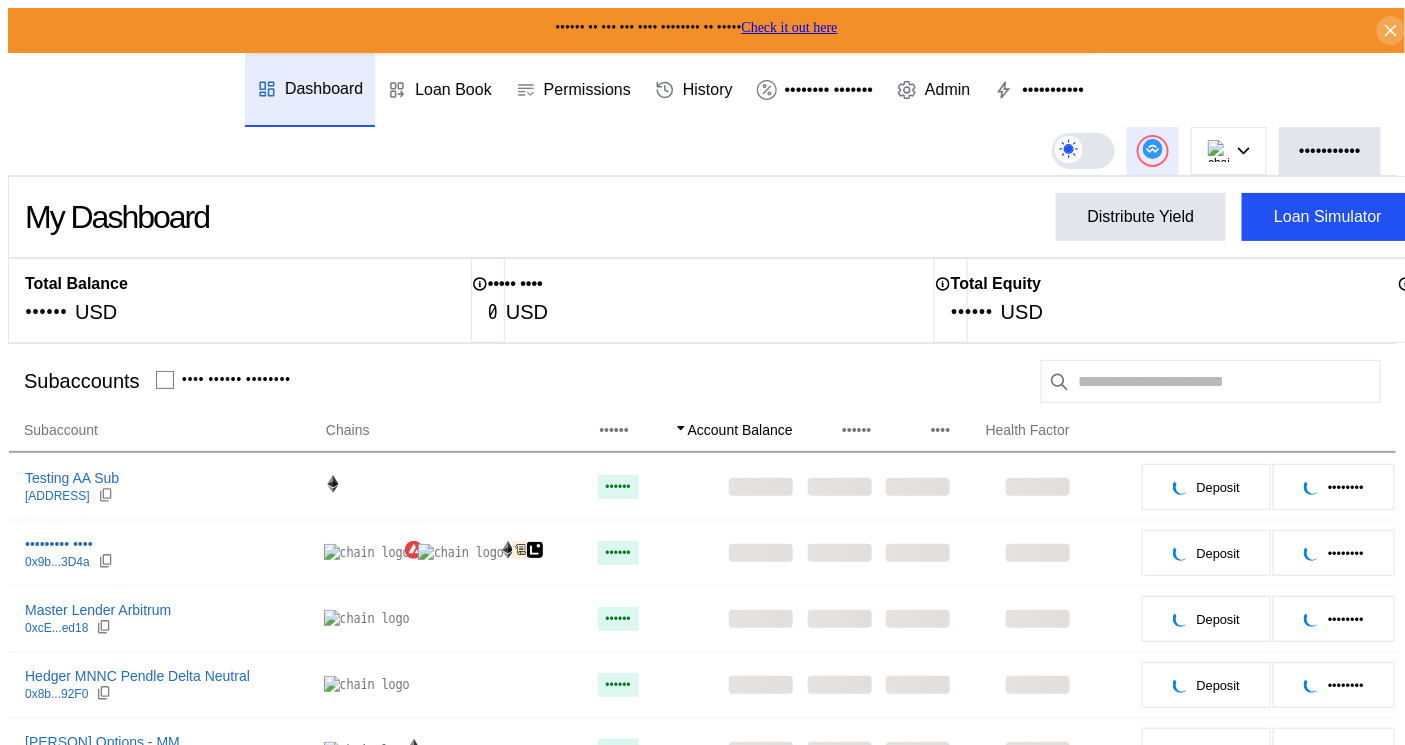 click at bounding box center [1153, 149] 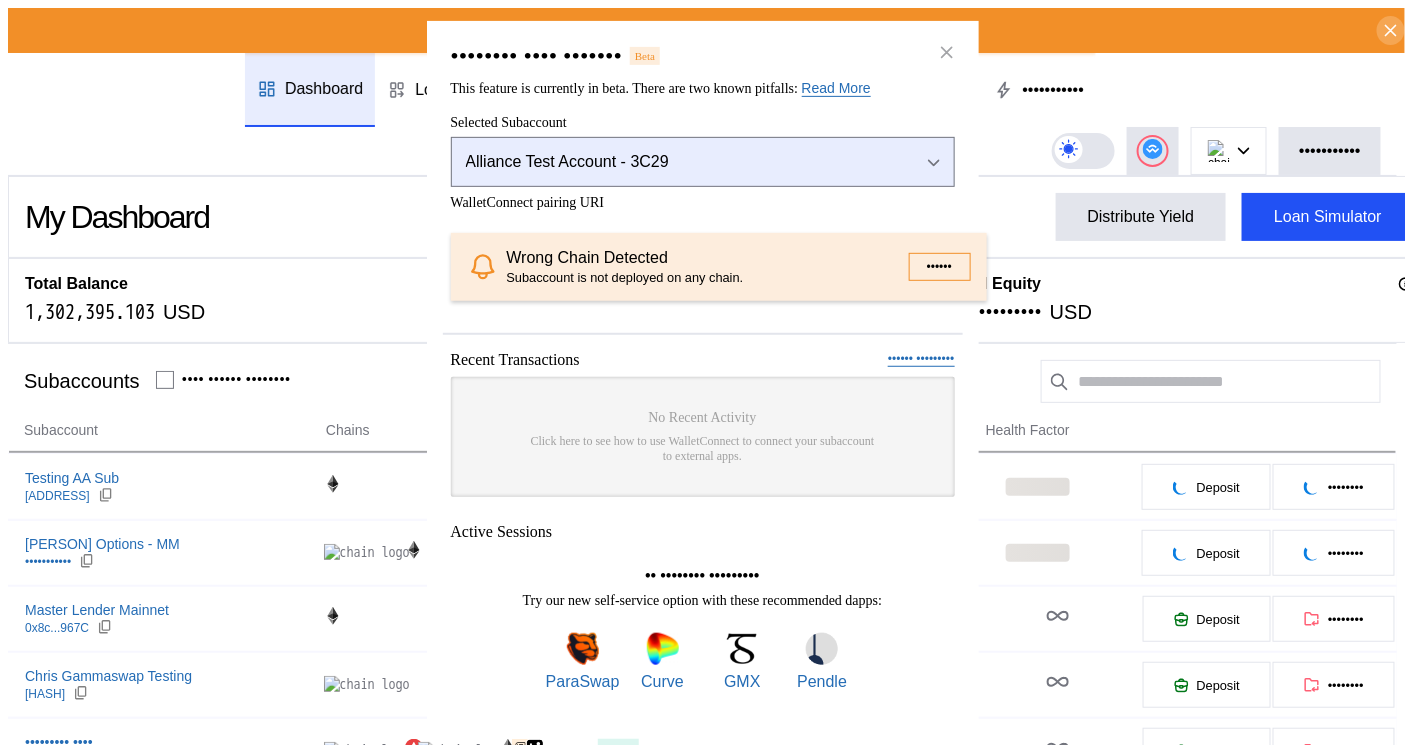 click on "Alliance Test Account - 3C29" at bounding box center [677, 161] 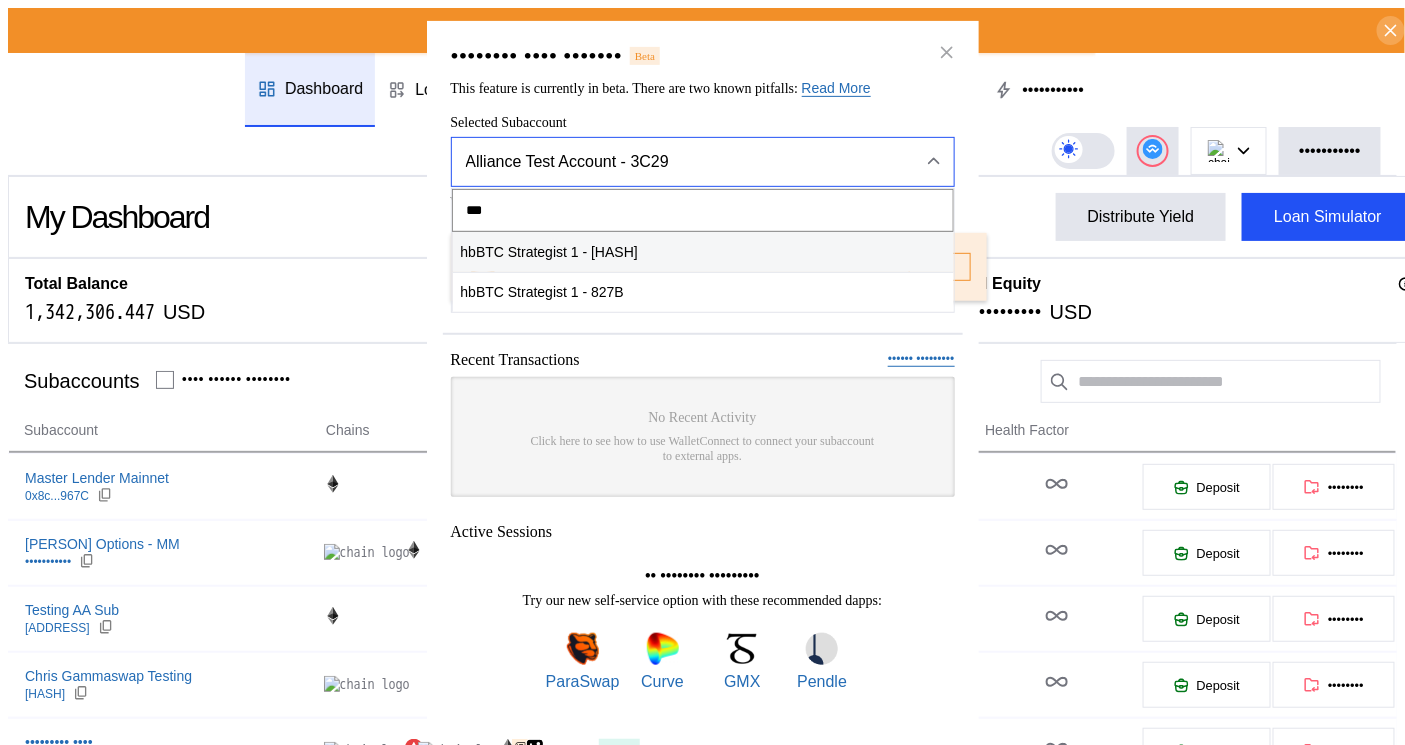 type on "***" 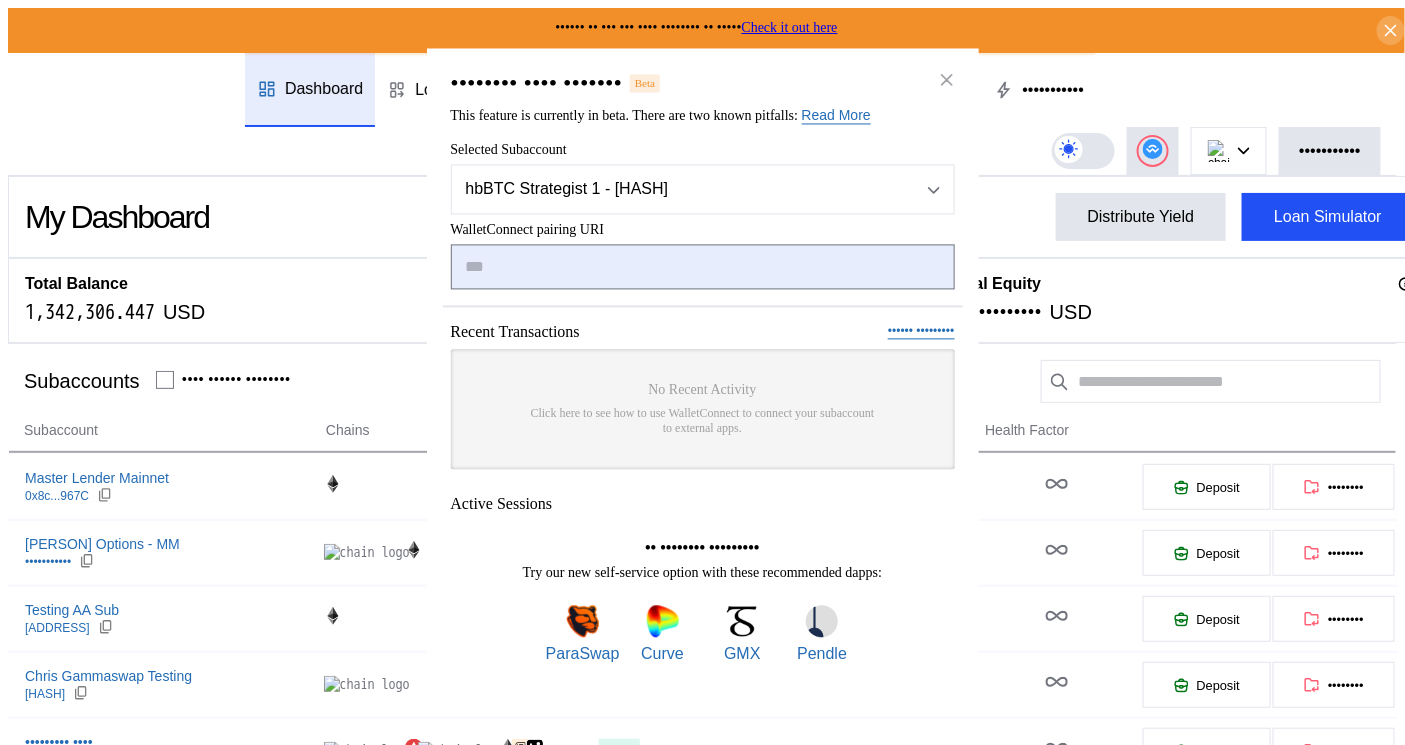 click at bounding box center (703, 266) 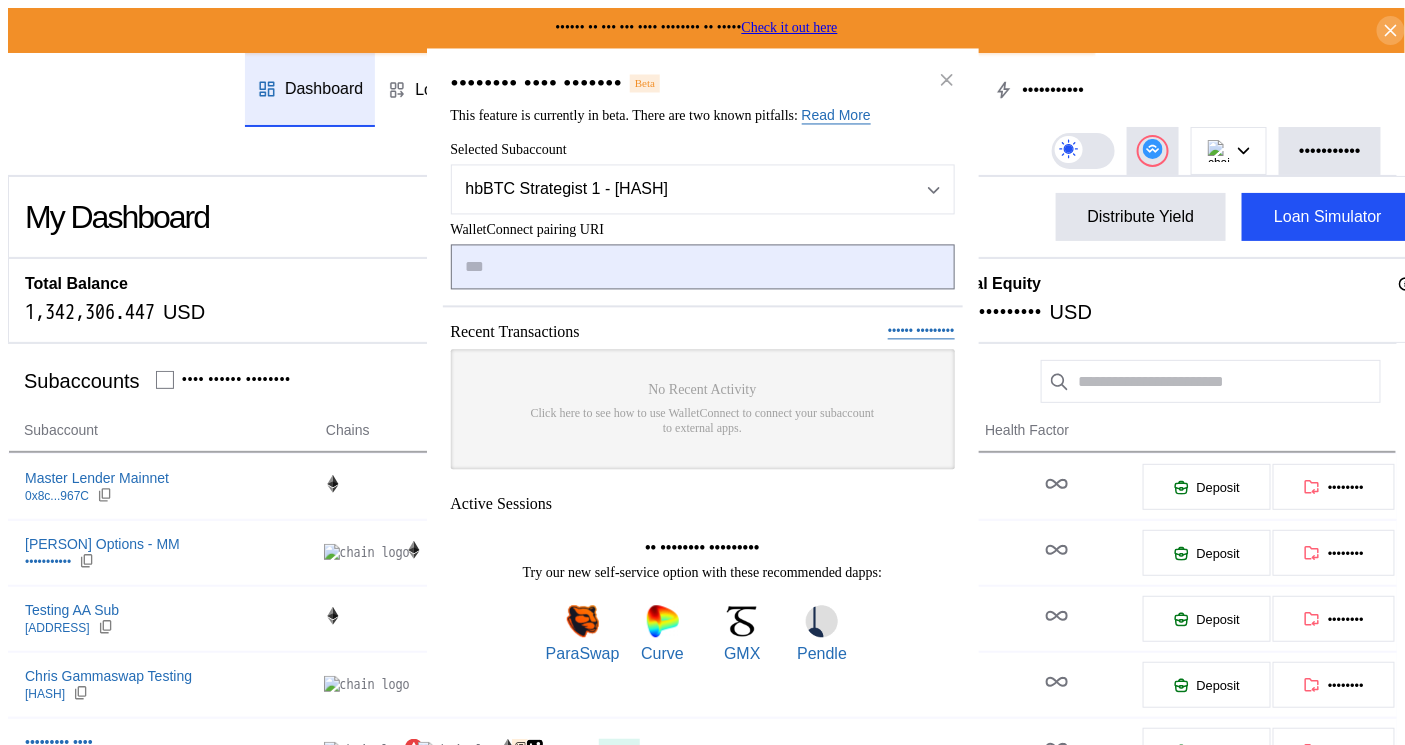 type on "•••••••••••••••••••••••••••••••••••••••••••••••••••••••••••••••••••••••••••••••••••••••••••••••••••••••••••••••••••••••••••••••••••••••••••••••••••••••••••••••••••••••••••••••••••••••••••" 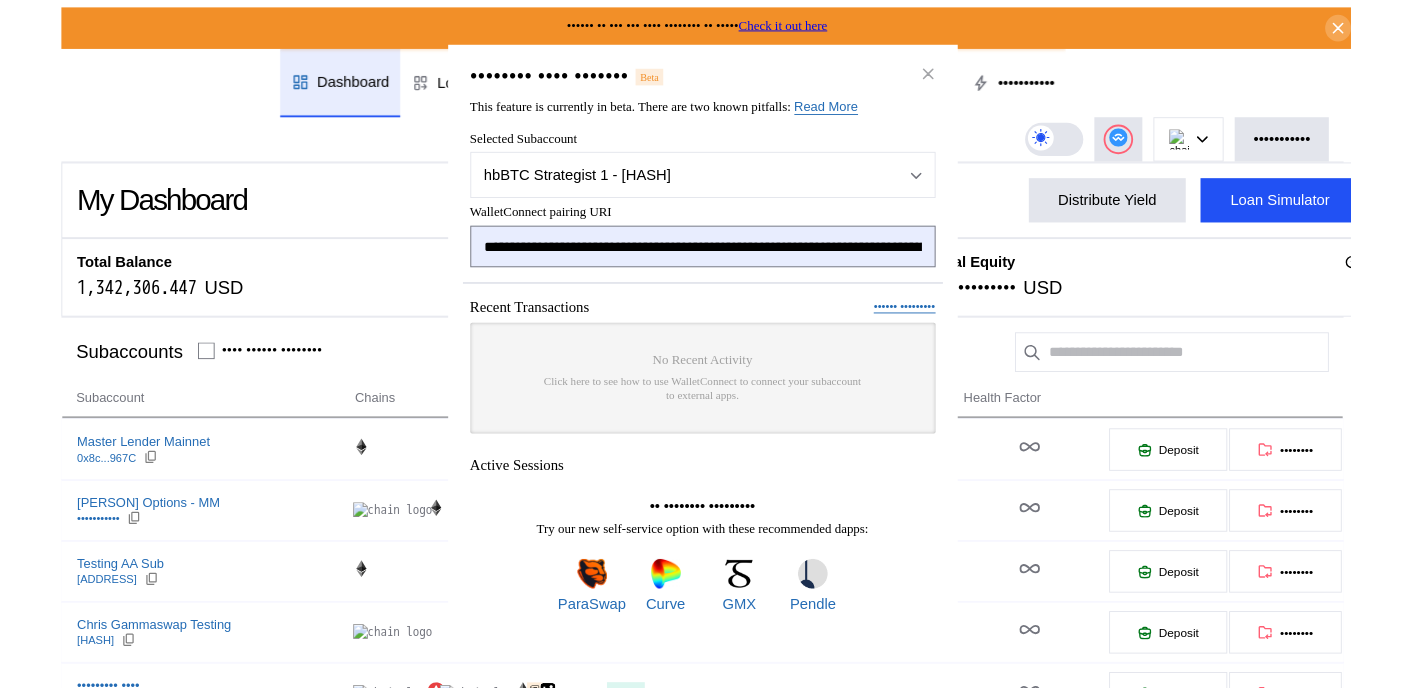 scroll, scrollTop: 0, scrollLeft: 1213, axis: horizontal 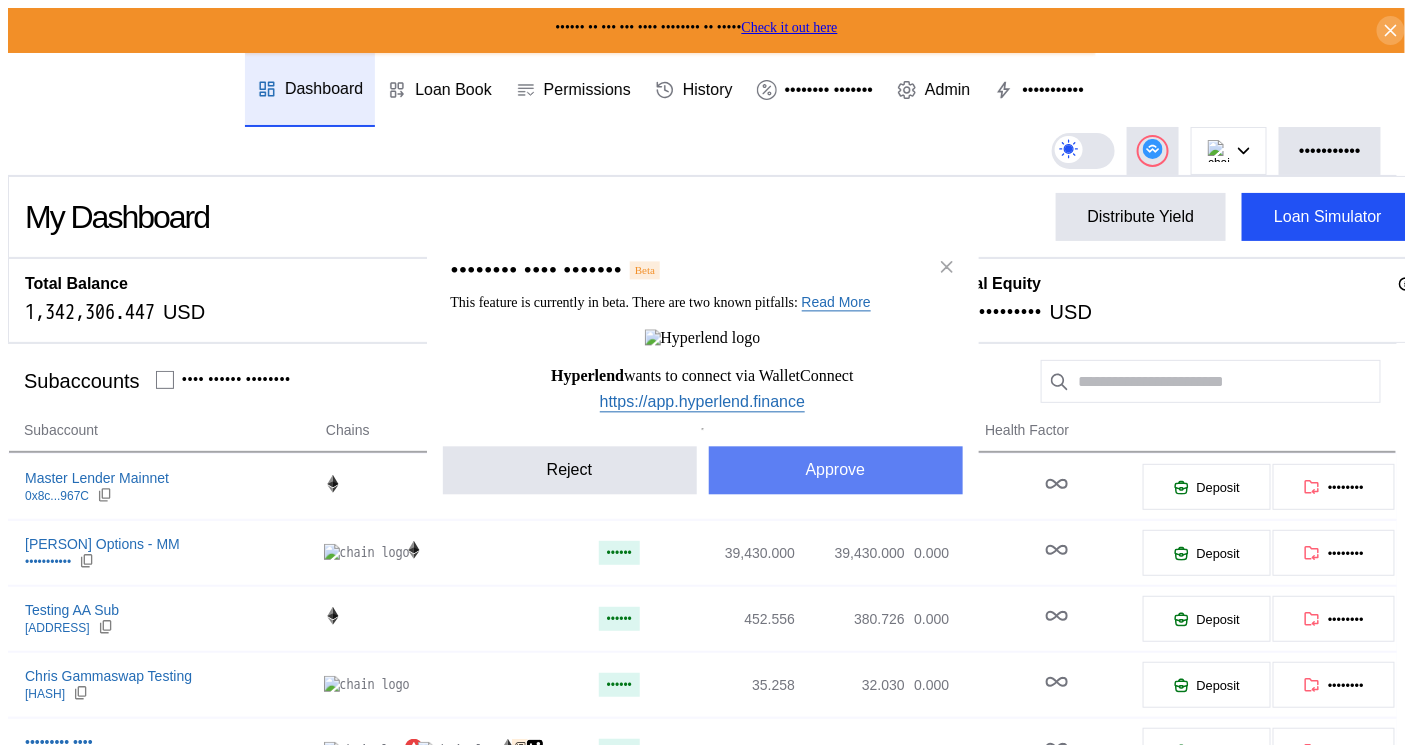 click on "Approve" at bounding box center [836, 470] 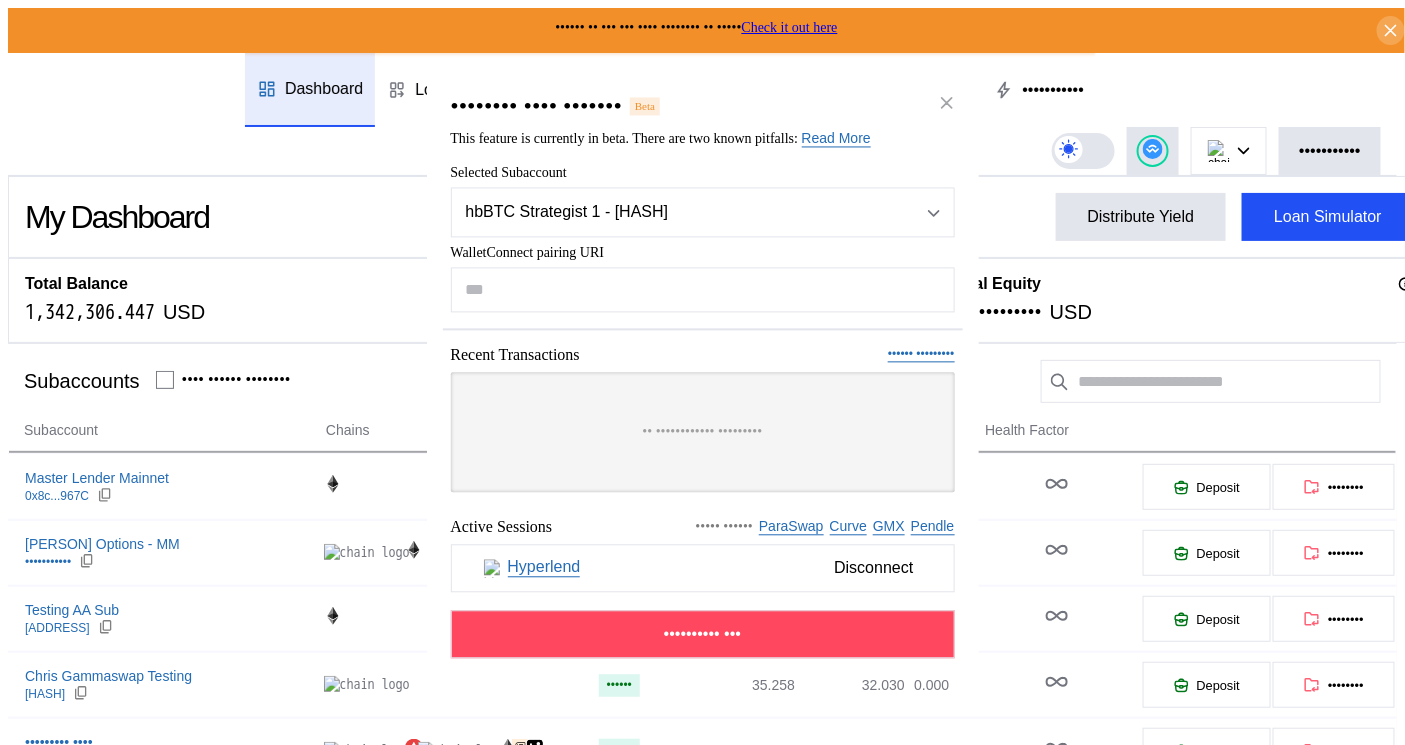 click on "External dApp Connect Beta" at bounding box center (703, 106) 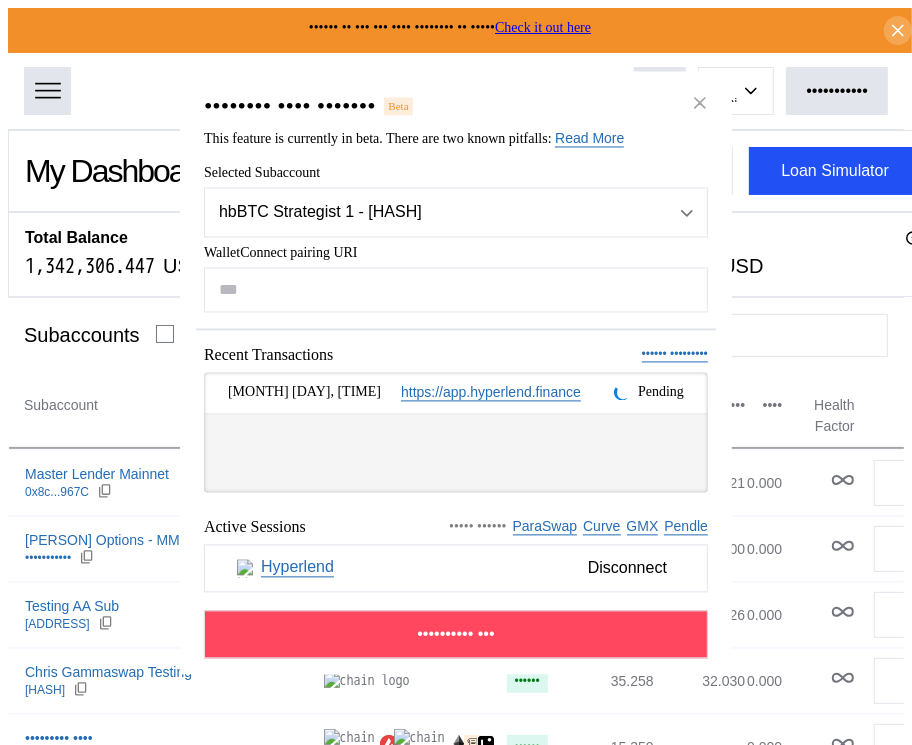 click on "[MONTH] [DAY], [TIME] [URL] Pending" at bounding box center (456, 432) 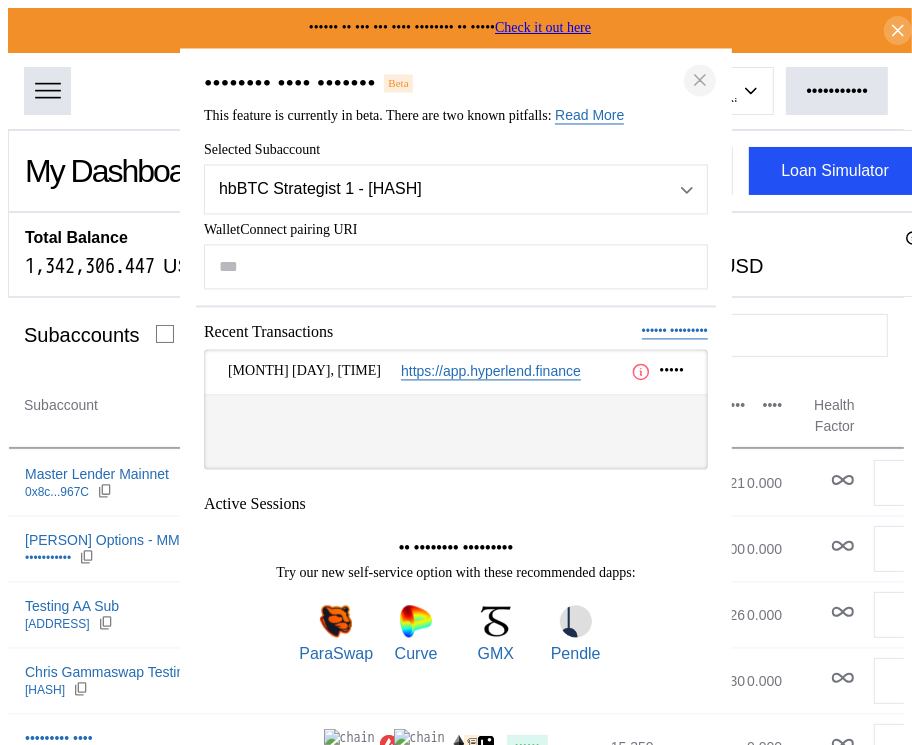 click at bounding box center (700, 80) 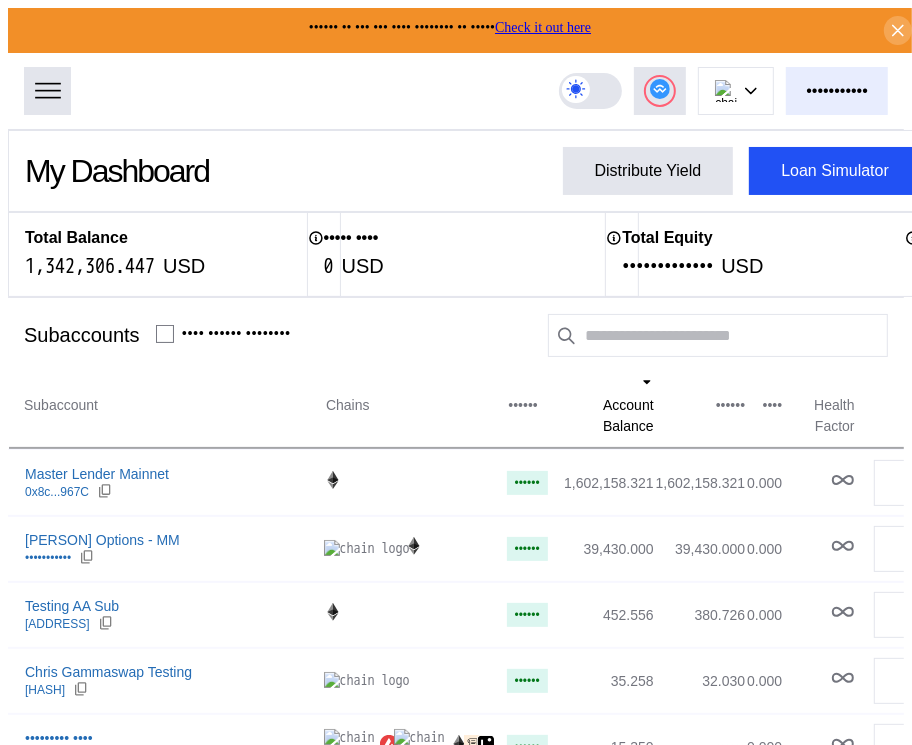 click on "•••••••••••" at bounding box center (837, 91) 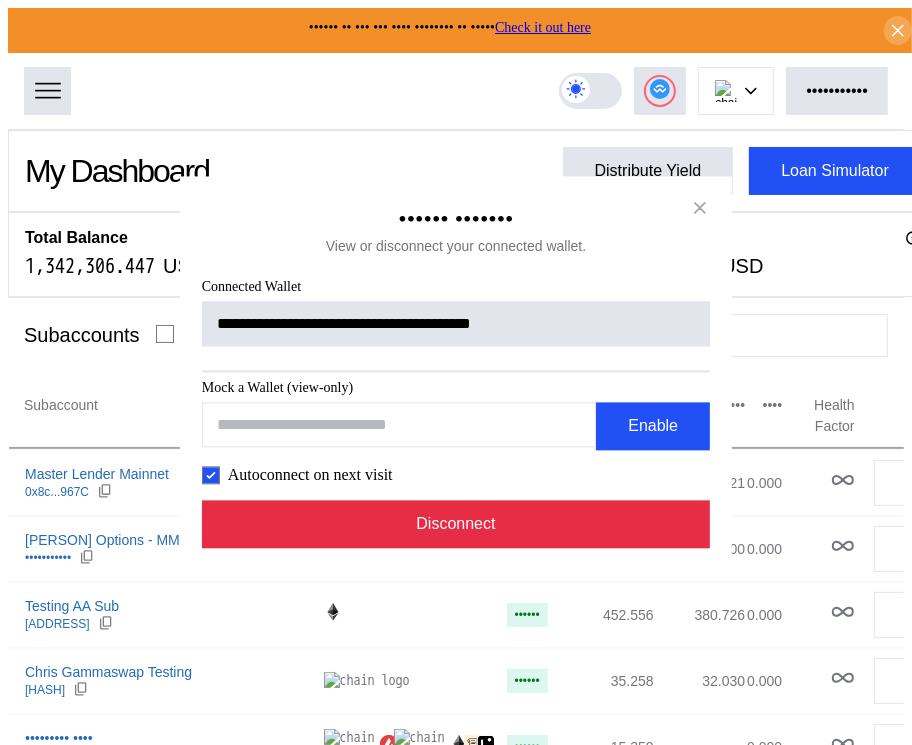 click on "Disconnect" at bounding box center (456, 524) 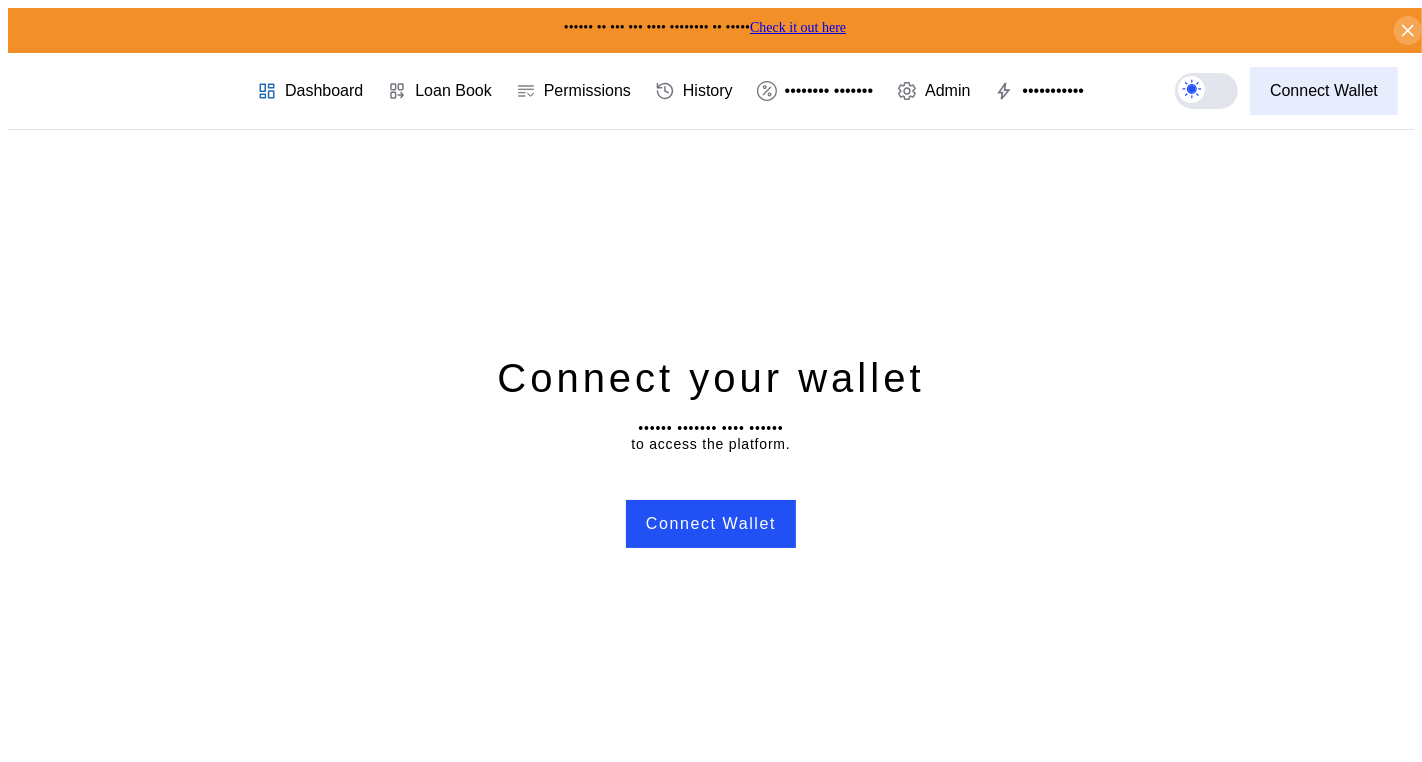 click on "Connect Wallet" at bounding box center [1324, 91] 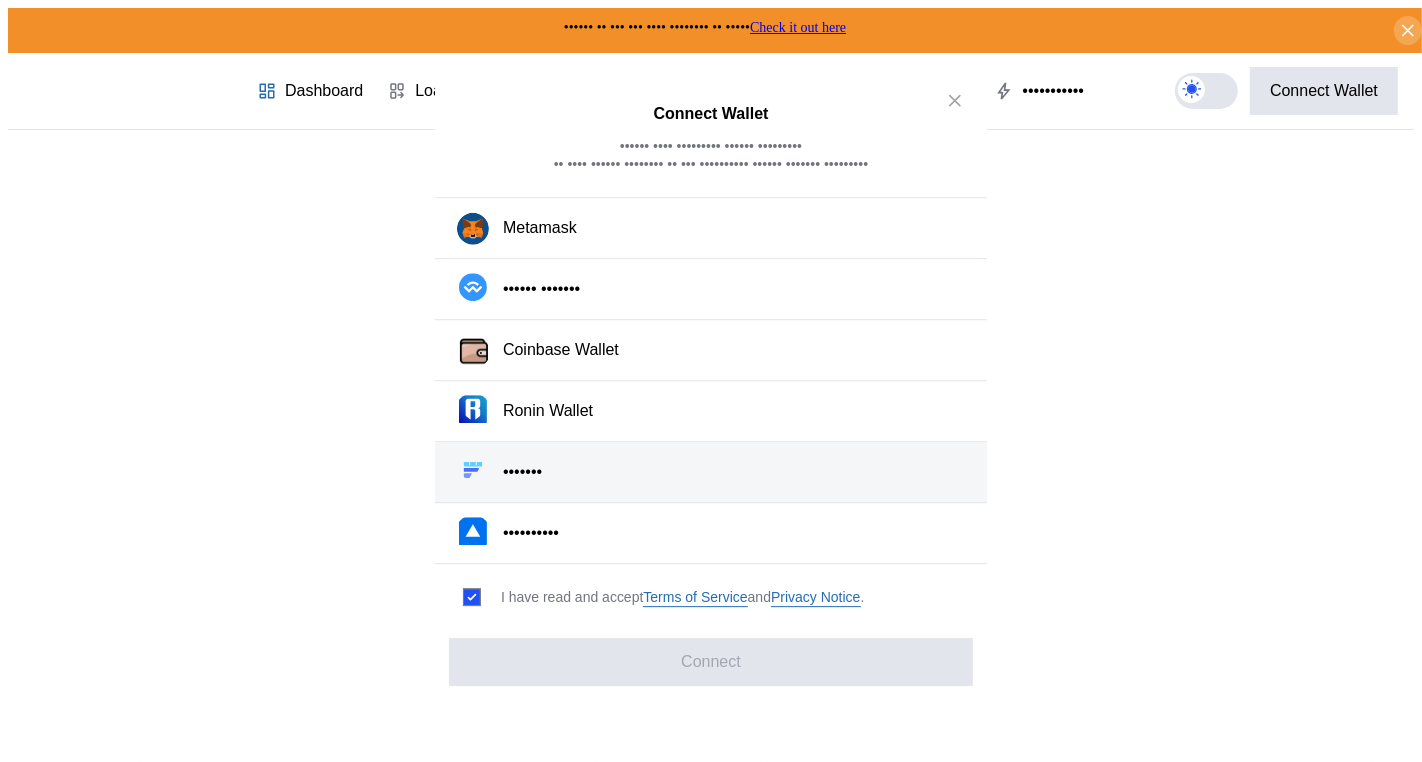 click on "•••••••" at bounding box center (540, 228) 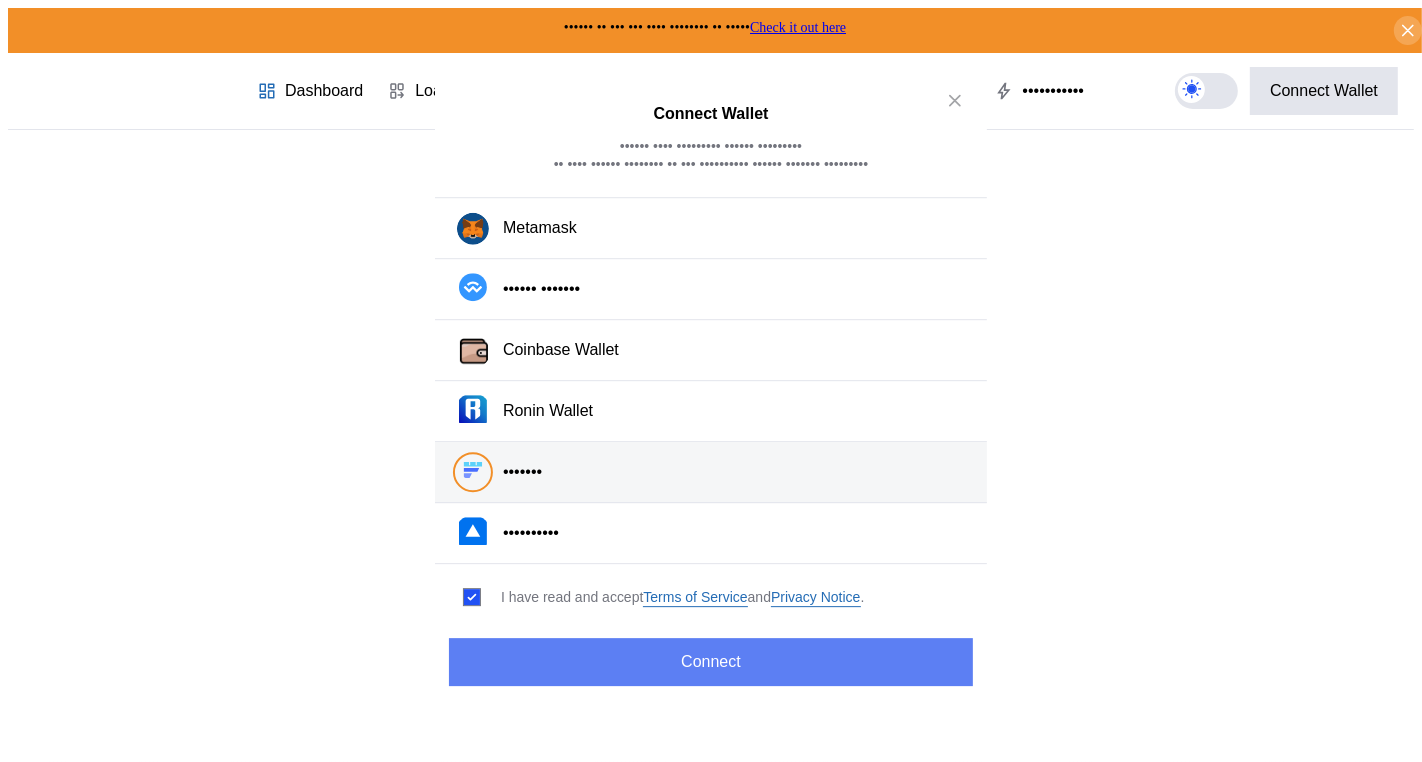 click on "Connect" at bounding box center [711, 662] 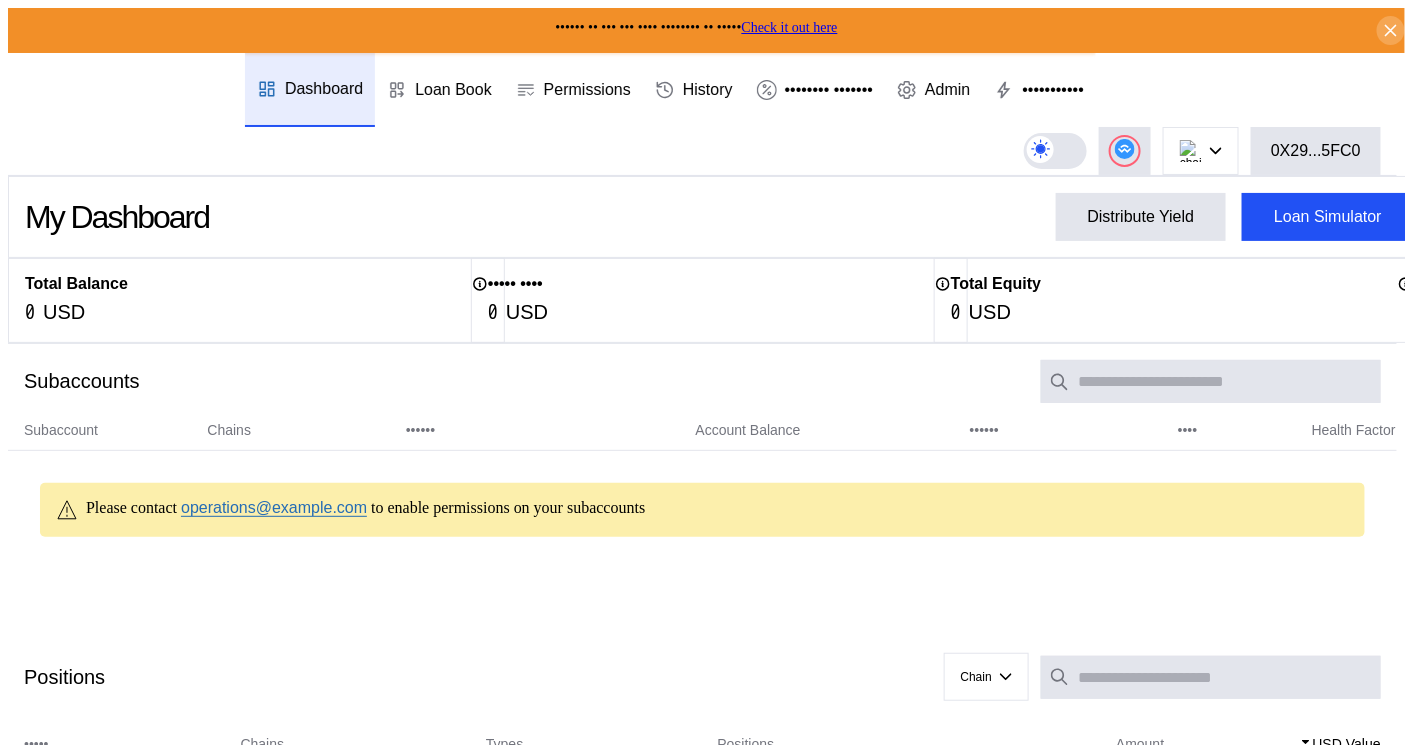 click on "My Dashboard Distribute Yield Loan Simulator" at bounding box center [719, 217] 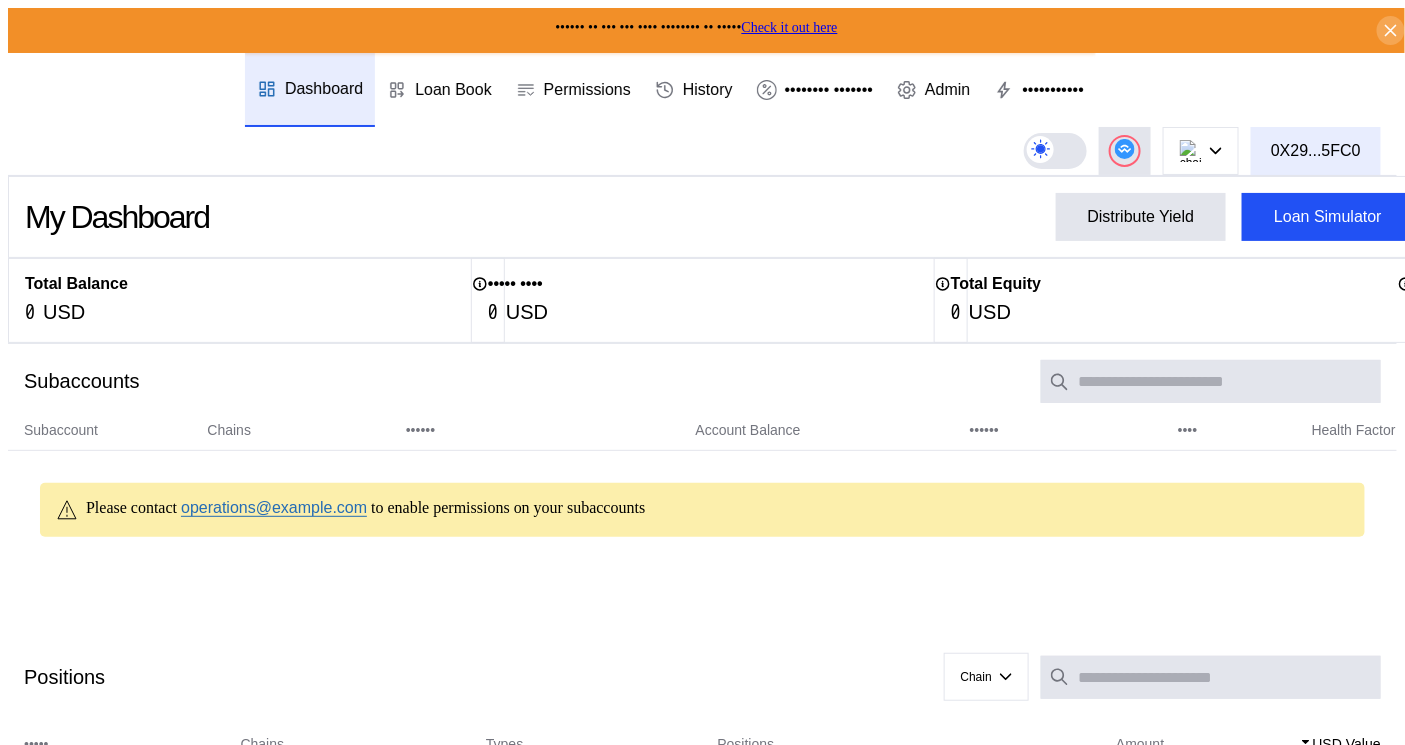 click on "0X29...5FC0" at bounding box center (1316, 151) 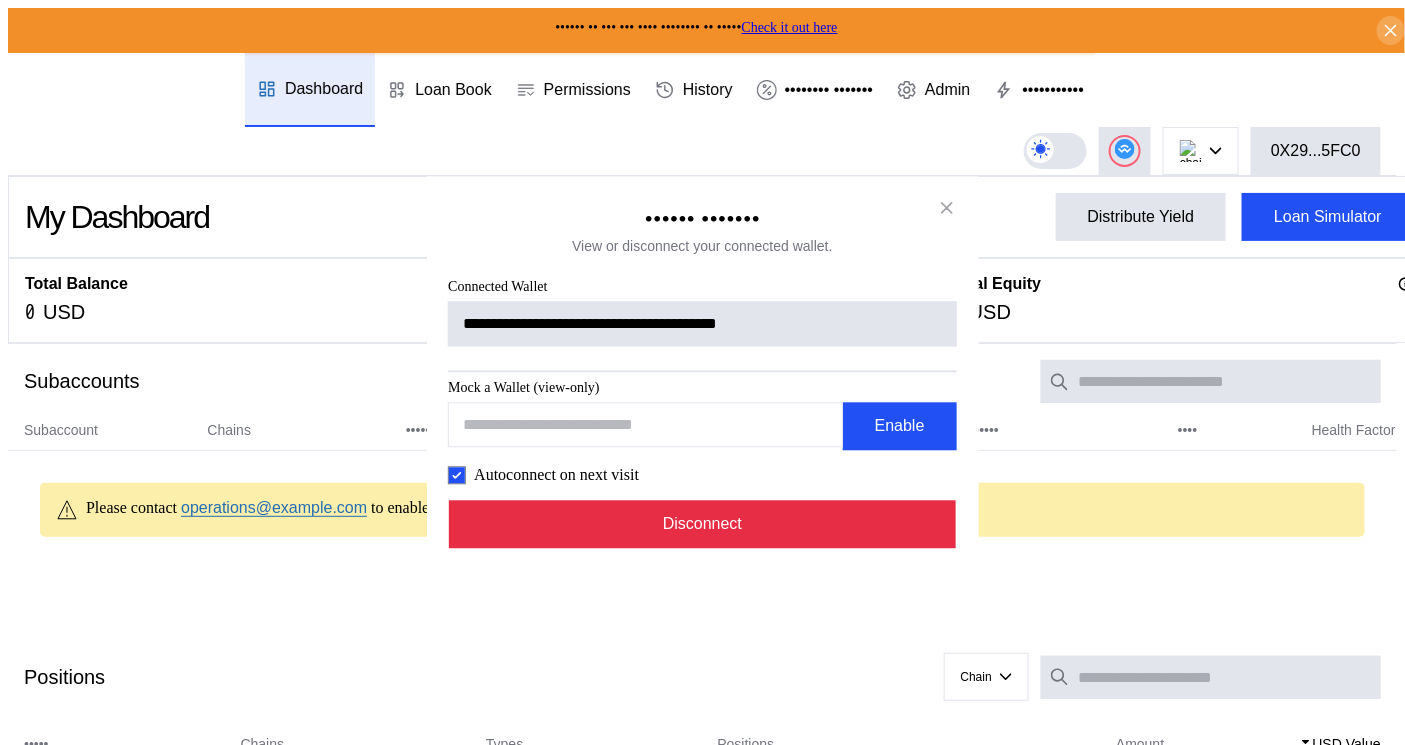 click on "Disconnect" at bounding box center (703, 524) 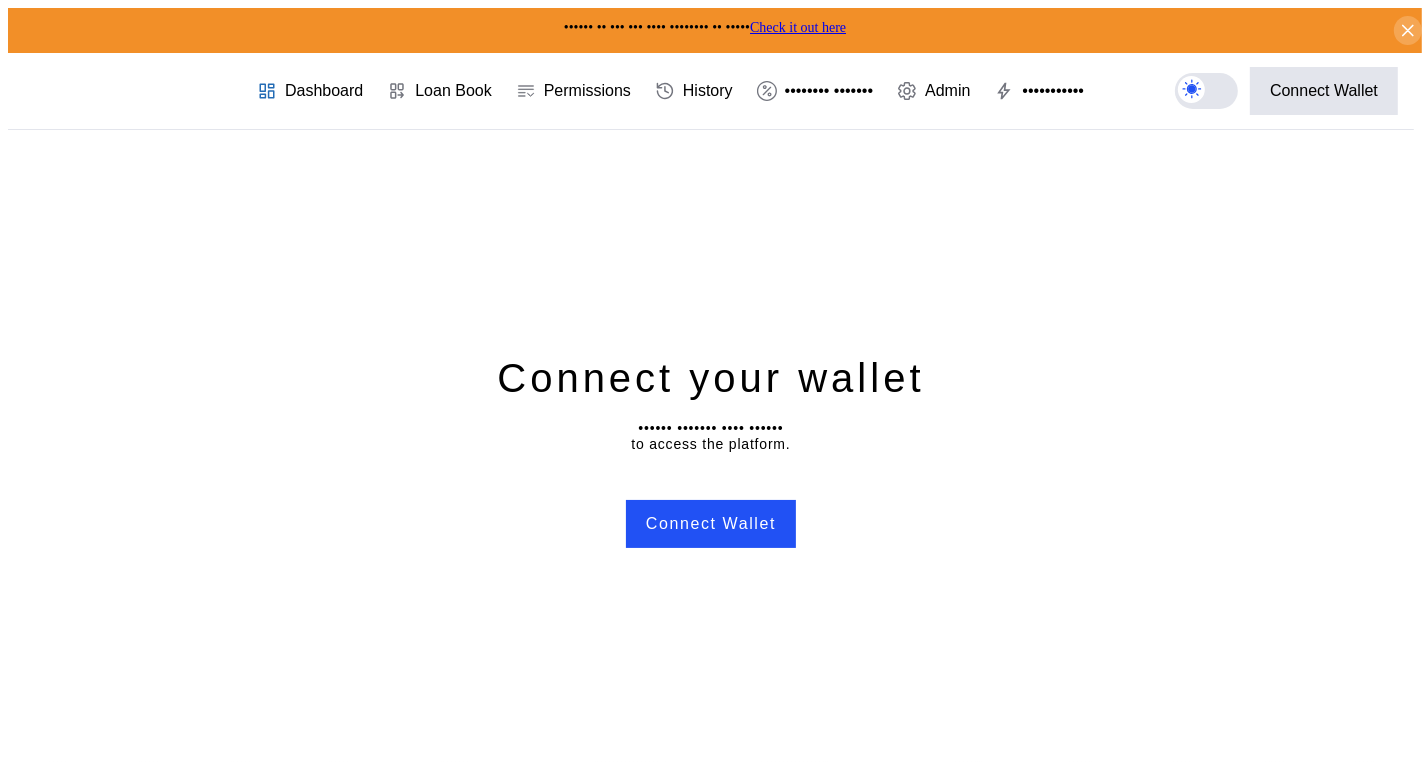 click on "••••••• •••• •••••• •••••• ••••••• •••• ••••••   •• •••••• ••• ••••••••• ••••••• ••••••" at bounding box center (711, 450) 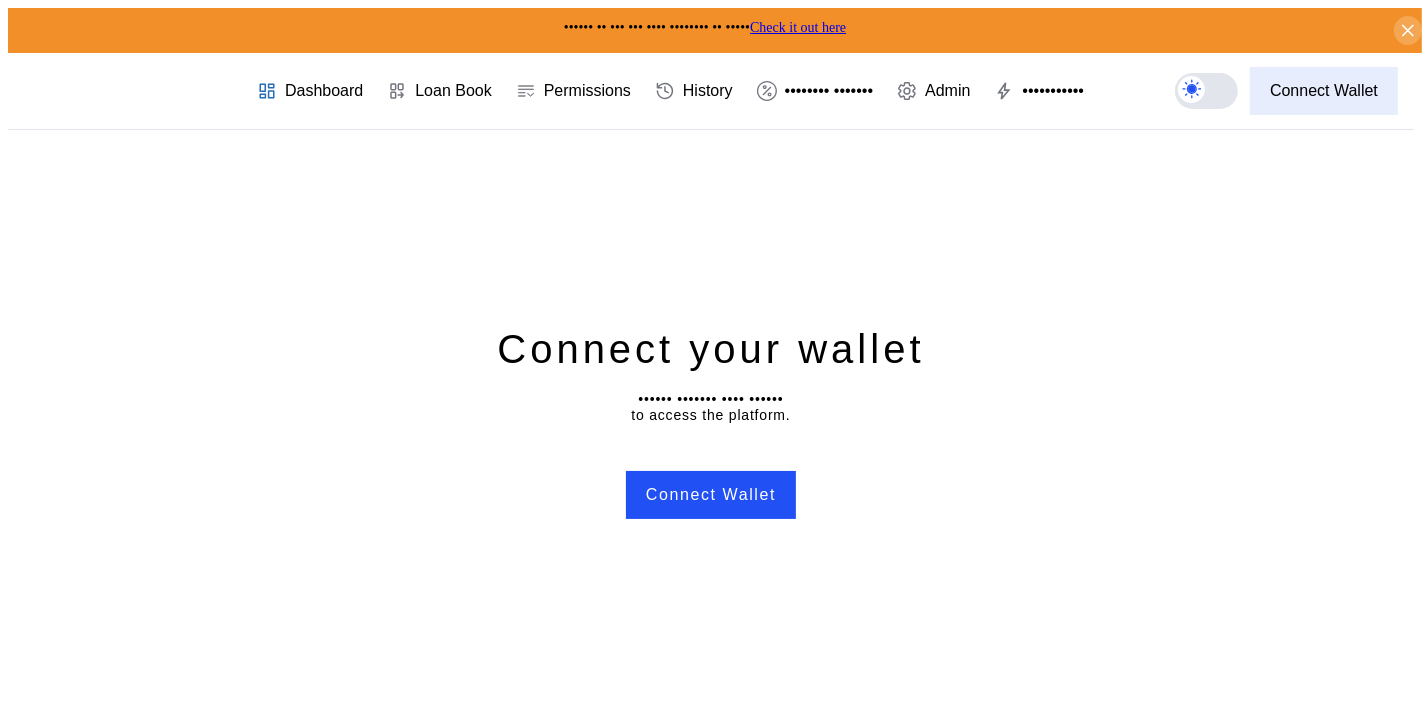 click on "Connect Wallet" at bounding box center (1324, 91) 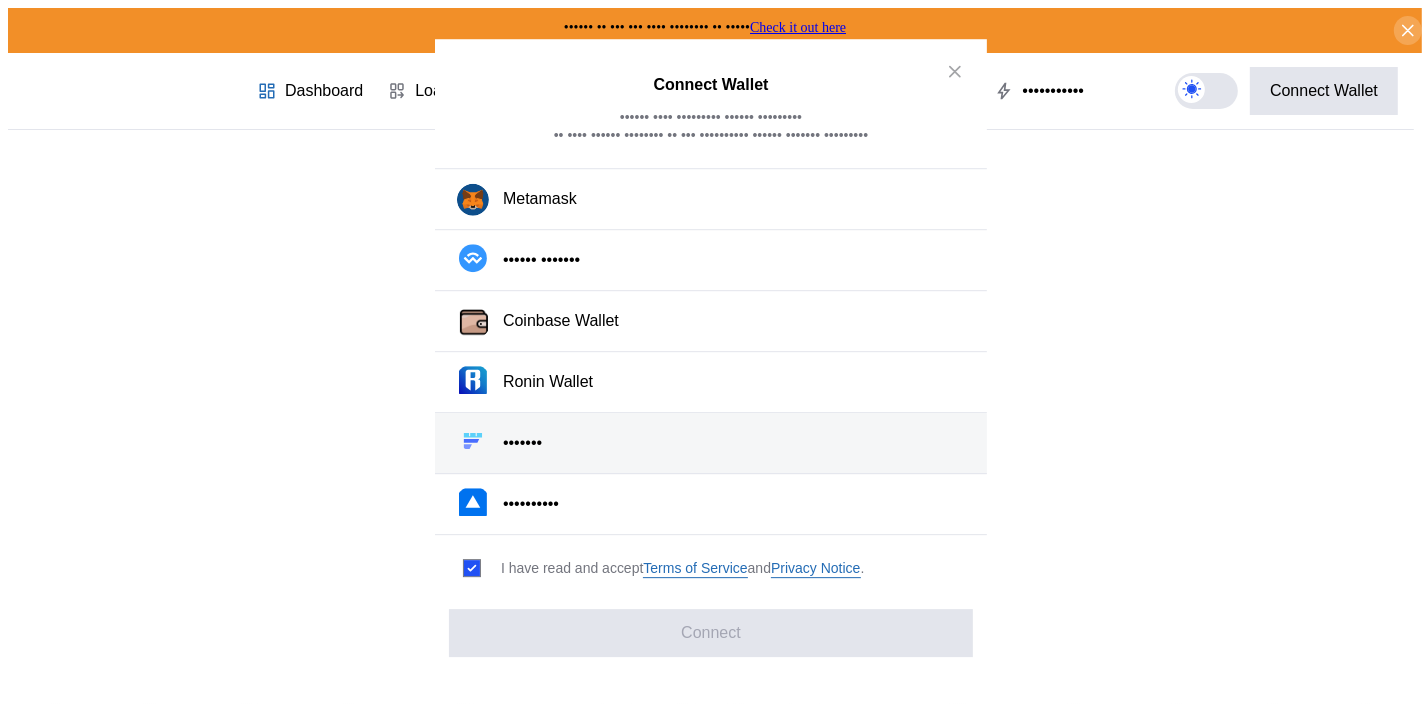 click on "•••••••" at bounding box center [711, 443] 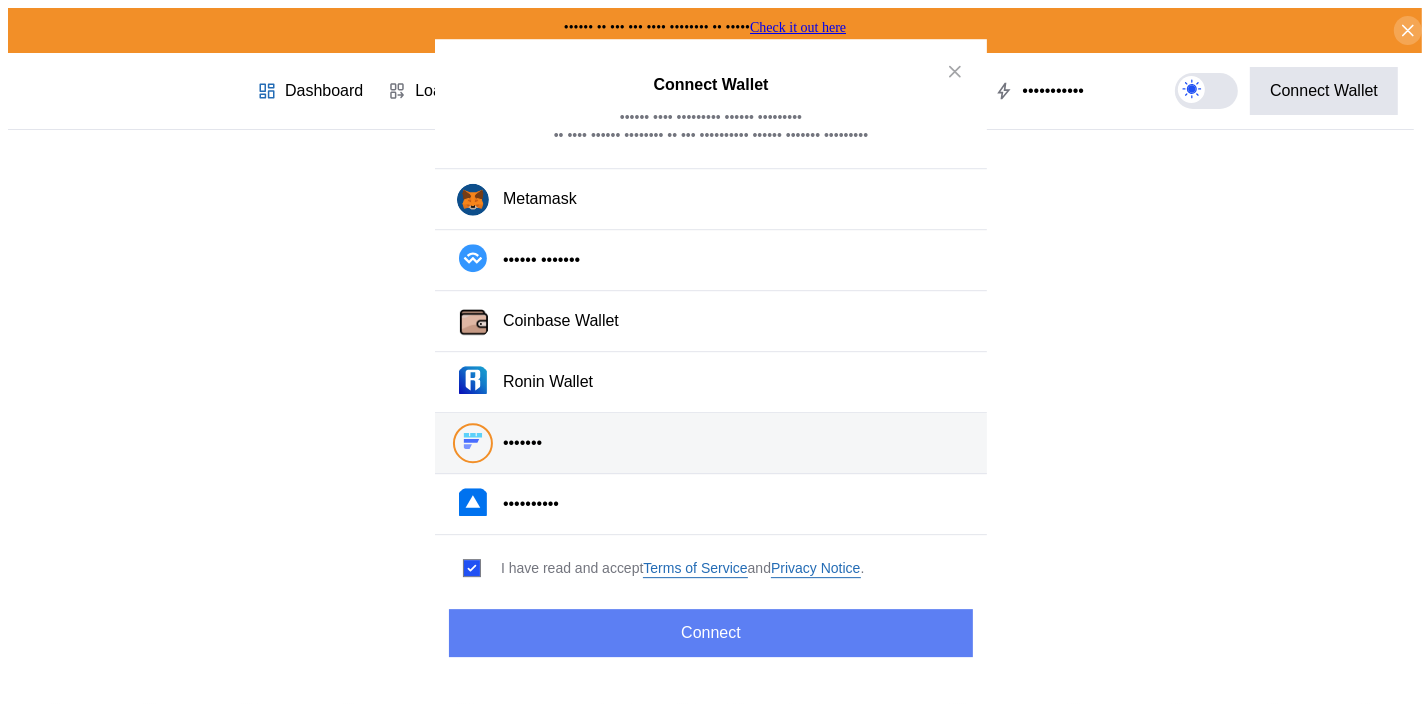 click on "Connect" at bounding box center (711, 633) 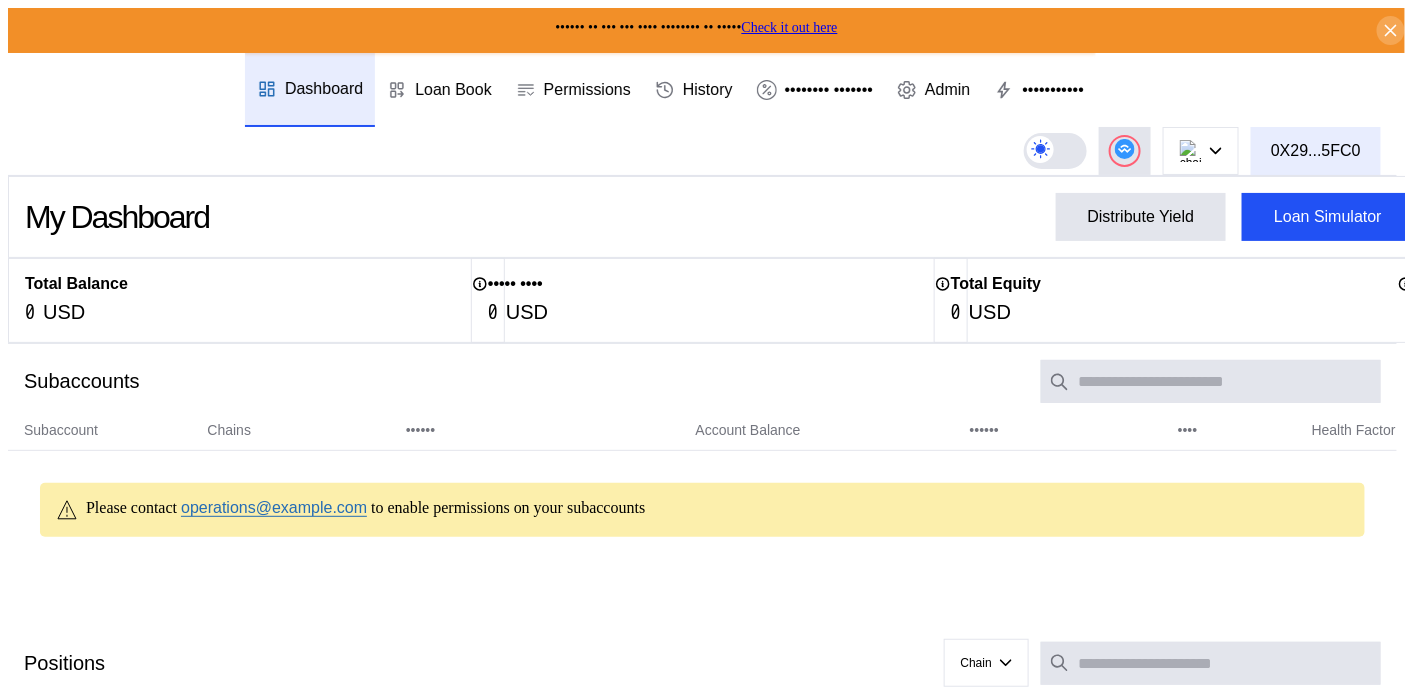 click on "0X29...5FC0" at bounding box center [1316, 151] 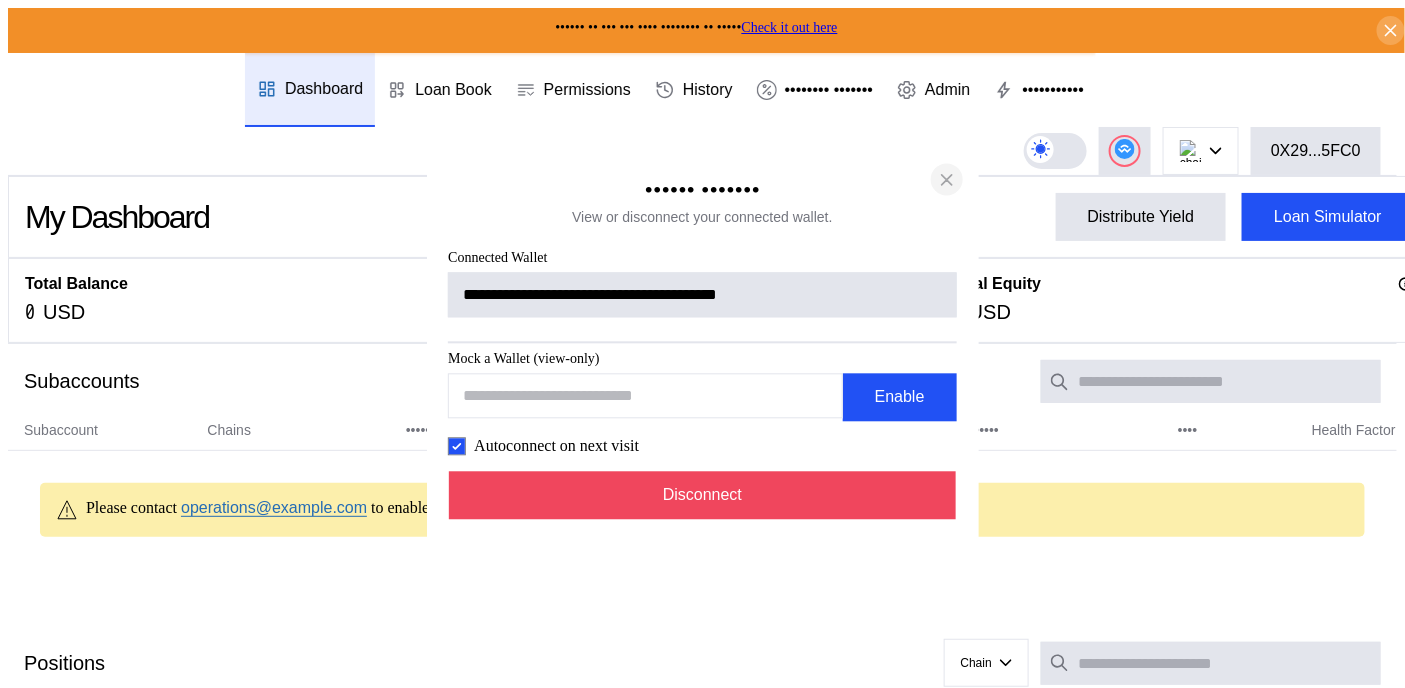 click at bounding box center [947, 179] 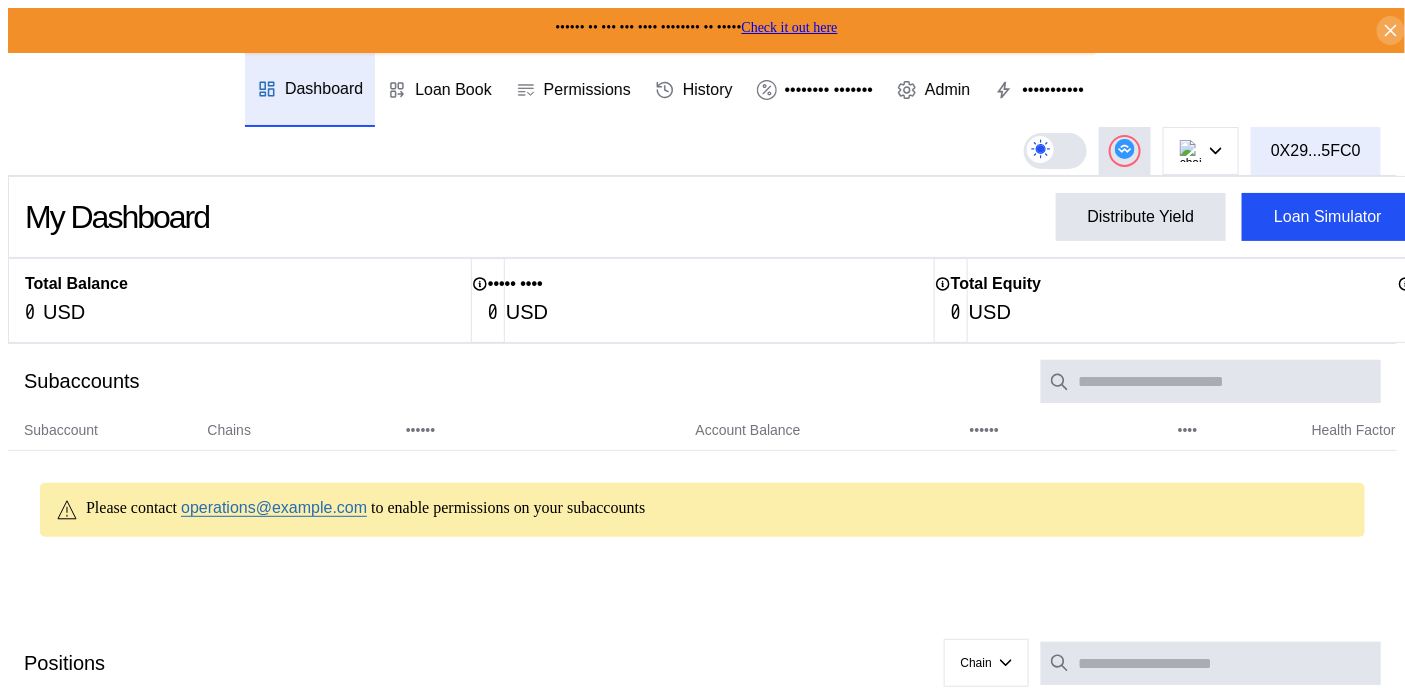 click on "0X29...5FC0" at bounding box center (1316, 151) 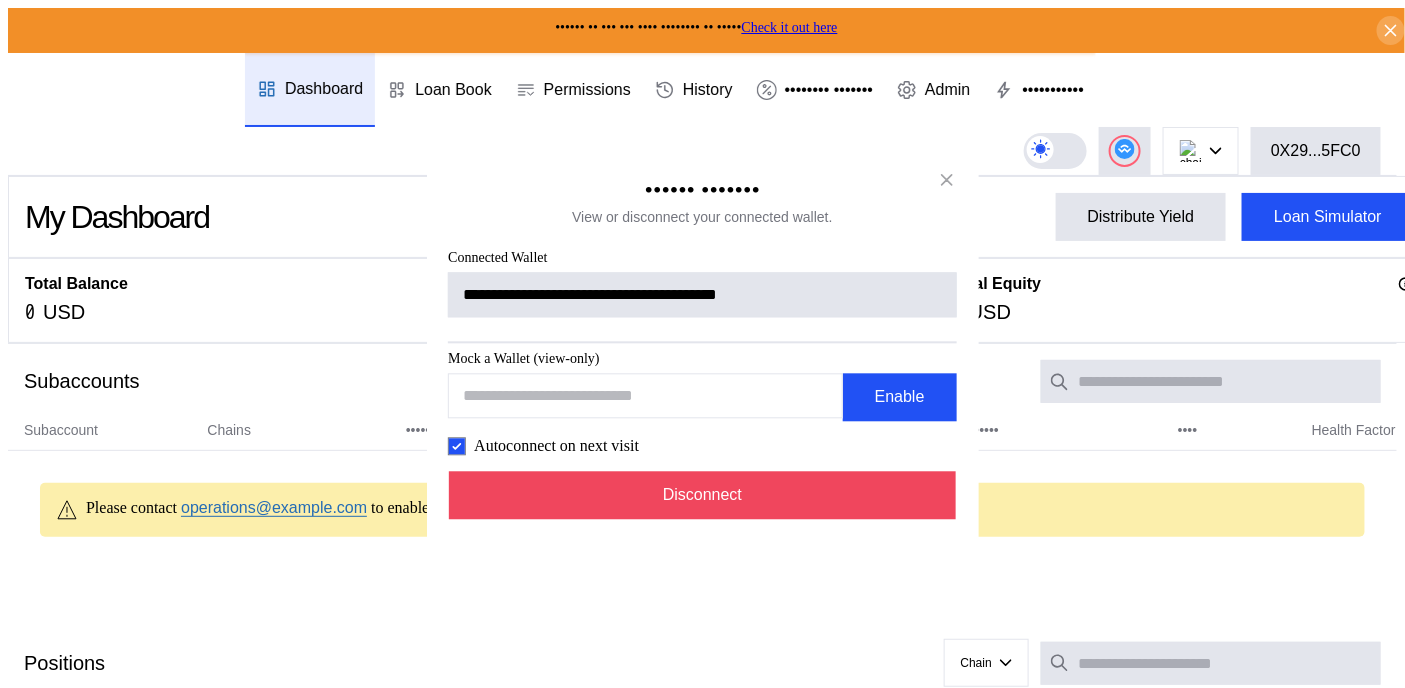 click on "**********" at bounding box center (702, 1132) 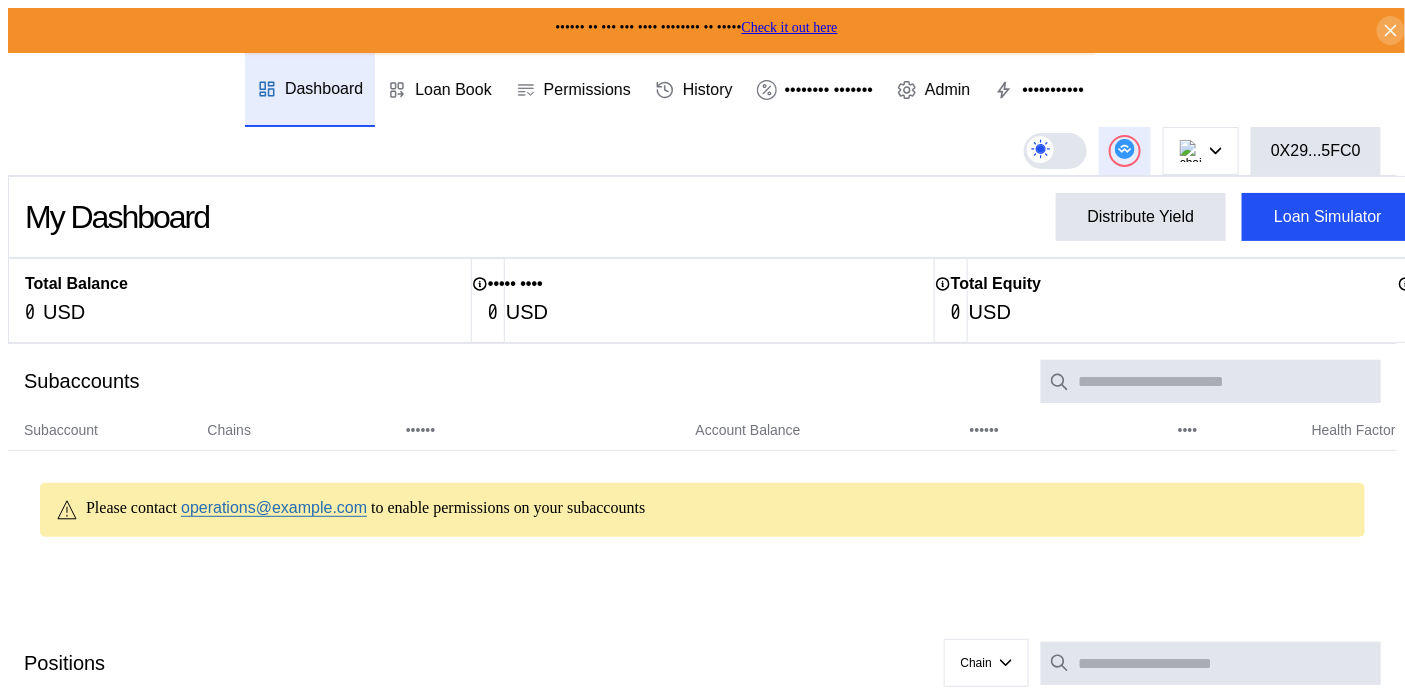 click at bounding box center (1125, 149) 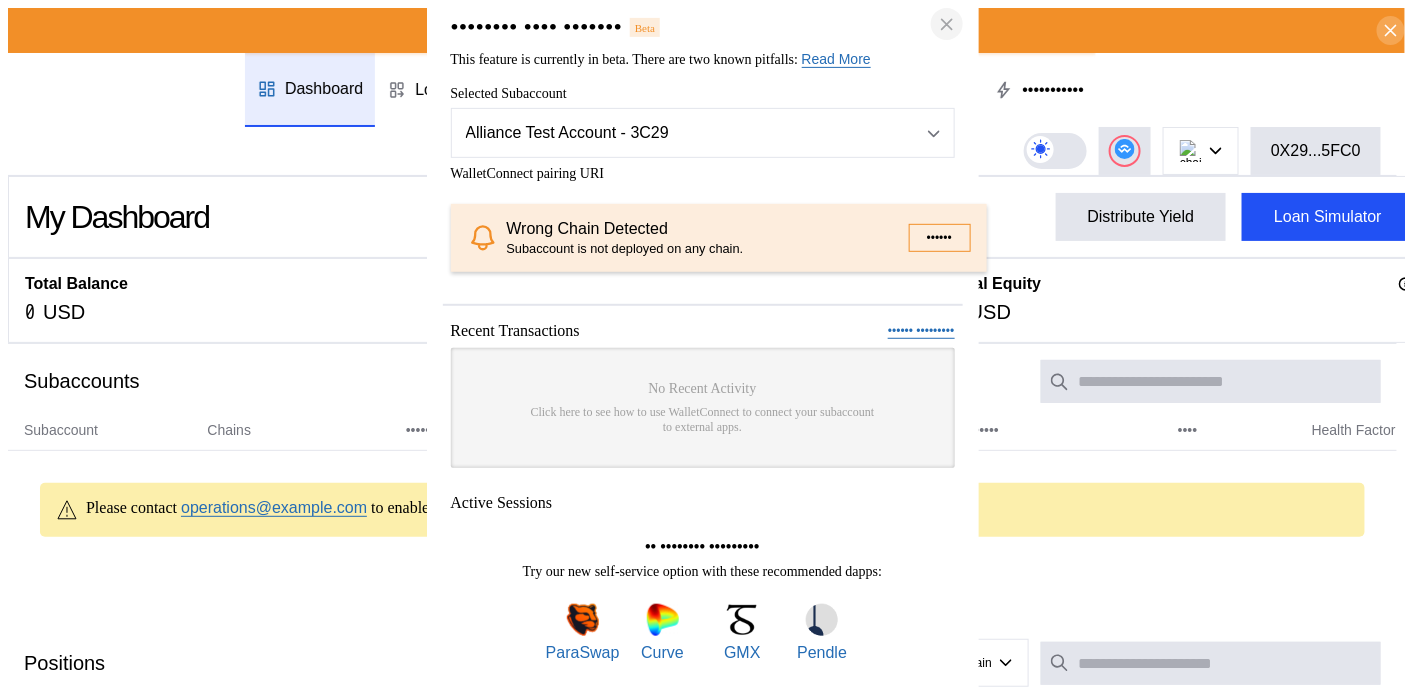 click at bounding box center (947, 23) 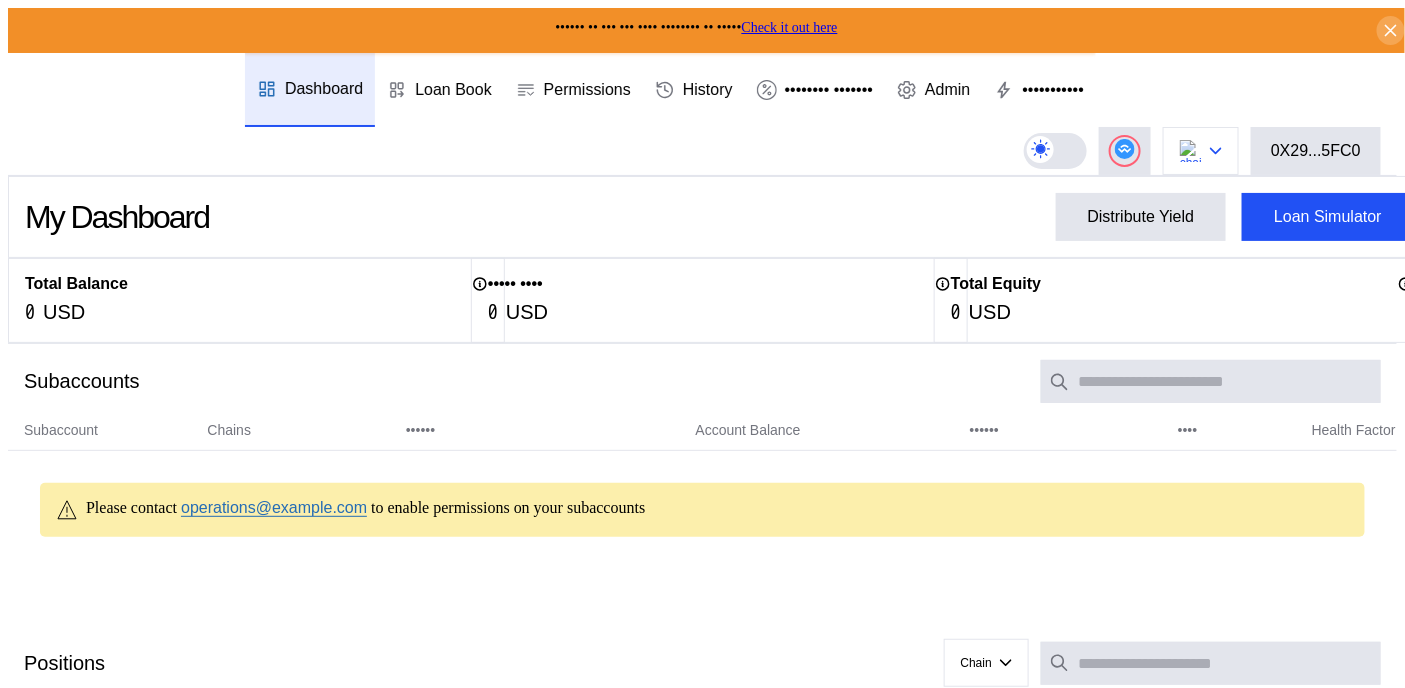 click at bounding box center [1201, 151] 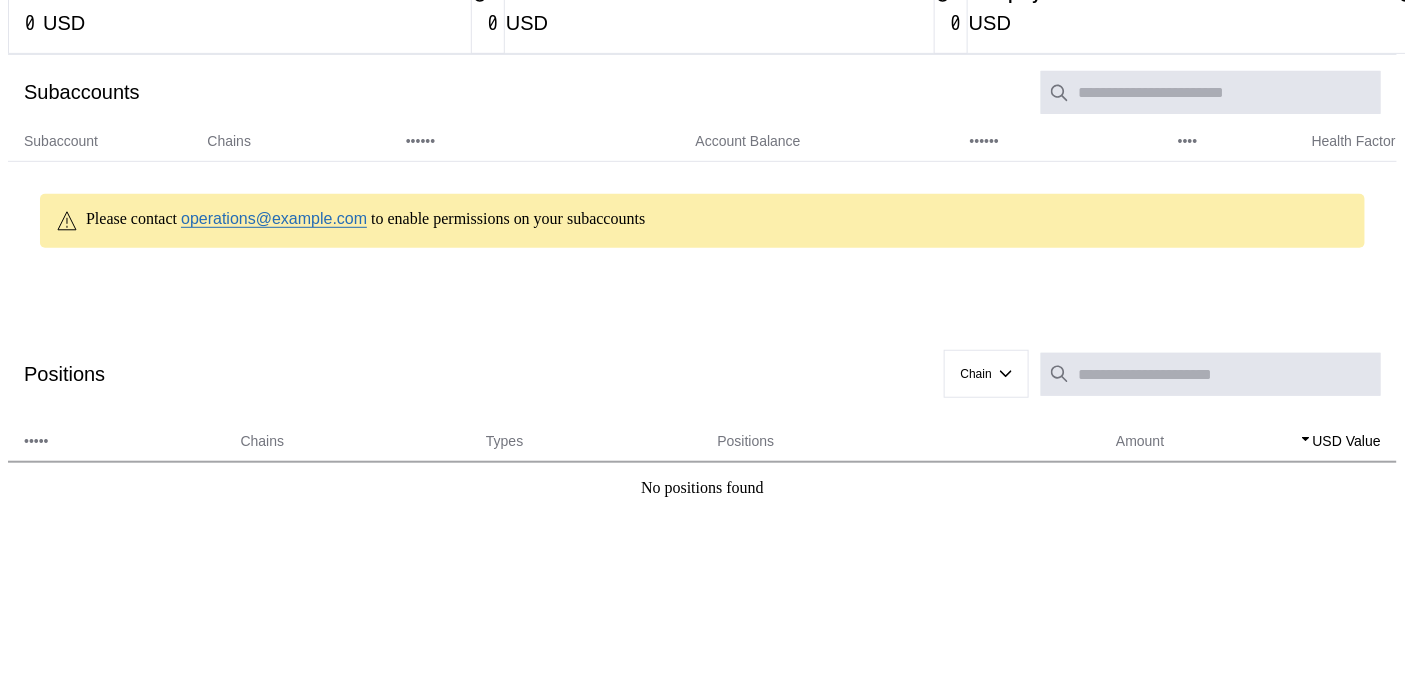 scroll, scrollTop: 0, scrollLeft: 0, axis: both 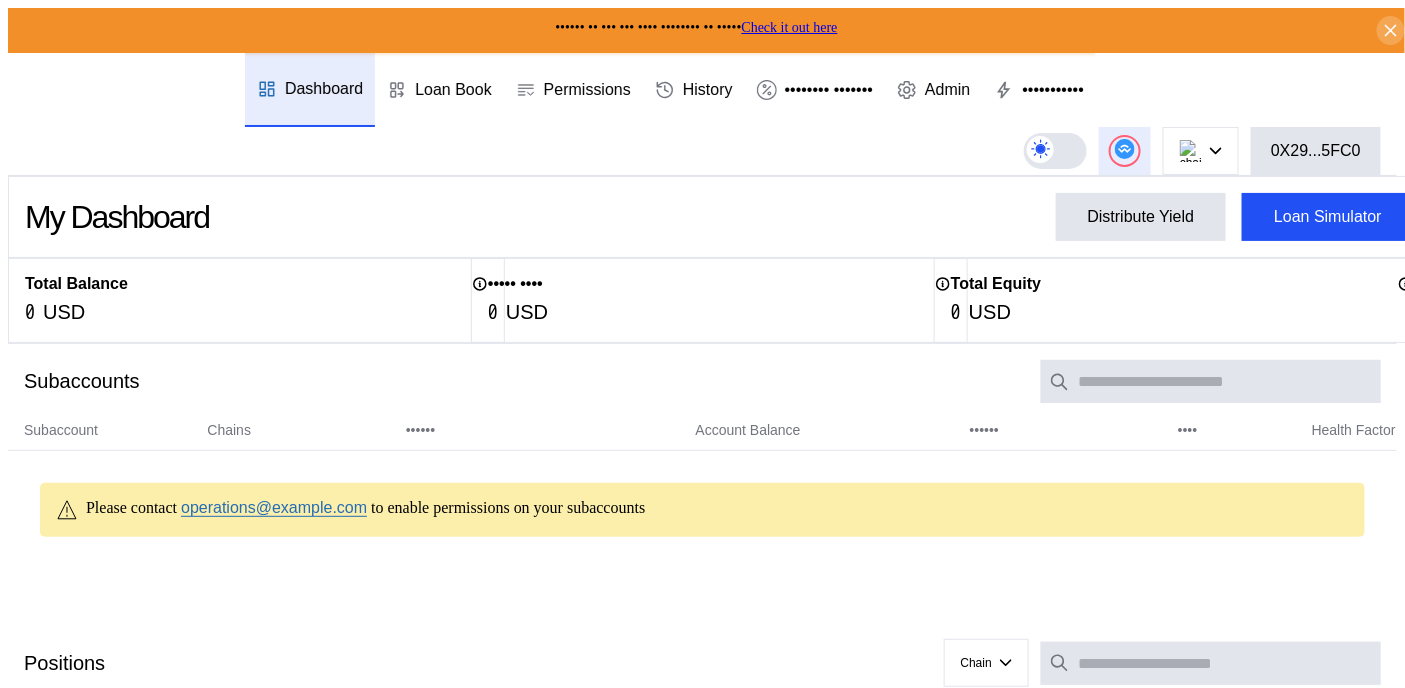 click at bounding box center [1125, 149] 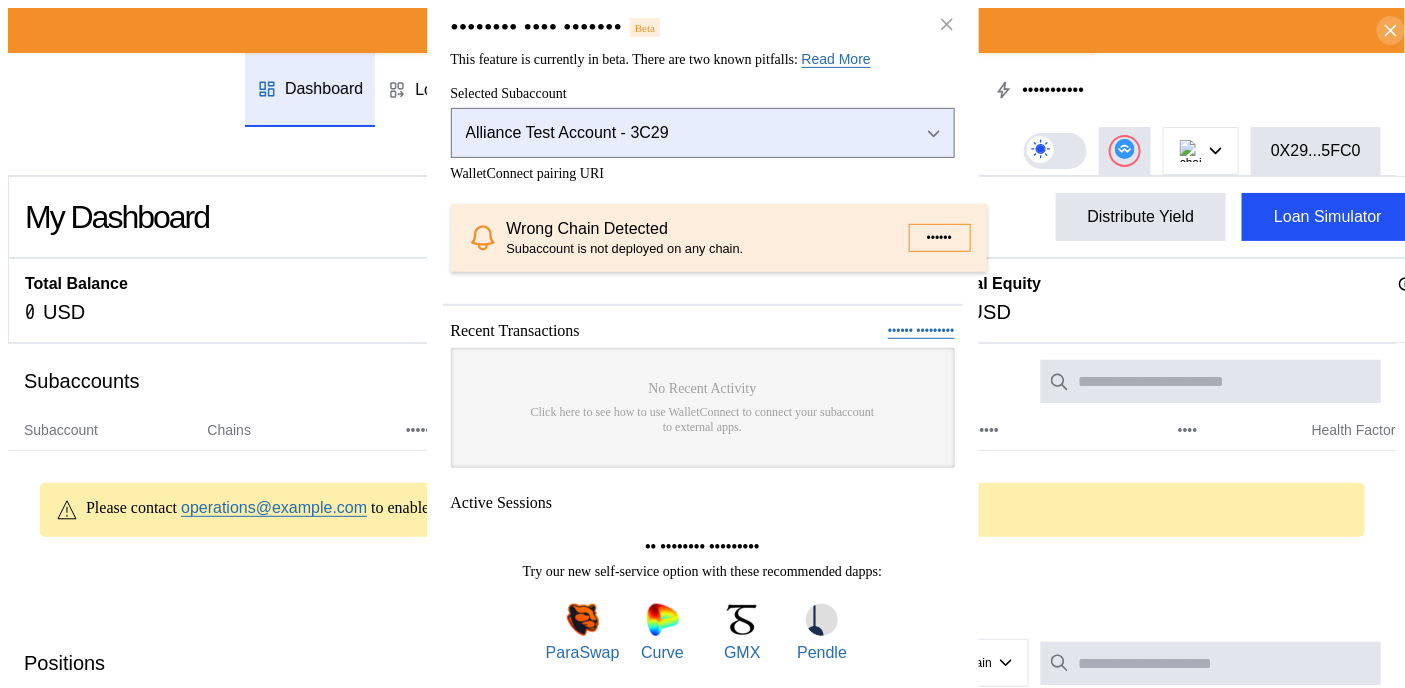 click on "Alliance Test Account - 3C29" at bounding box center (677, 133) 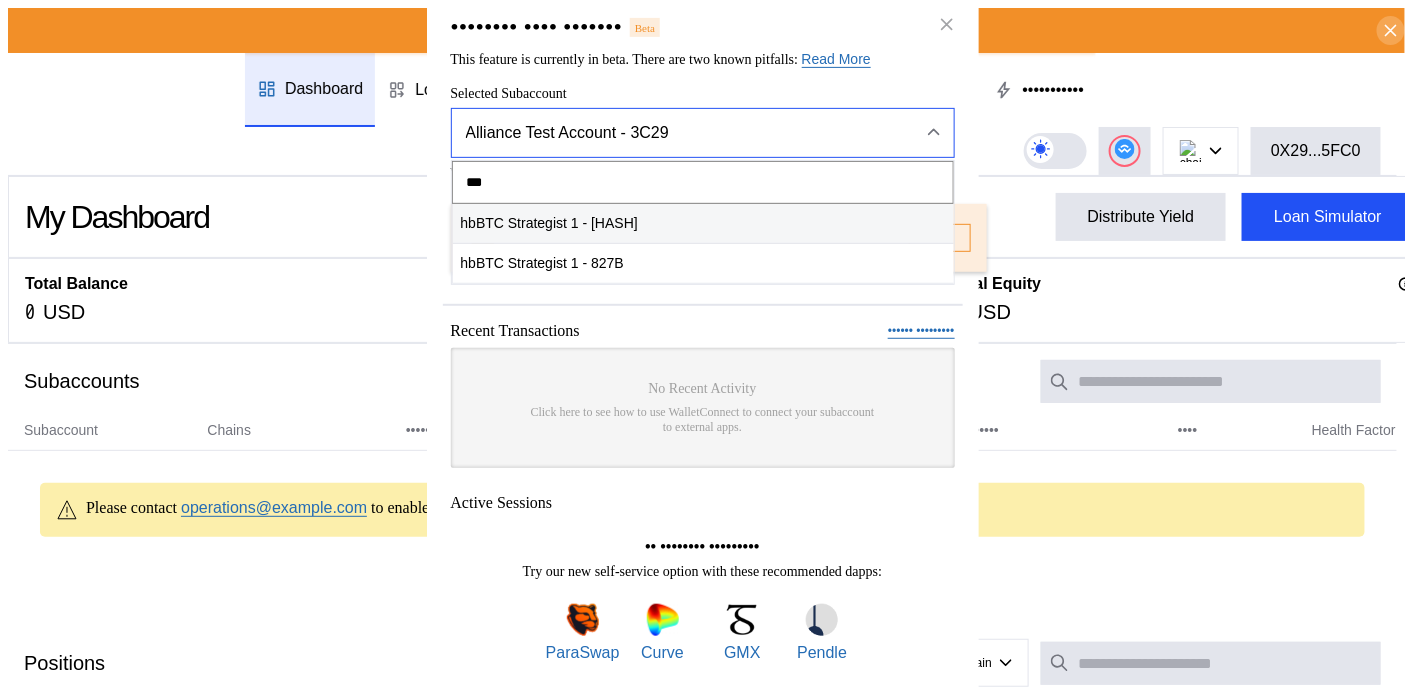 type on "***" 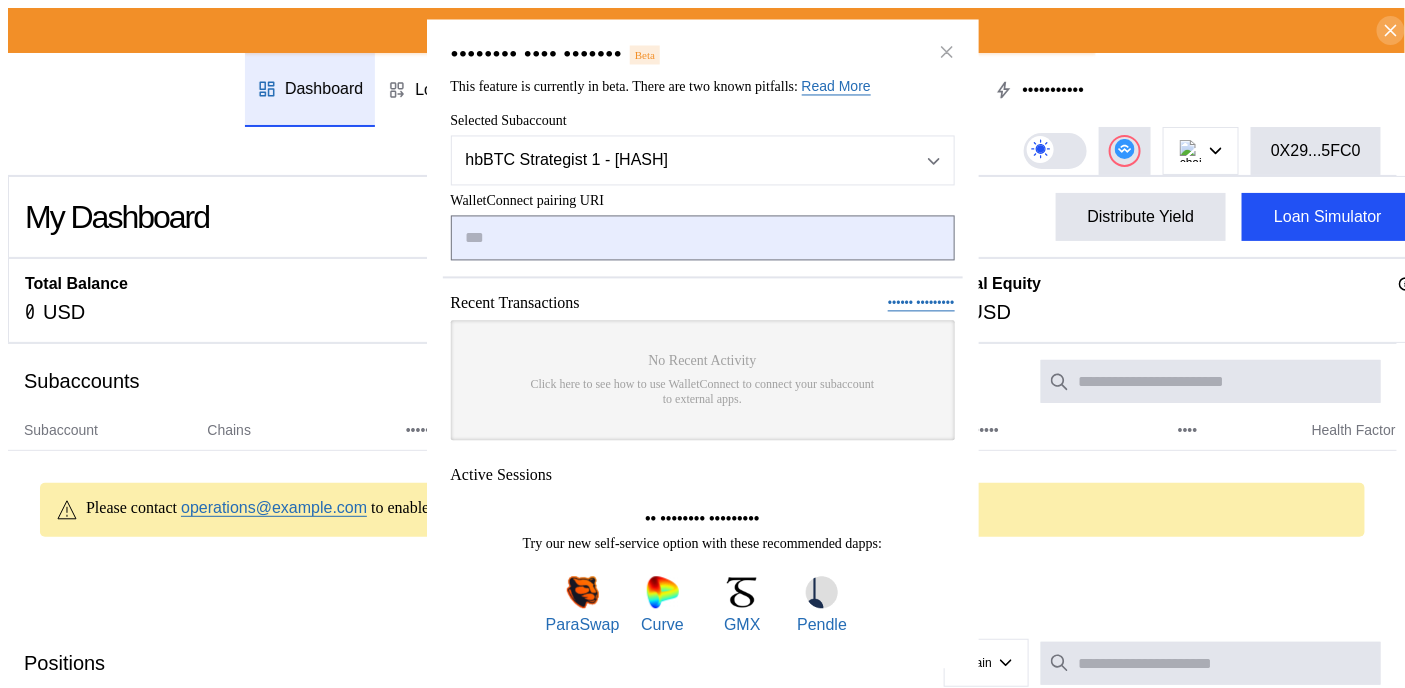 click at bounding box center (703, 238) 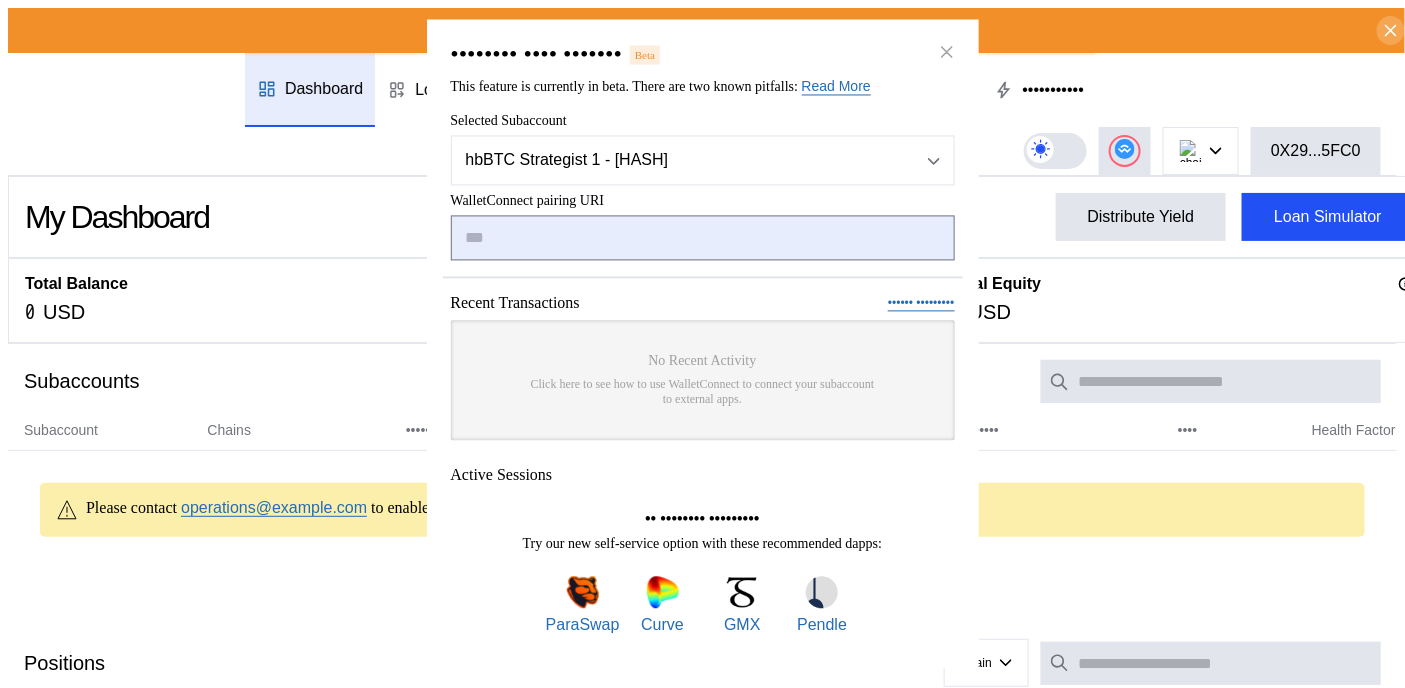 type on "•••••••••••••••••••••••••••••••••••••••••••••••••••••••••••••••••••••••••••••••••••••••••••••••••••••••••••••••••••••••••••••••••••••••••••••••••••••••••••••••••••••••••••••••••••••••••••" 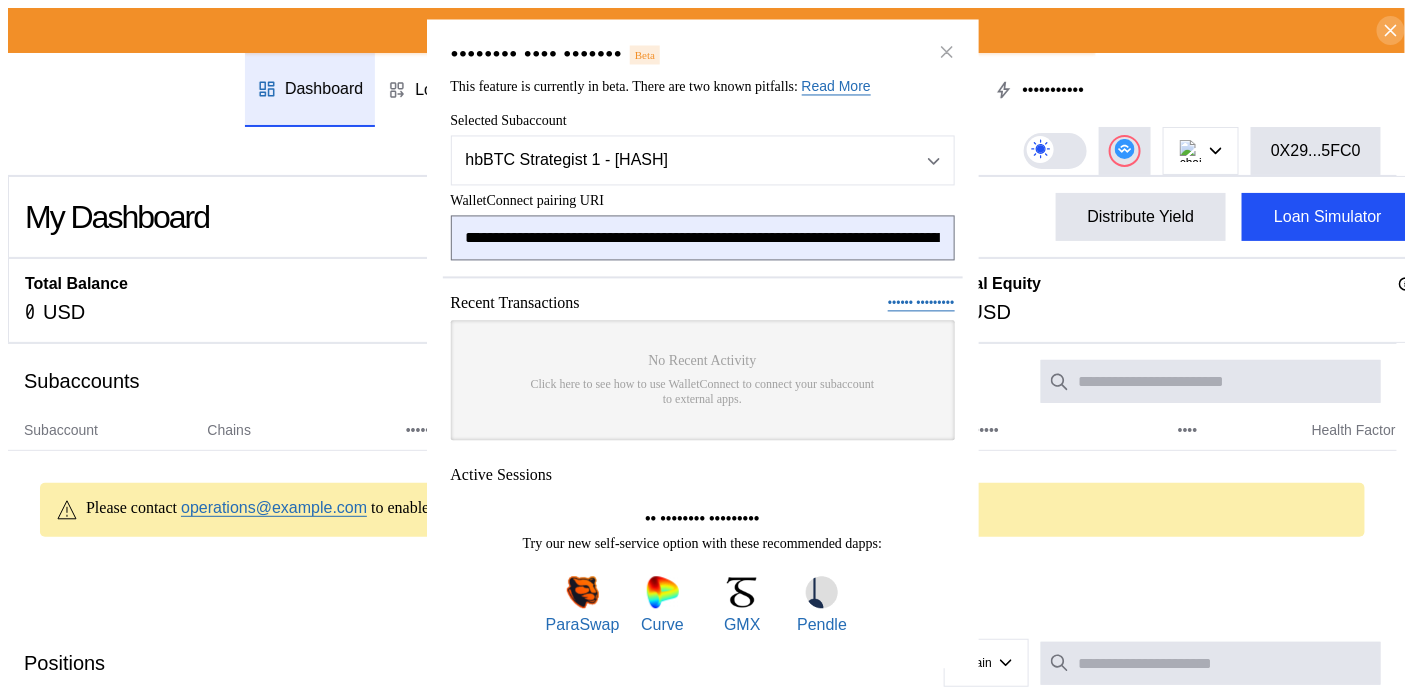 scroll, scrollTop: 0, scrollLeft: 1240, axis: horizontal 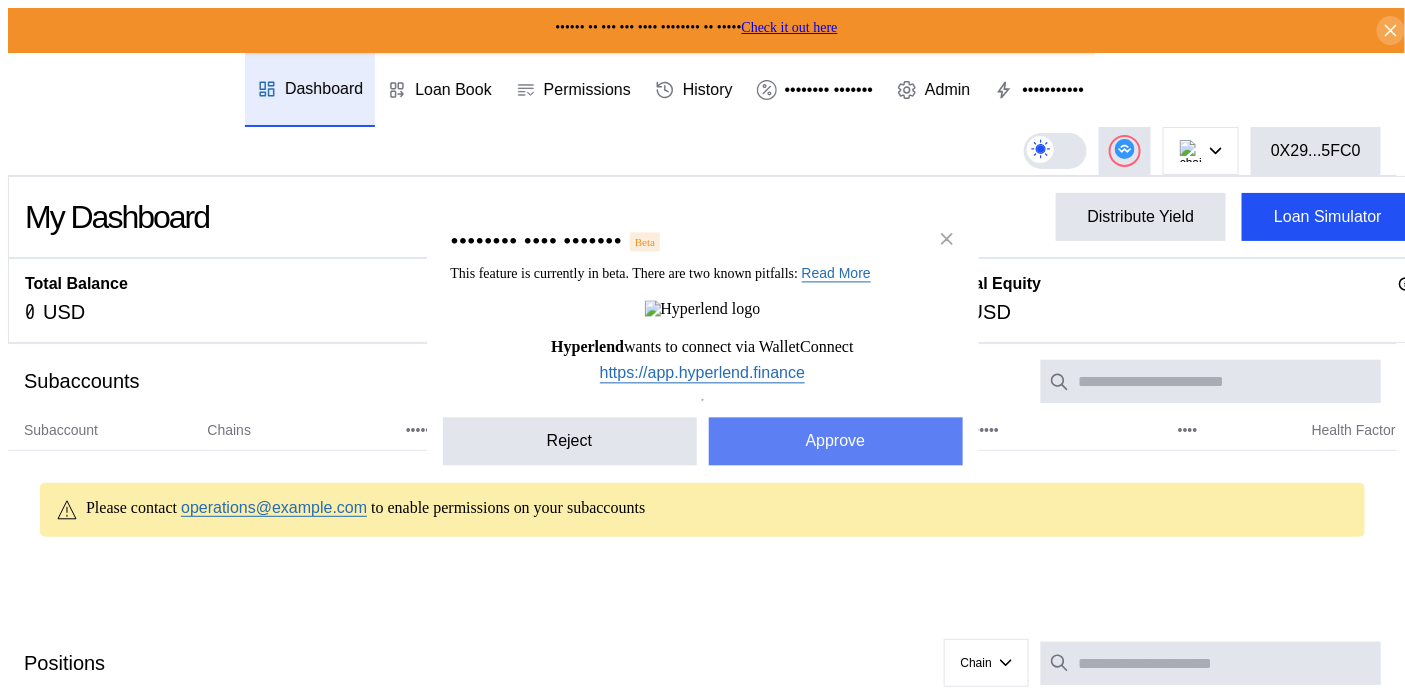click on "Approve" at bounding box center (836, 442) 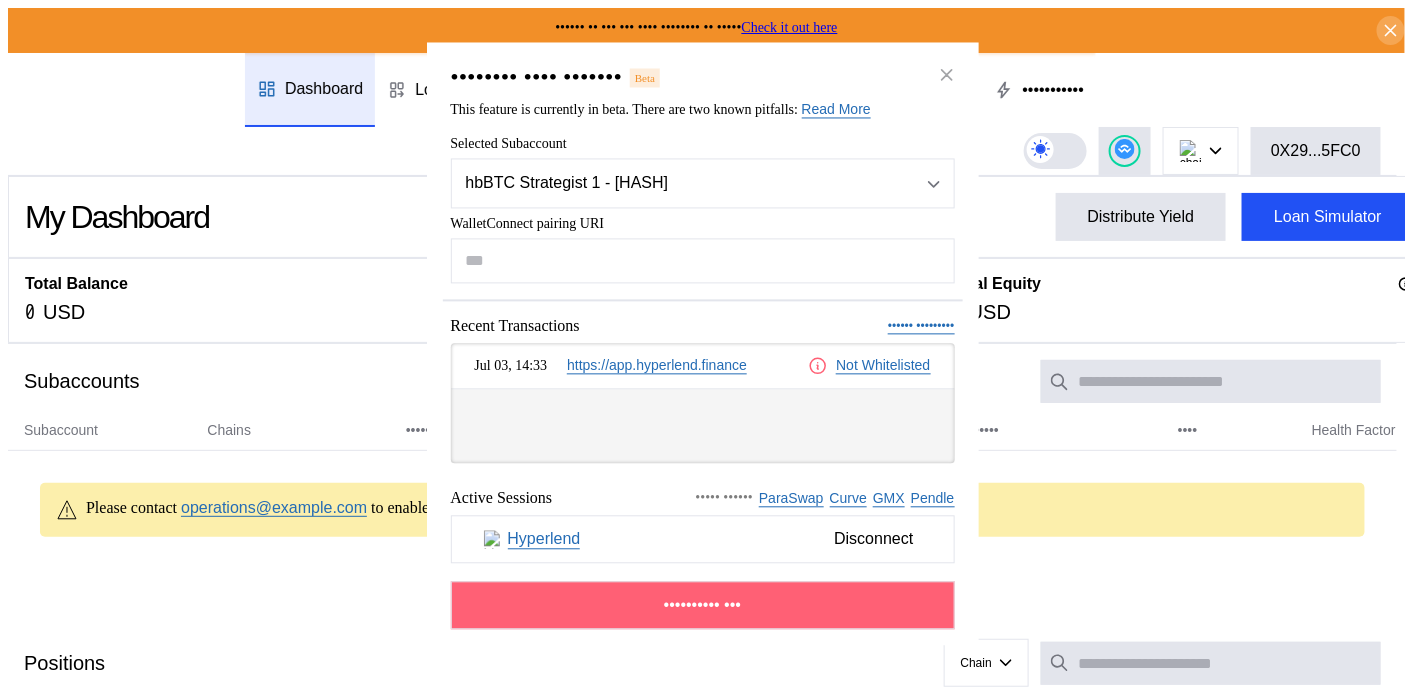 click on "•••••••••• •••" at bounding box center [702, 606] 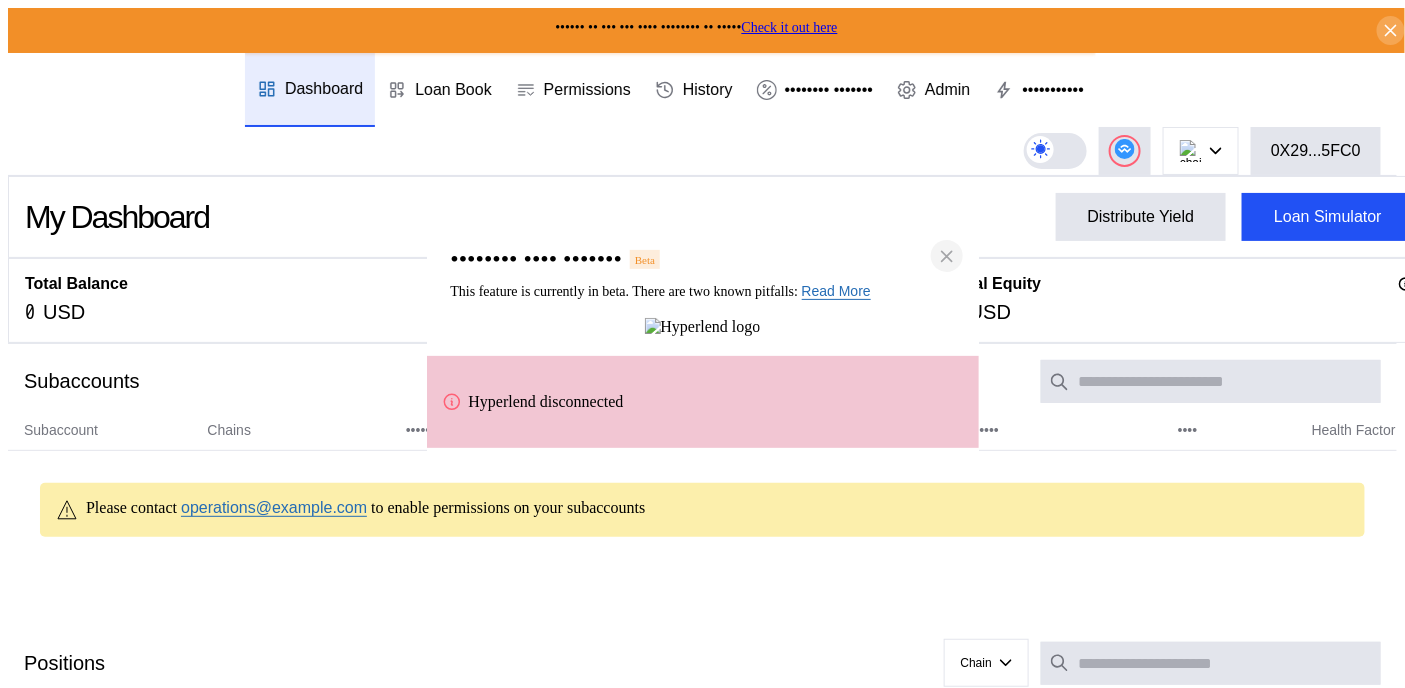 click on "External dApp Connect Beta This feature is currently in beta. There are two known pitfalls:   Read More Once you submit a transaction on the target app. The transaction will look as if it's in pending state forever. Rest assured, you can verify your transaction has been confirmed on etherscan. If your wallet stops prompting you for signatures, please disconnect your wallet and hard refresh.   Hyperlend disconnected" at bounding box center [703, 344] 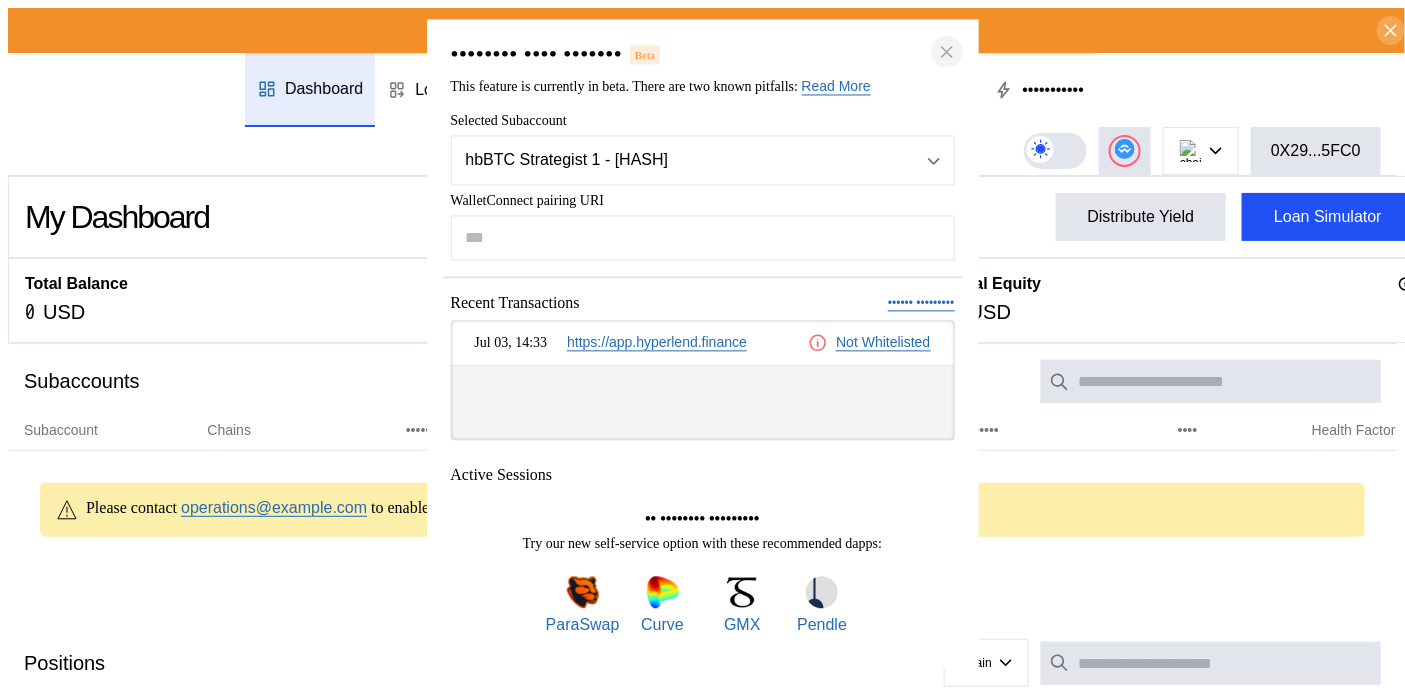 click at bounding box center (947, 51) 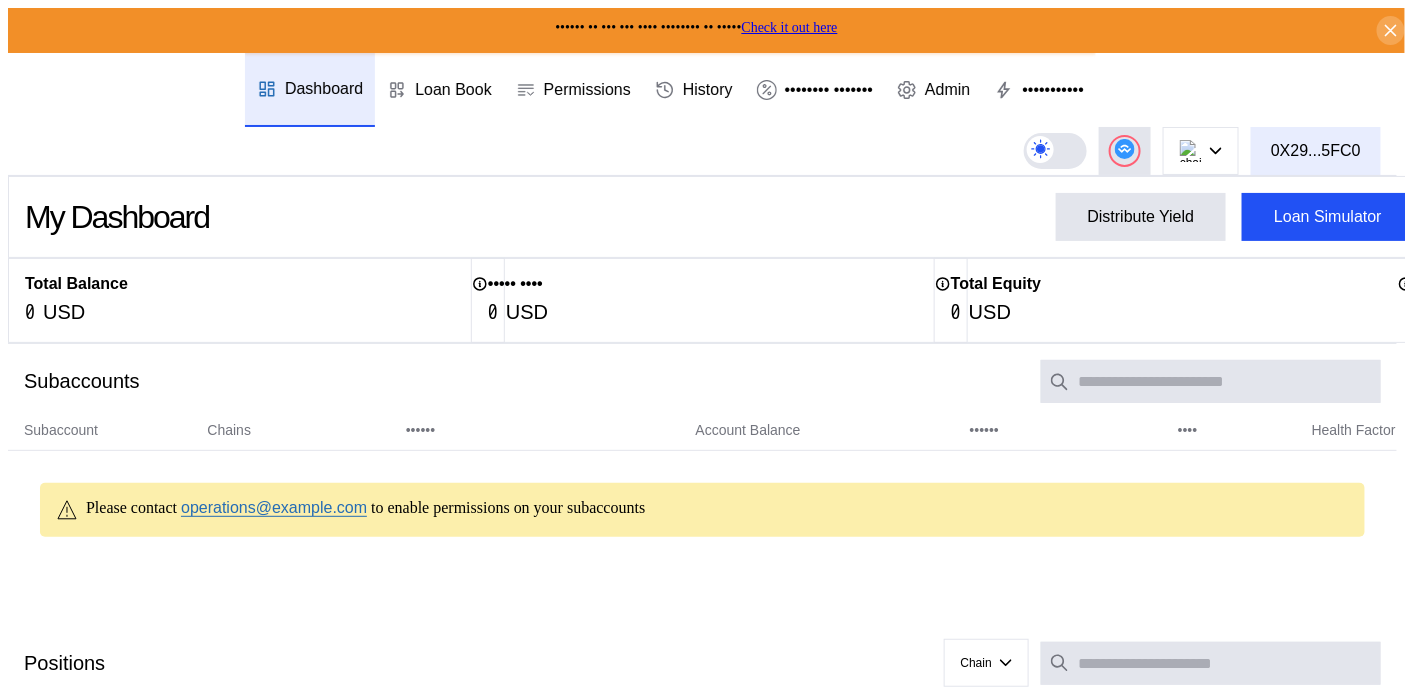 click on "0X29...5FC0" at bounding box center [1316, 151] 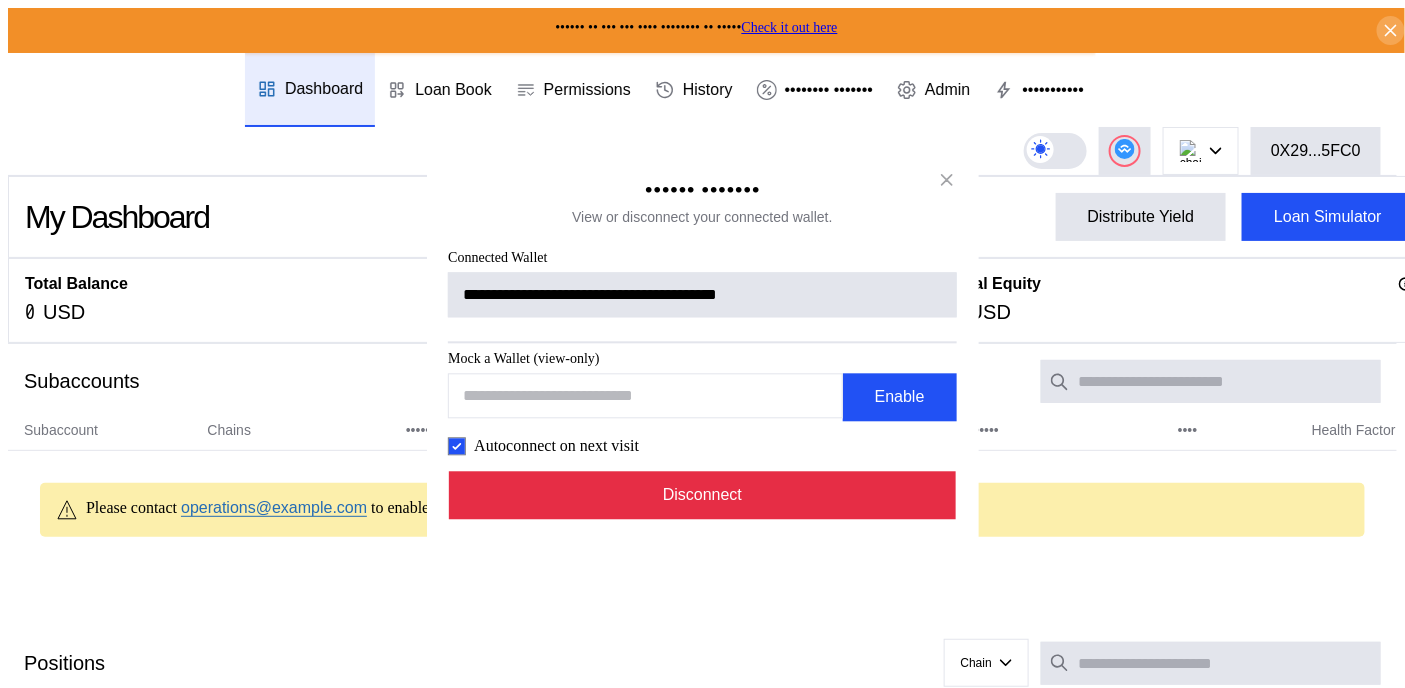 click on "Disconnect" at bounding box center (703, 496) 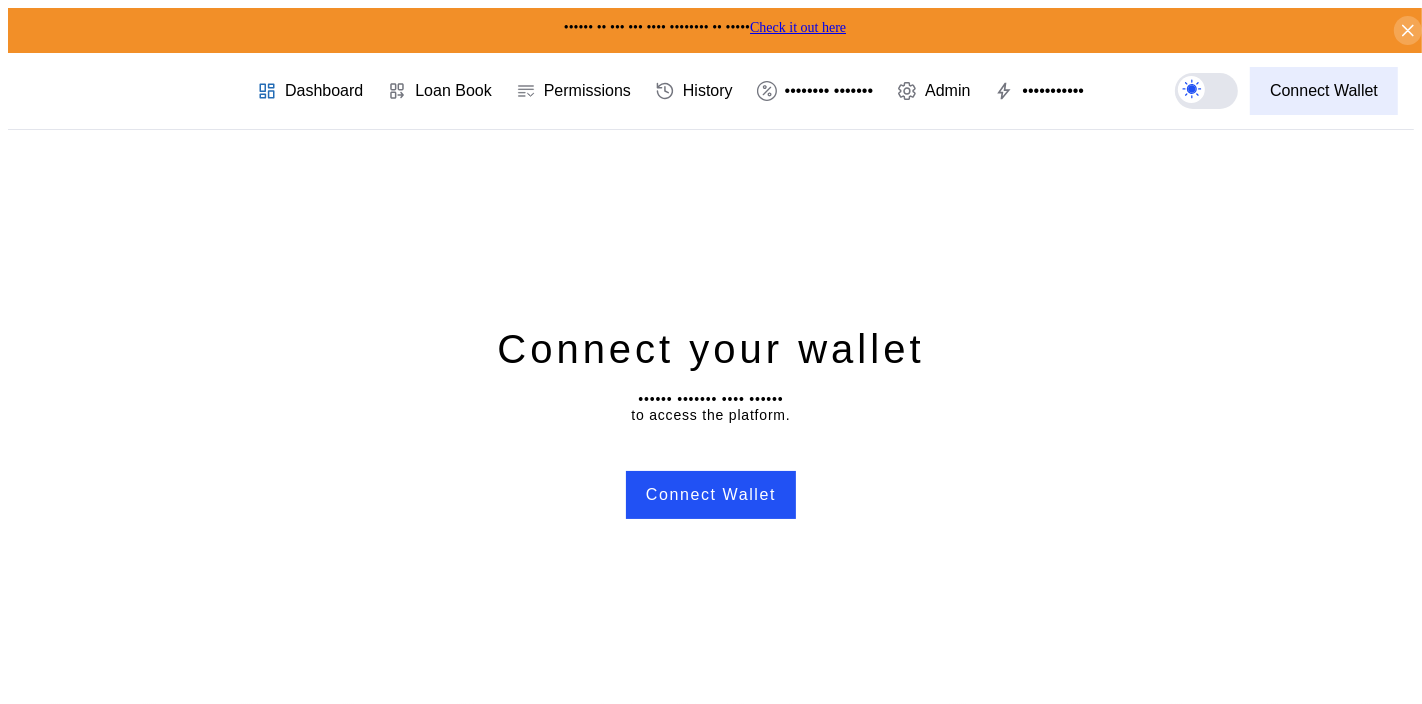 click on "Connect Wallet" at bounding box center [1324, 91] 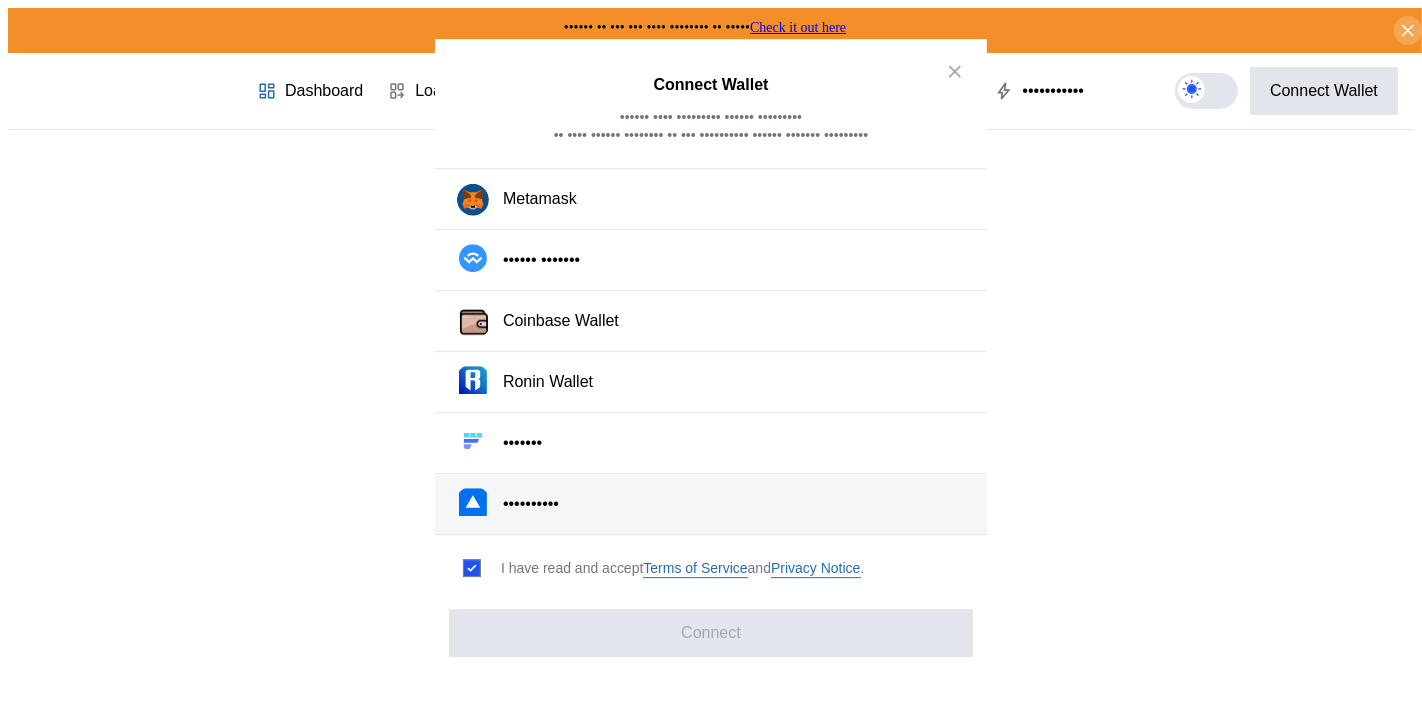 click on "••••••••••" at bounding box center (540, 199) 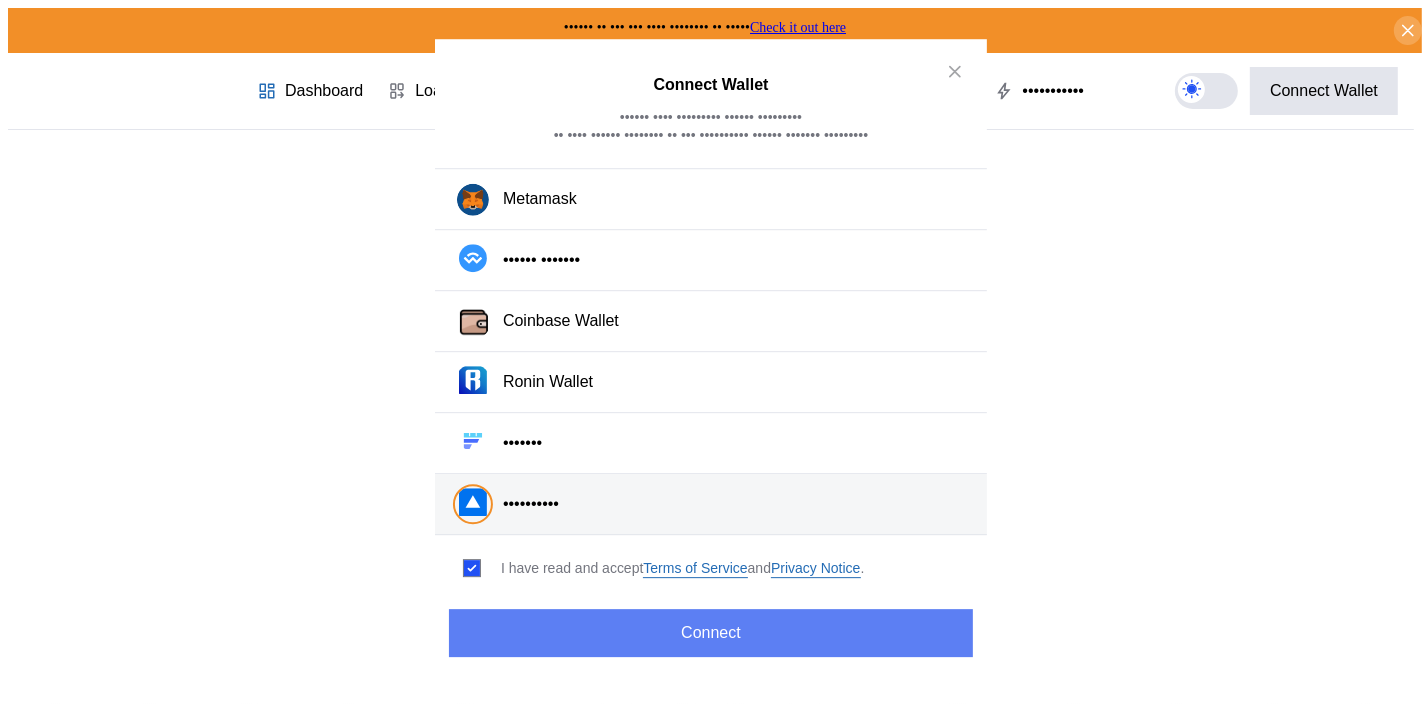 click on "Connect" at bounding box center [711, 633] 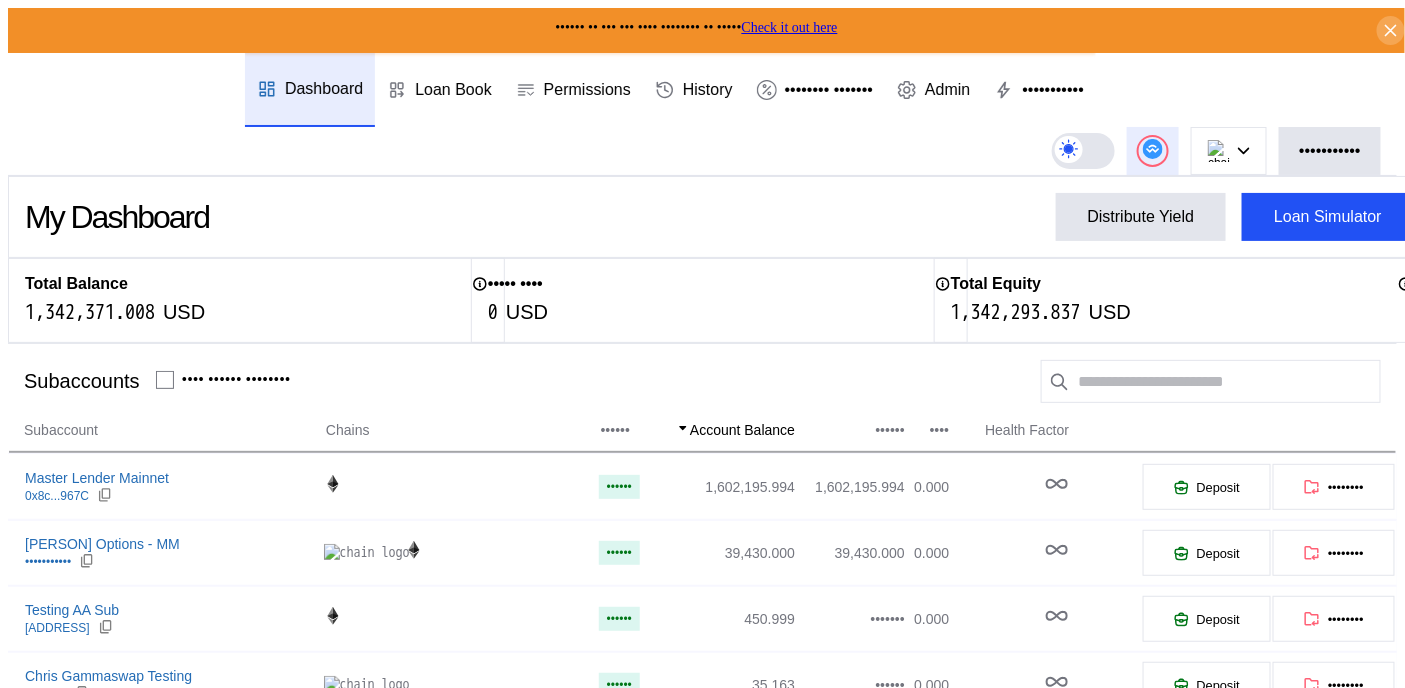click at bounding box center (1153, 149) 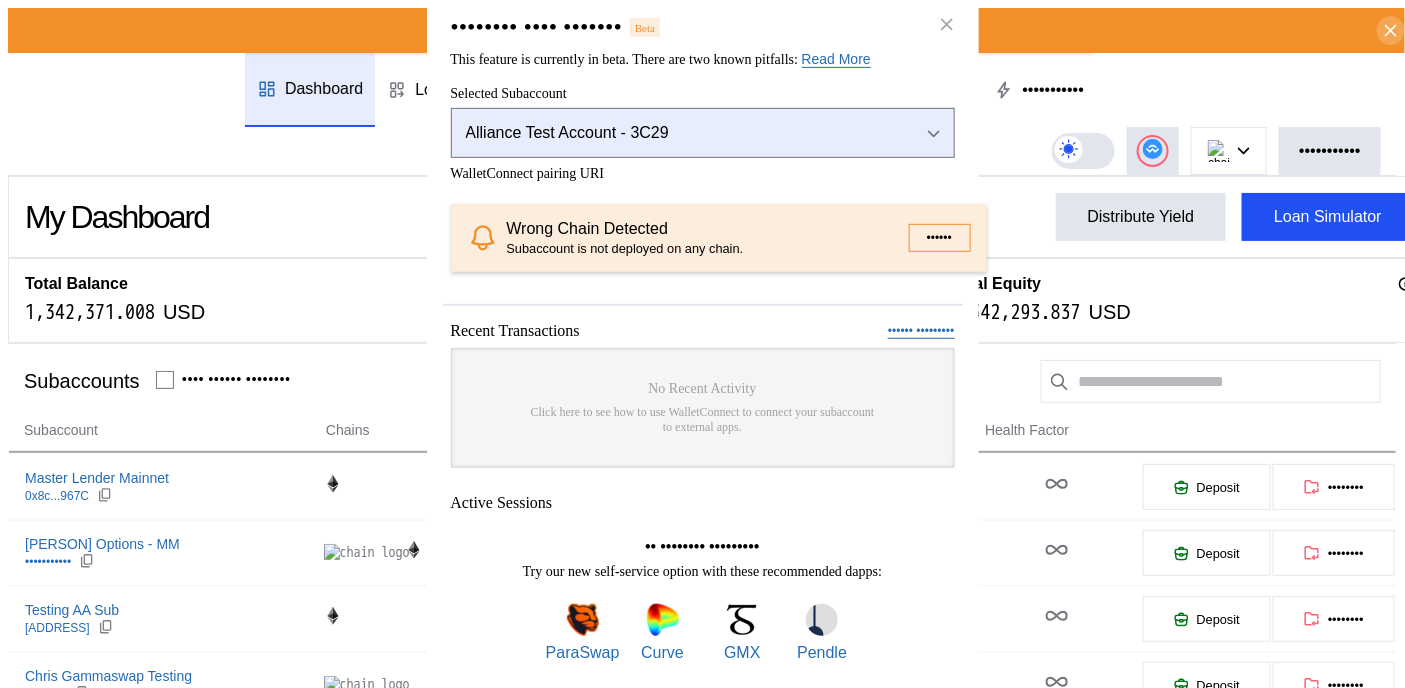 click on "Alliance Test Account - 3C29" at bounding box center (703, 133) 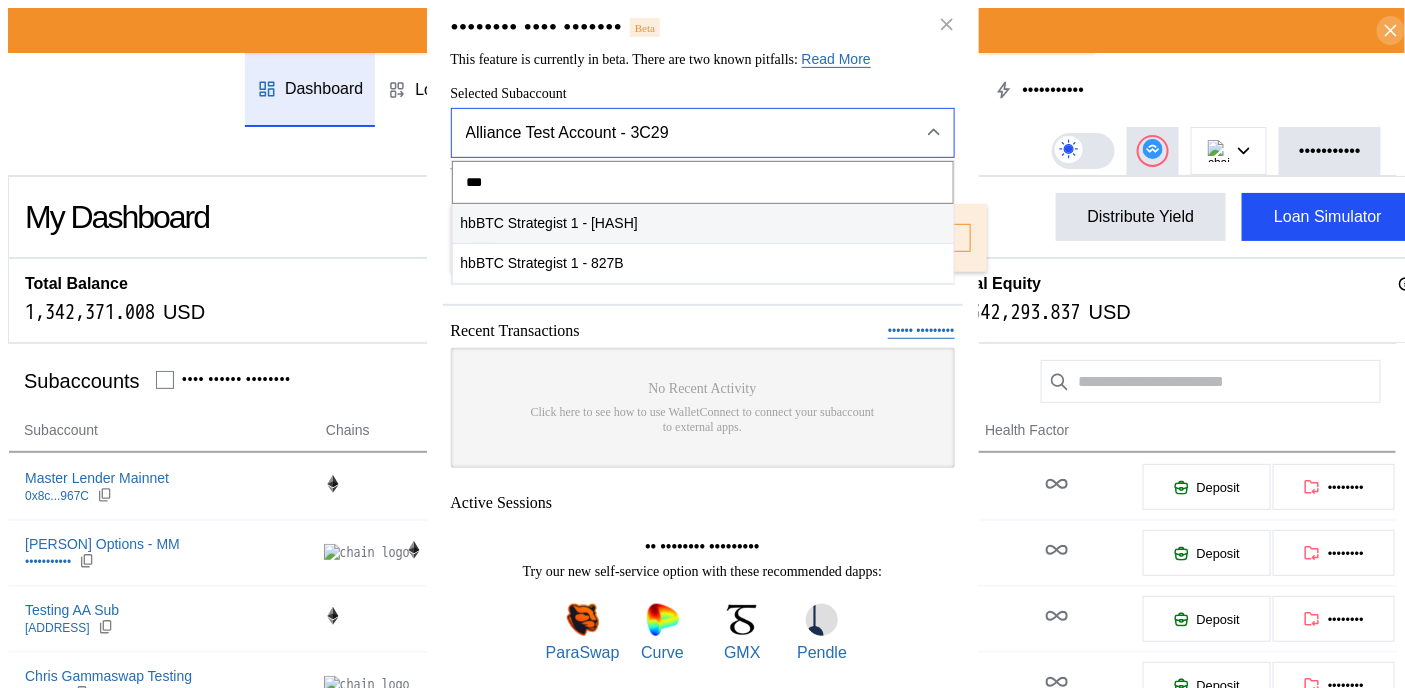 type on "***" 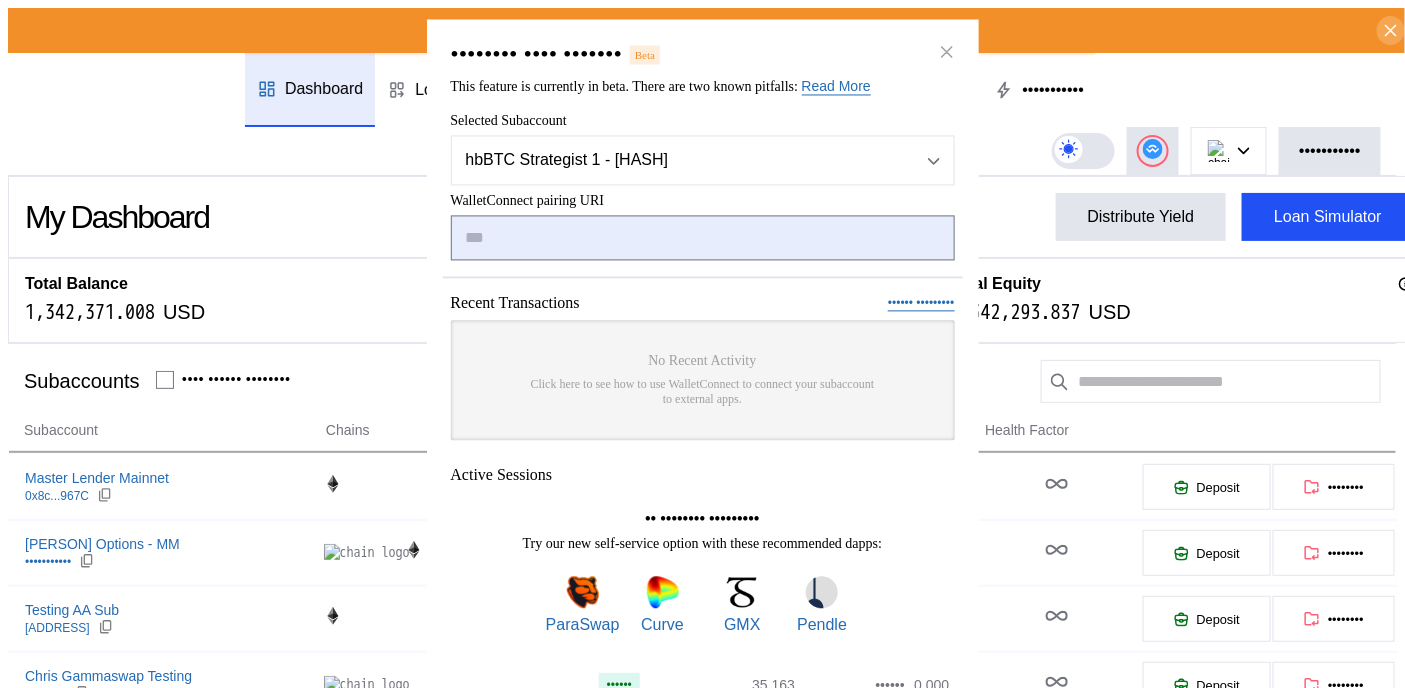 click at bounding box center (703, 238) 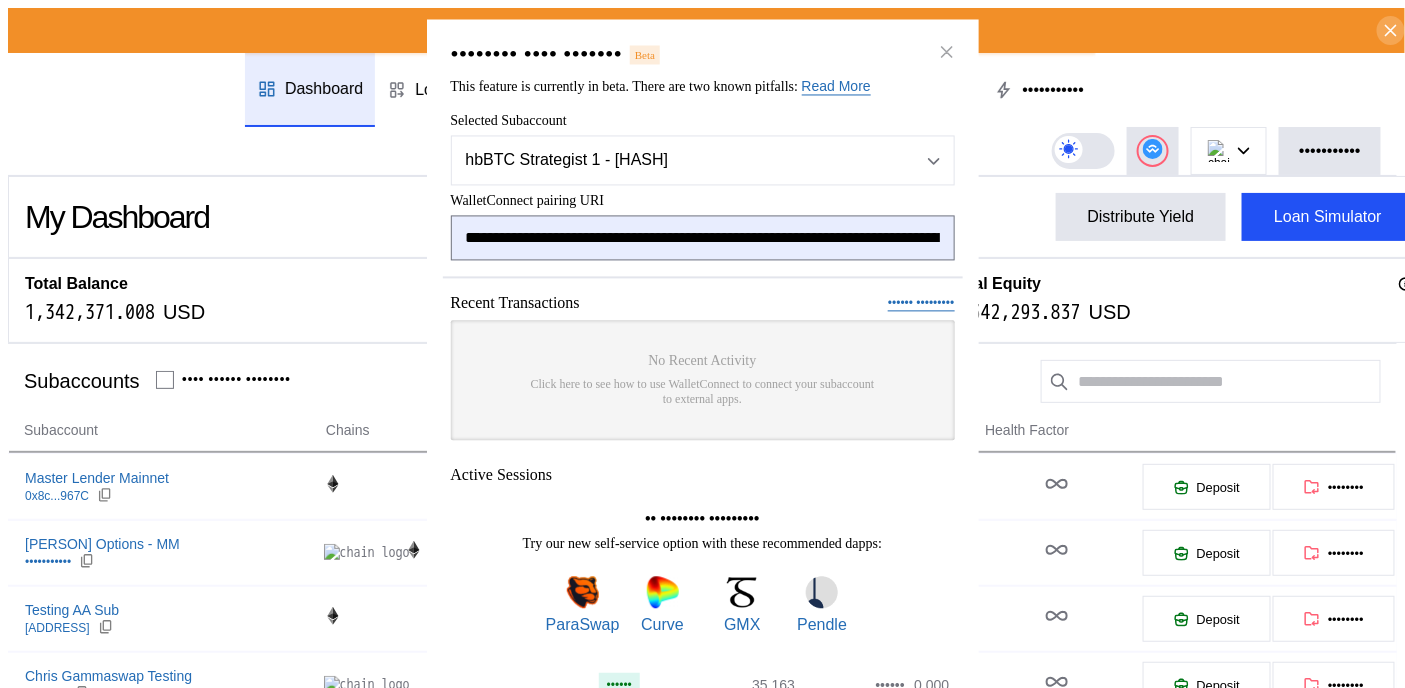 scroll, scrollTop: 0, scrollLeft: 1240, axis: horizontal 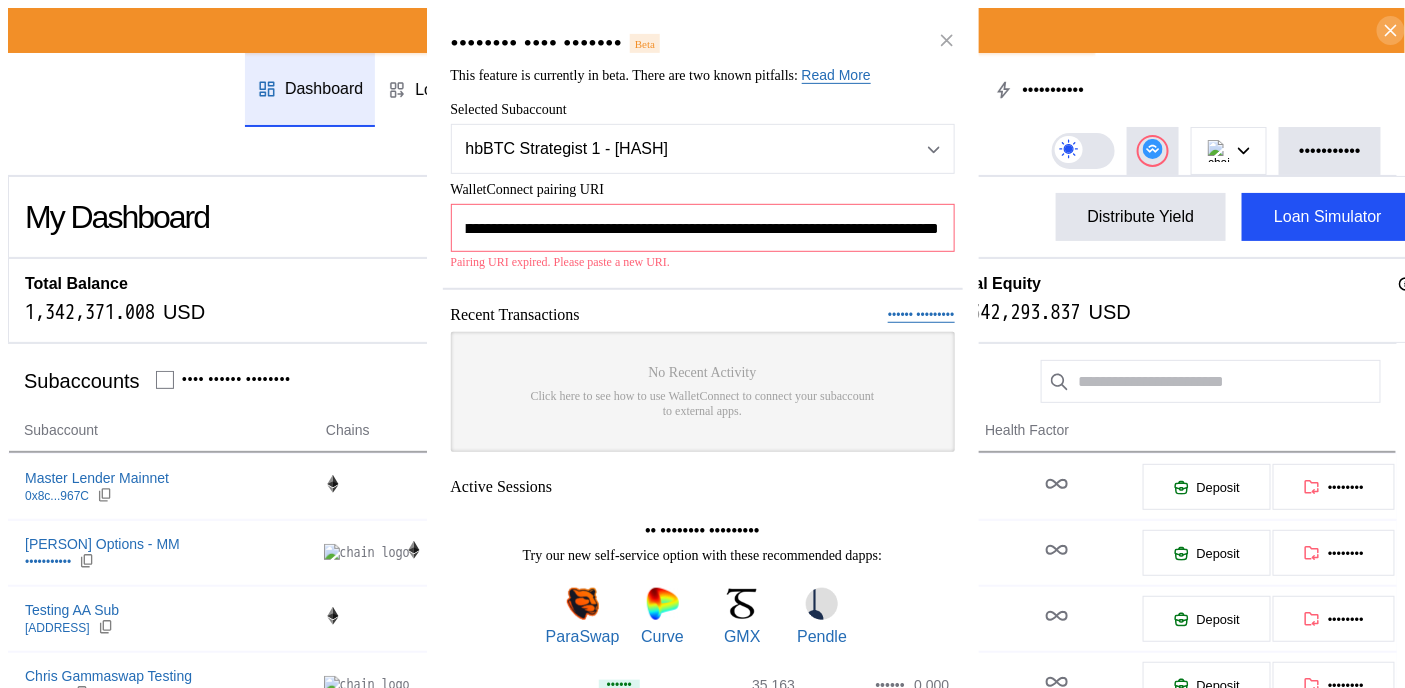 click on "•••••••••••••••••••••••••••••••••••••••••••••••••••••••••••••••••••••••••••••••••••••••••••••••••••••••••••••••••••••••••••••••••••••••••••••••••••••••••••••••••••••••••••••••••••••••••••" at bounding box center (703, 228) 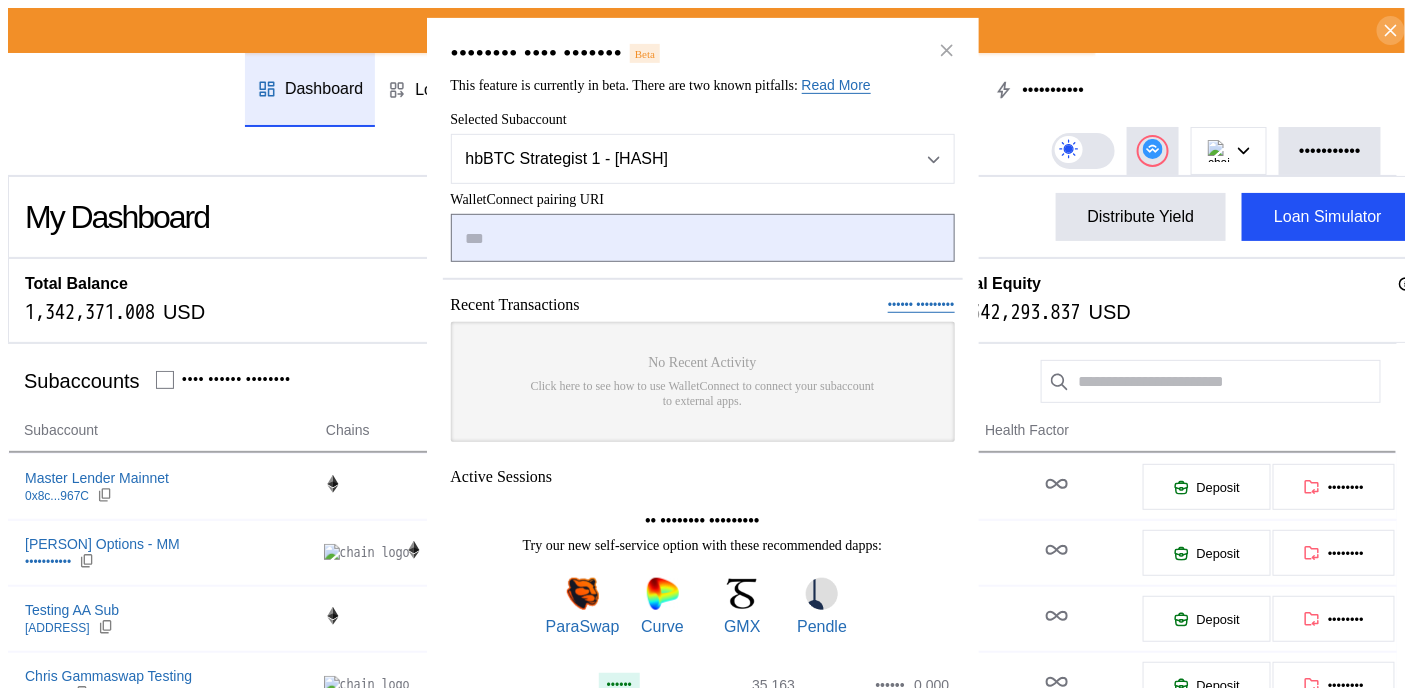 scroll, scrollTop: 0, scrollLeft: 0, axis: both 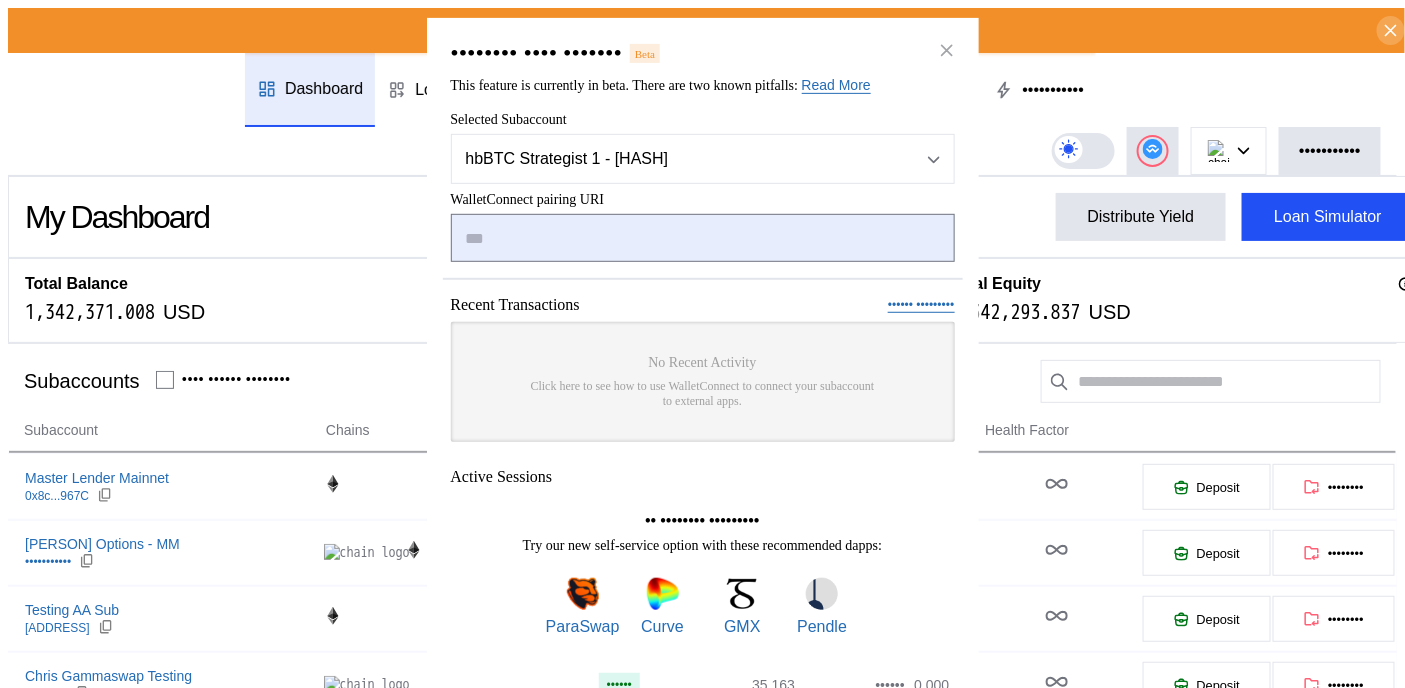 type on "•••••••••••••••••••••••••••••••••••••••••••••••••••••••••••••••••••••••••••••••••••••••••••••••••••••••••••••••••••••••••••••••••••••••••••••••••••••••••••••••••••••••••••••••••••••••••••" 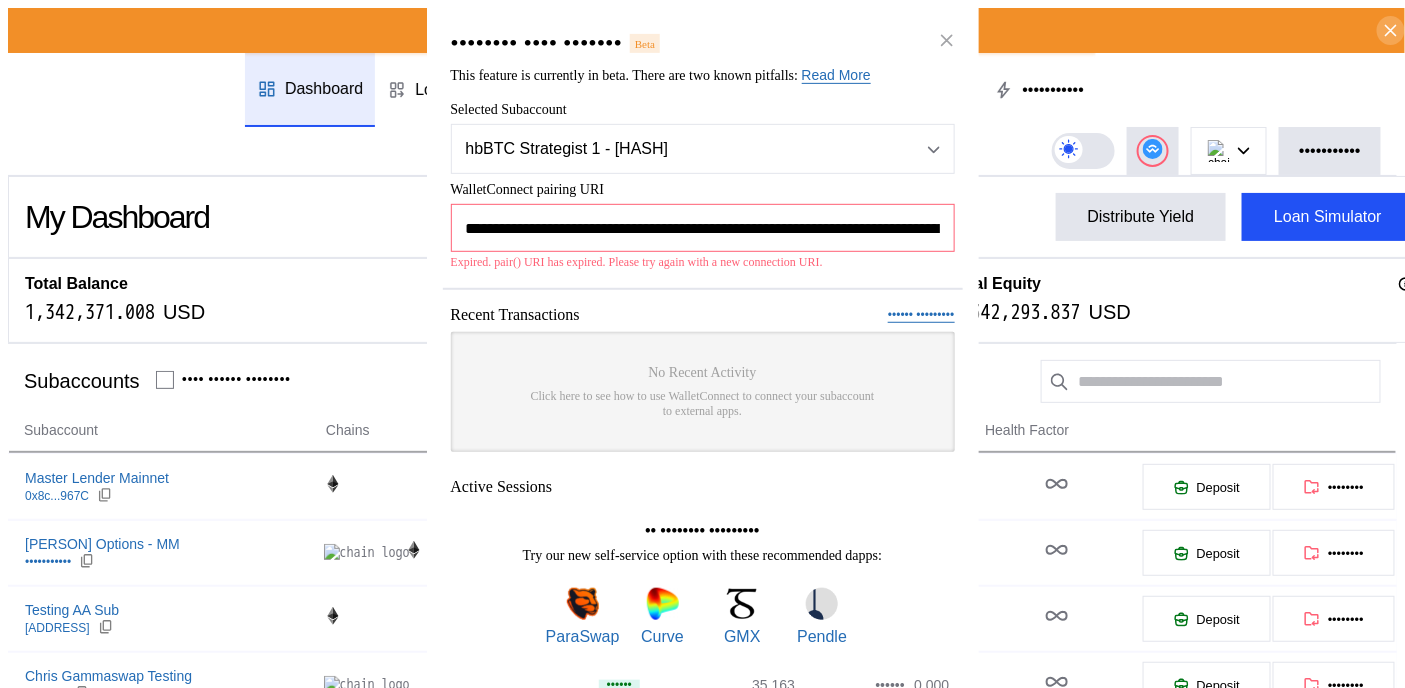 scroll, scrollTop: 0, scrollLeft: 1240, axis: horizontal 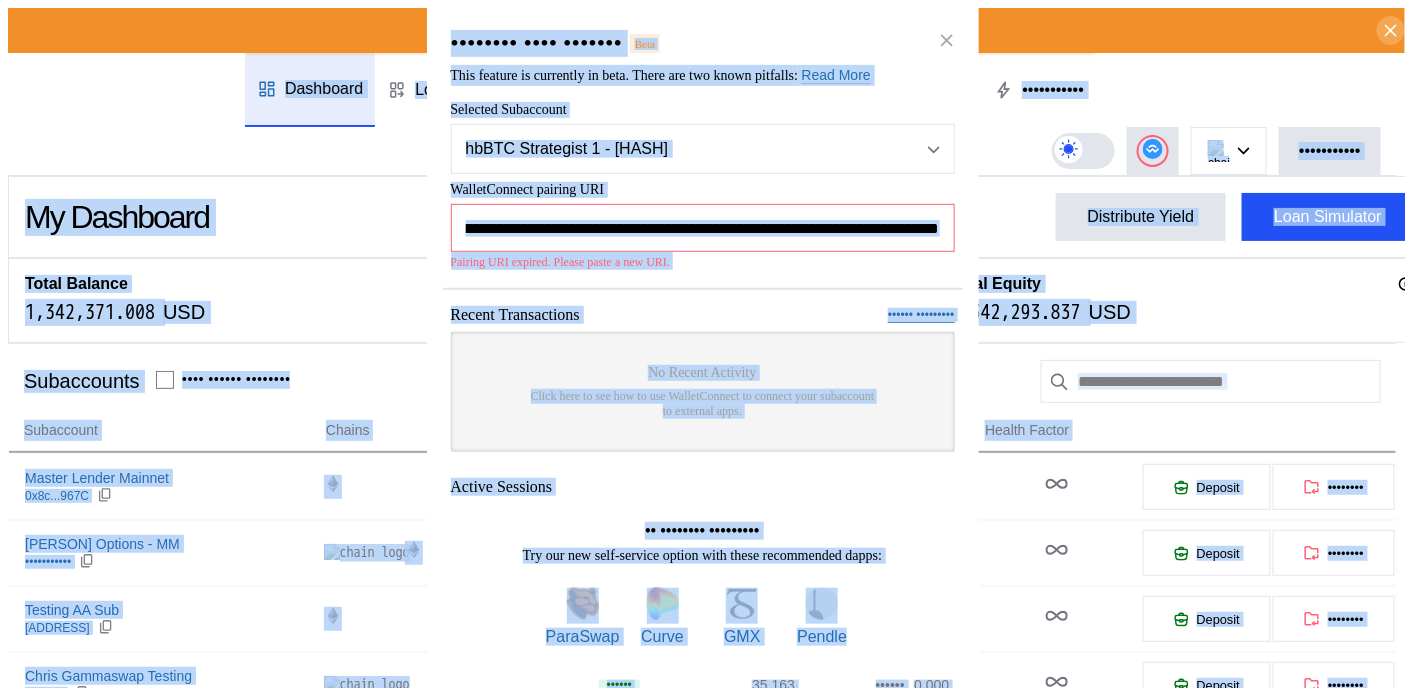 click on "•••••••••••••••••••••••••••••••••••••••••••••••••••••••••••••••••••••••••••••••••••••••••••••••••••••••••••••••••••••••••••••••••••••••••••••••••••••••••••••••••••••••••••••••••••••••••••" at bounding box center (703, 228) 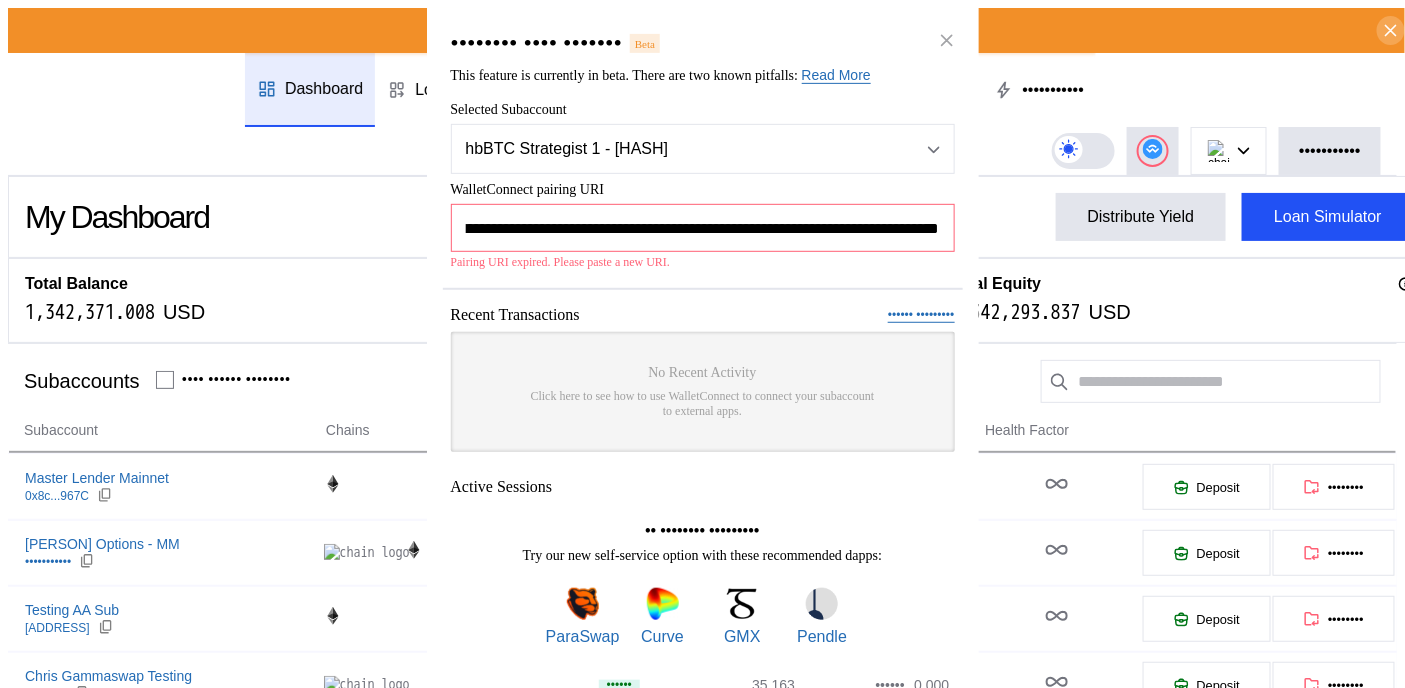 click on "•••••••••••••••••••••••••••••••••••••••••••••••••••••••••••••••••••••••••••••••••••••••••••••••••••••••••••••••••••••••••••••••••••••••••••••••••••••••••••••••••••••••••••••••••••••••••••" at bounding box center (703, 228) 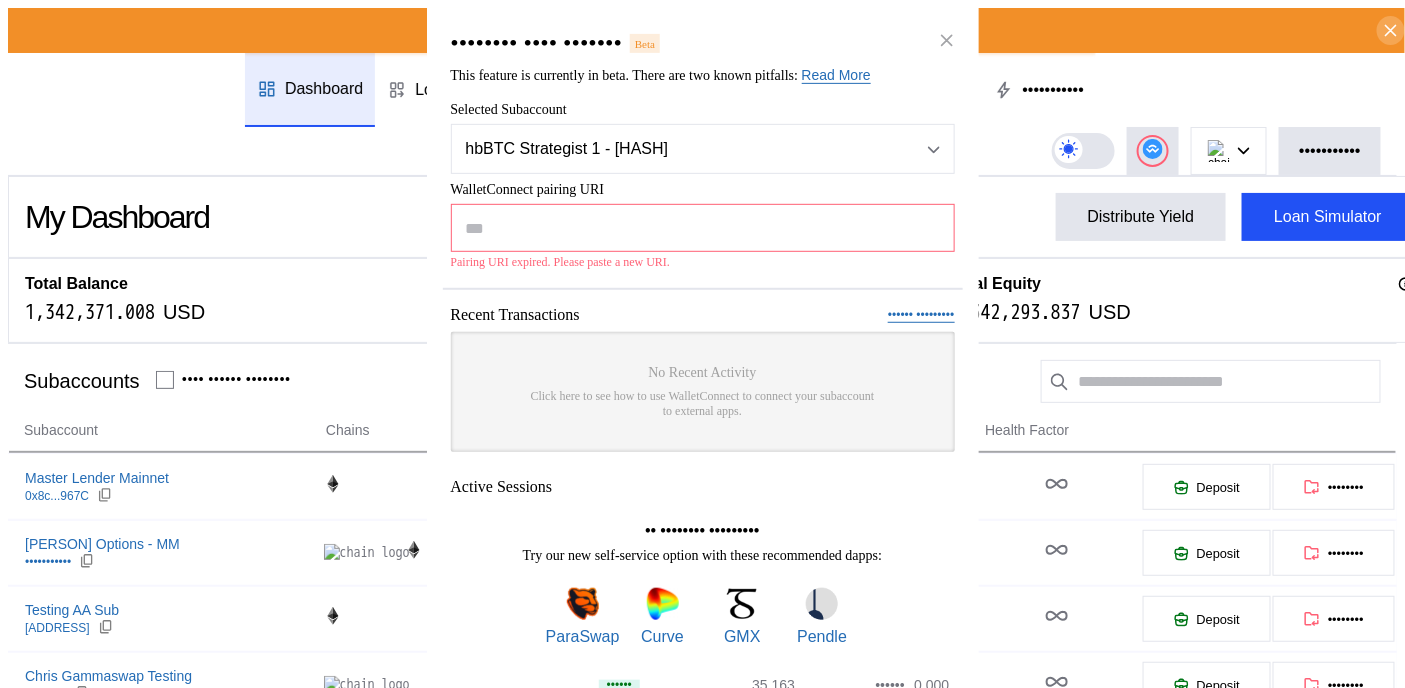 scroll, scrollTop: 0, scrollLeft: 0, axis: both 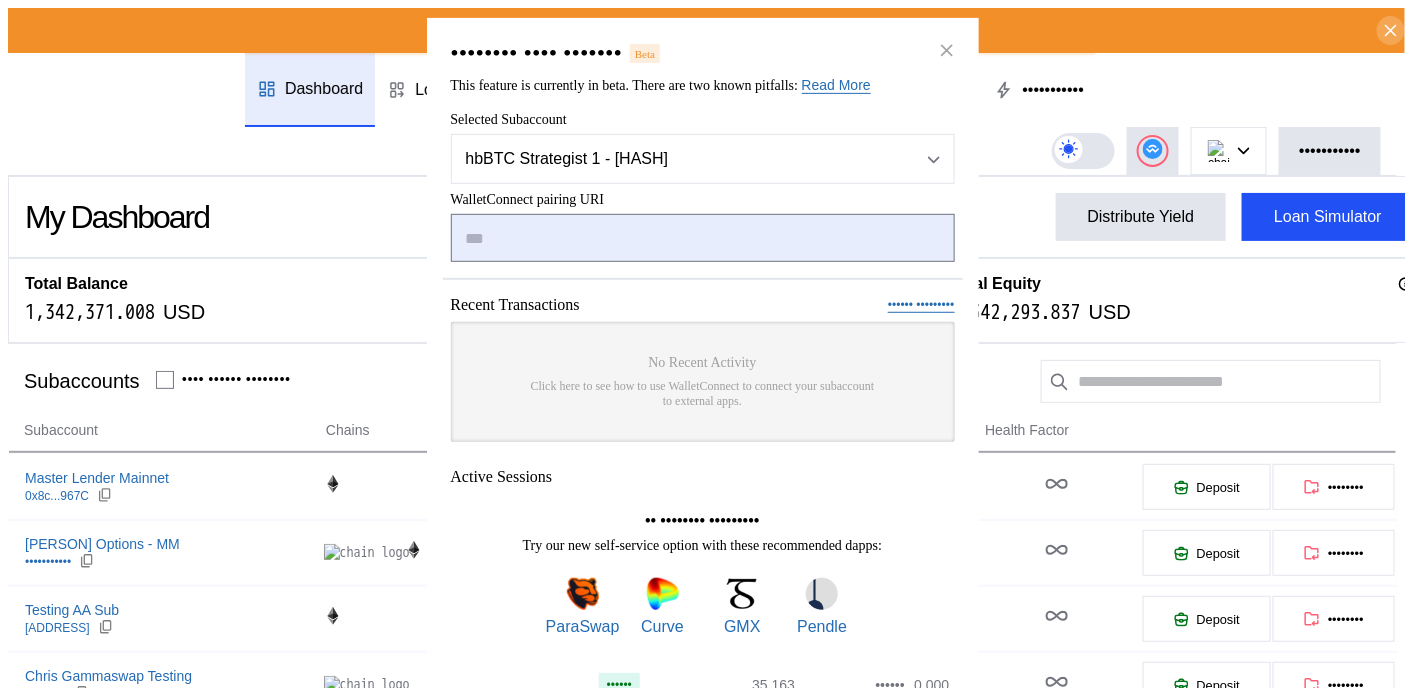 click at bounding box center (703, 238) 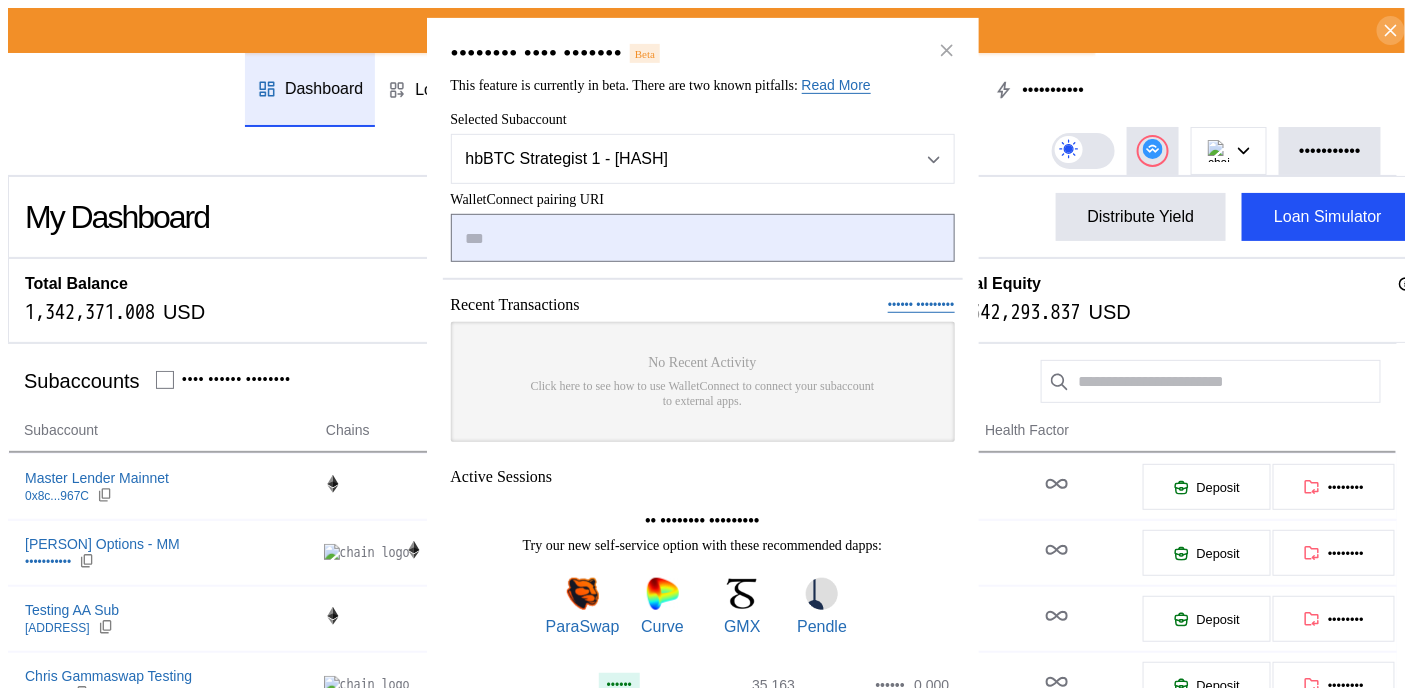 paste on "•••••••••••••••••••••••••••••••••••••••••••••••••••••••••••••••••••••••••••••••••••••••••••••••••••••••••••••••••••••••••••••••••••••••••••••••••••••••••••••••••••••••••••••••••••••••••••" 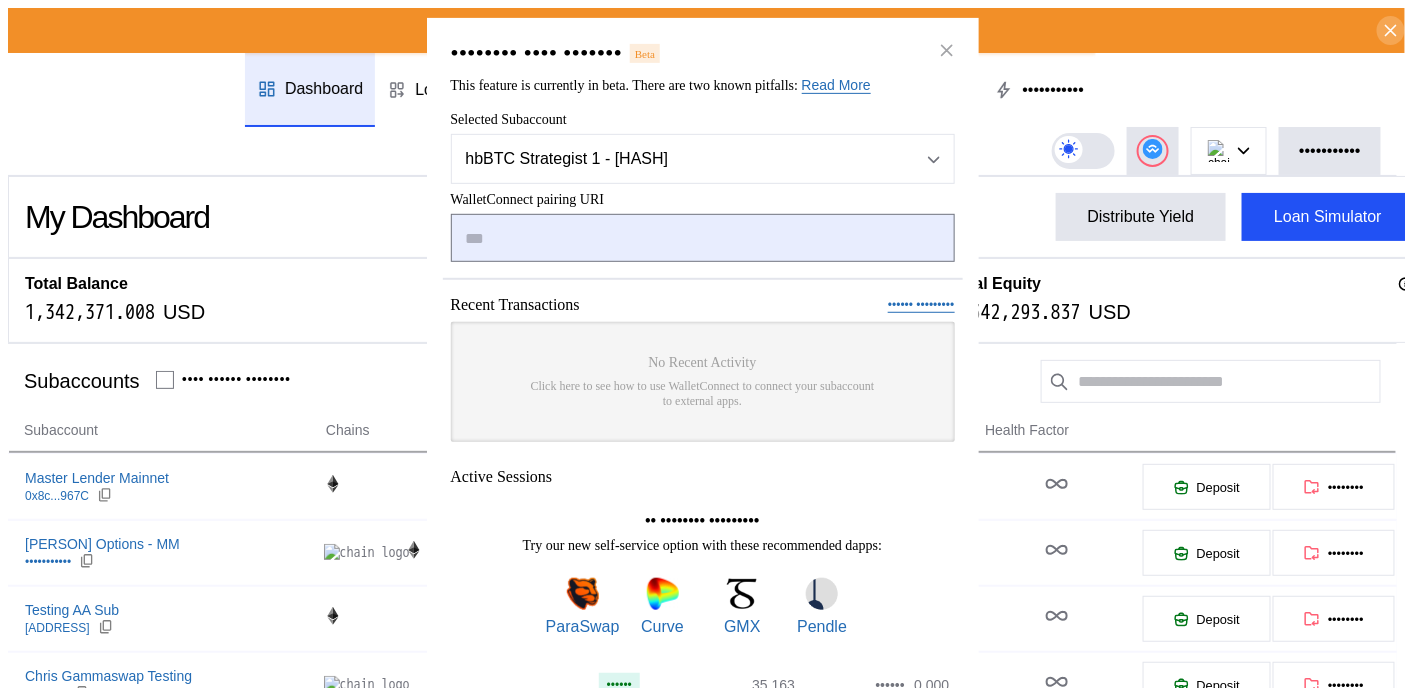 type on "•••••••••••••••••••••••••••••••••••••••••••••••••••••••••••••••••••••••••••••••••••••••••••••••••••••••••••••••••••••••••••••••••••••••••••••••••••••••••••••••••••••••••••••••••••••••••••" 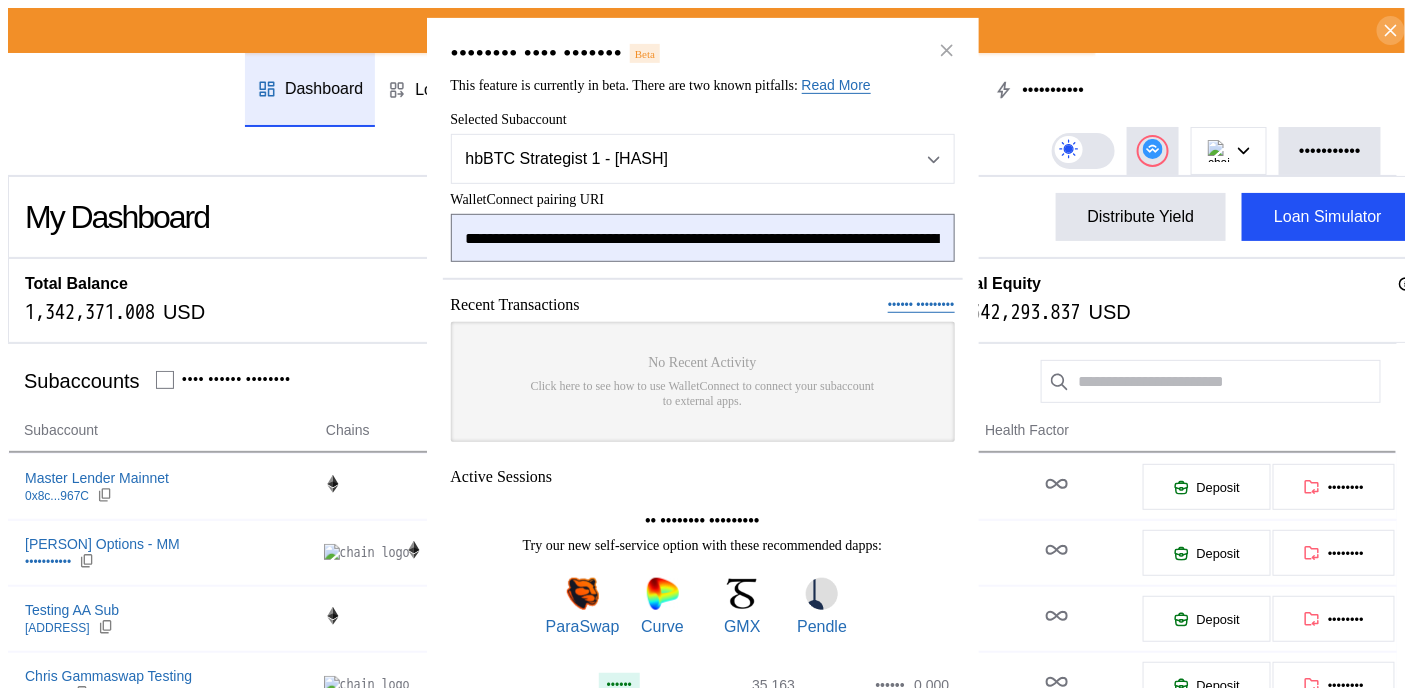 scroll, scrollTop: 0, scrollLeft: 1240, axis: horizontal 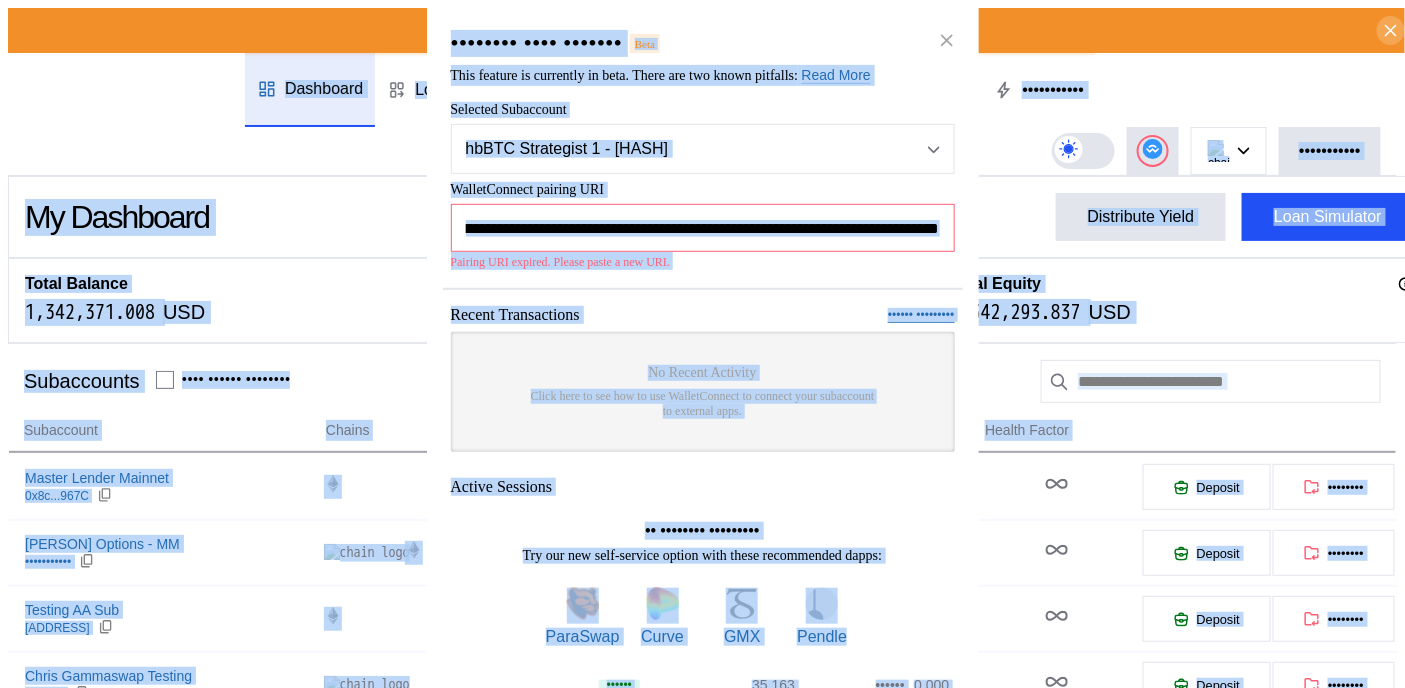 click on "•••••••••••••••••••••••••••••••••••••••••••••••••••••••••••••••••••••••••••••••••••••••••••••••••••••••••••••••••••••••••••••••••••••••••••••••••••••••••••••••••••••••••••••••••••••••••••" at bounding box center (703, 228) 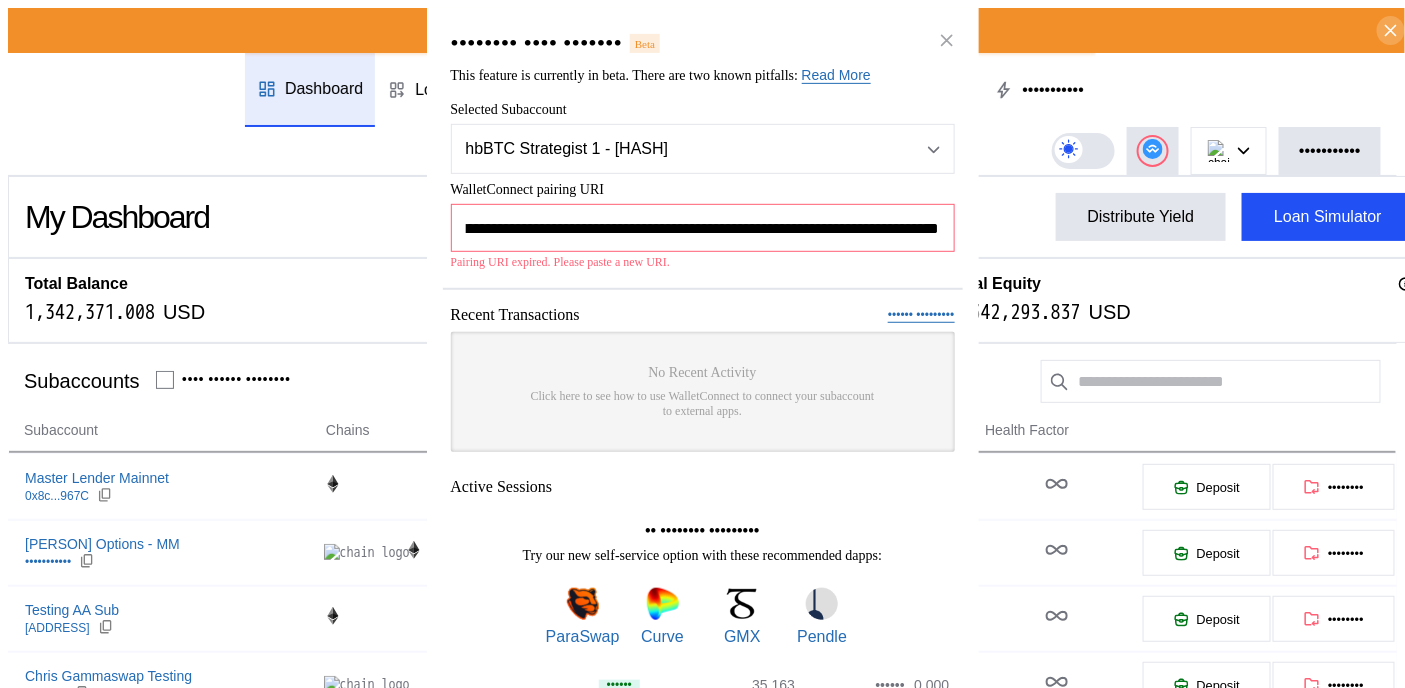 click on "•••••••••••••••••••••••••••••••••••••••••••••••••••••••••••••••••••••••••••••••••••••••••••••••••••••••••••••••••••••••••••••••••••••••••••••••••••••••••••••••••••••••••••••••••••••••••••" at bounding box center [703, 228] 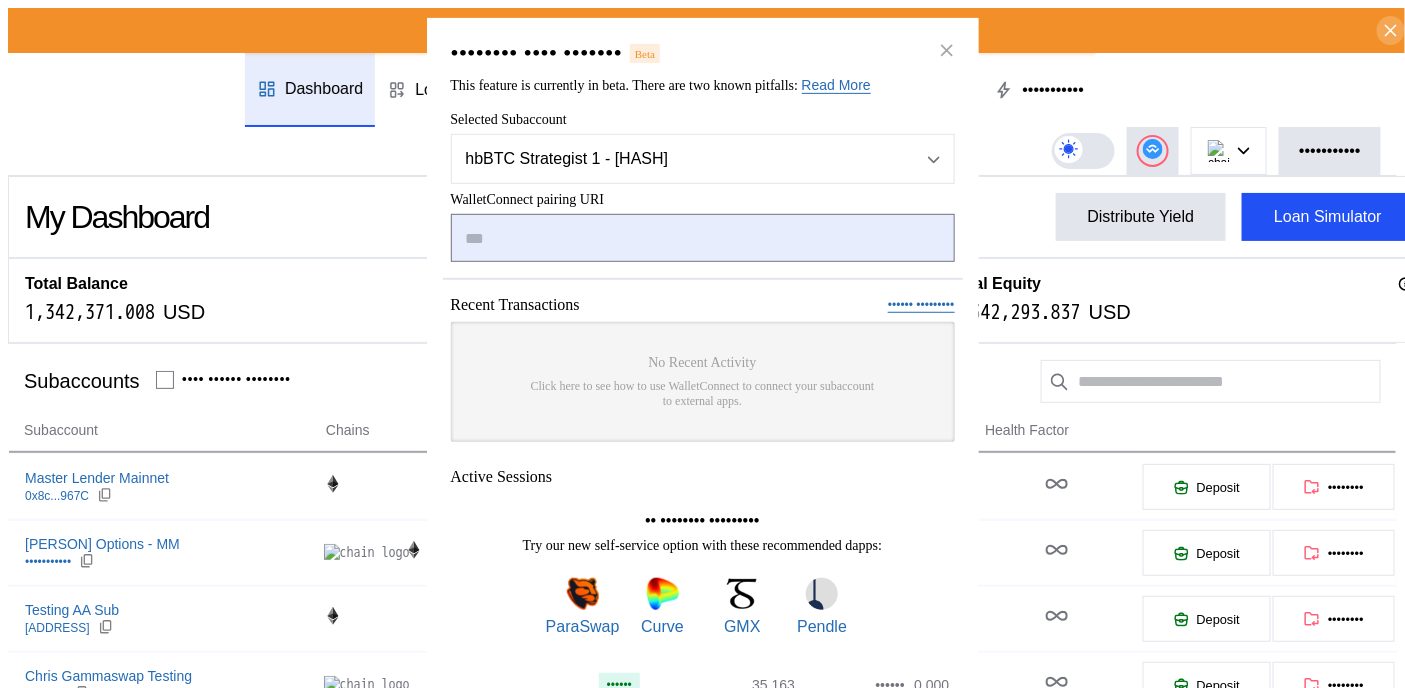 scroll, scrollTop: 0, scrollLeft: 0, axis: both 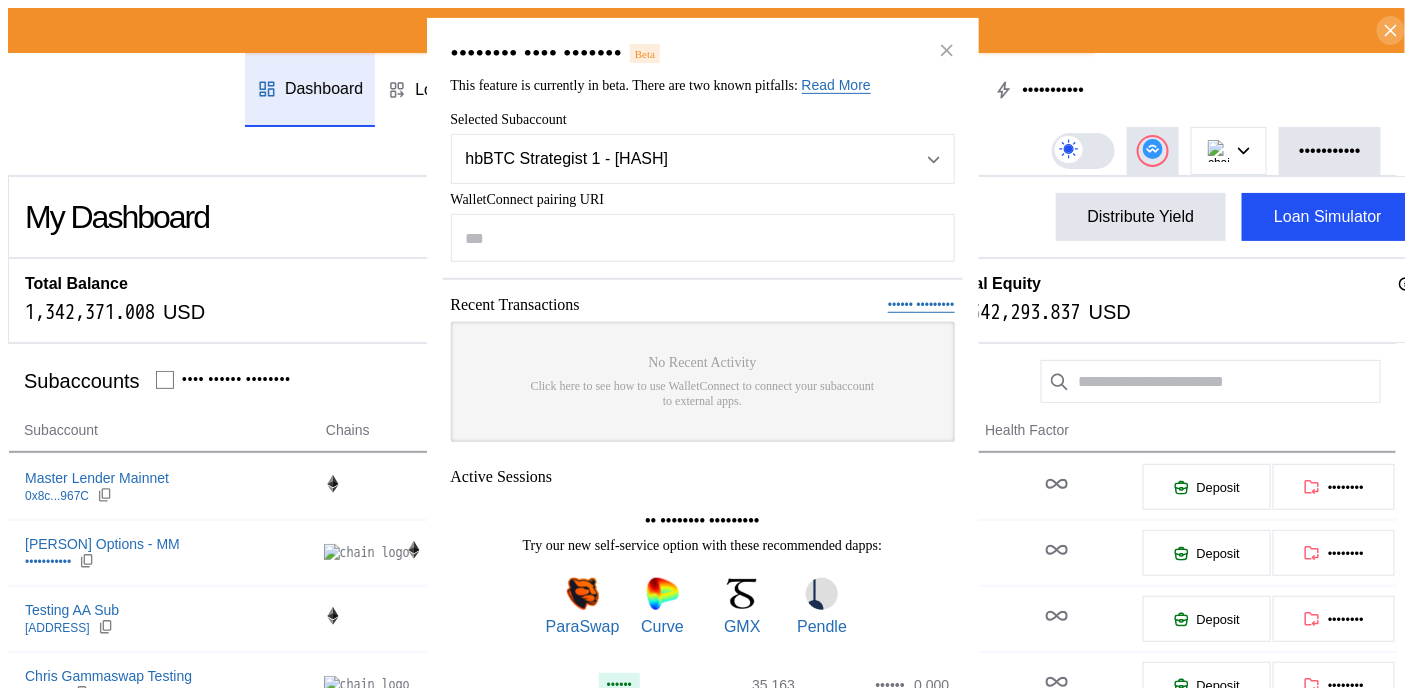 click on "WalletConnect pairing URI" at bounding box center (703, 120) 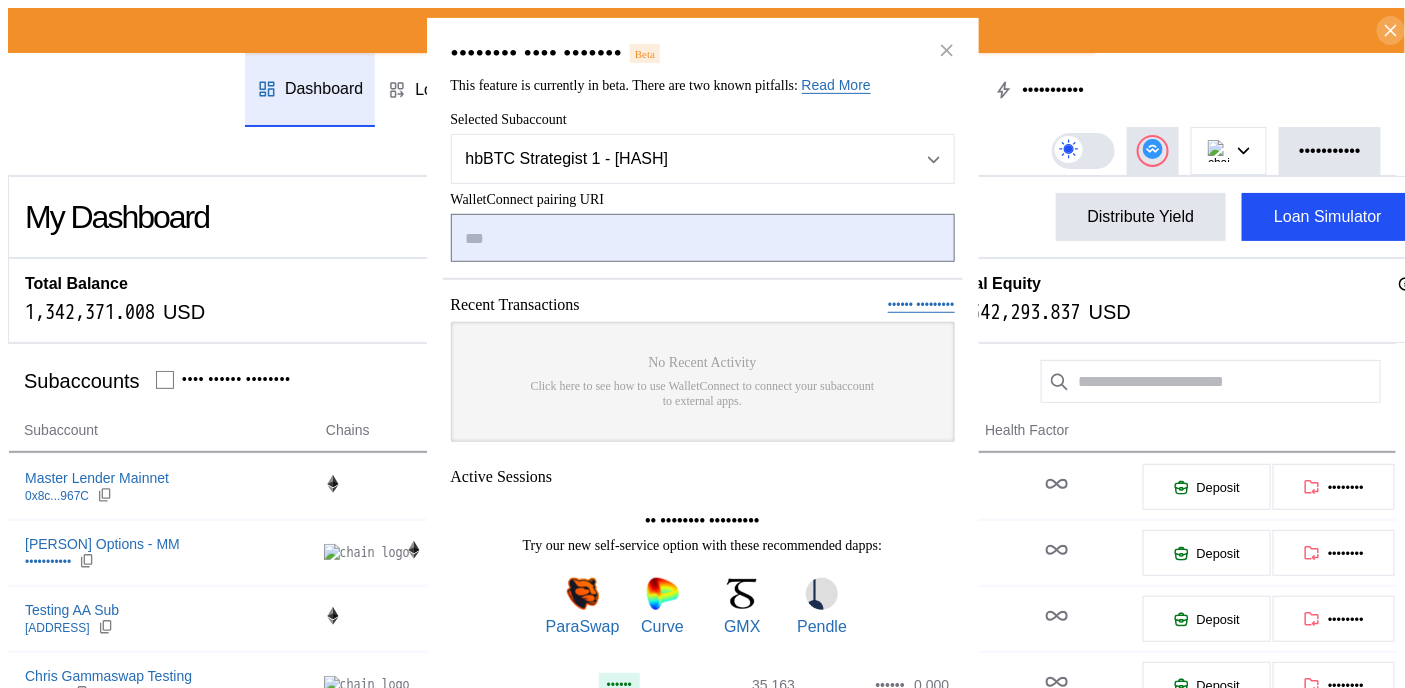 click at bounding box center [703, 238] 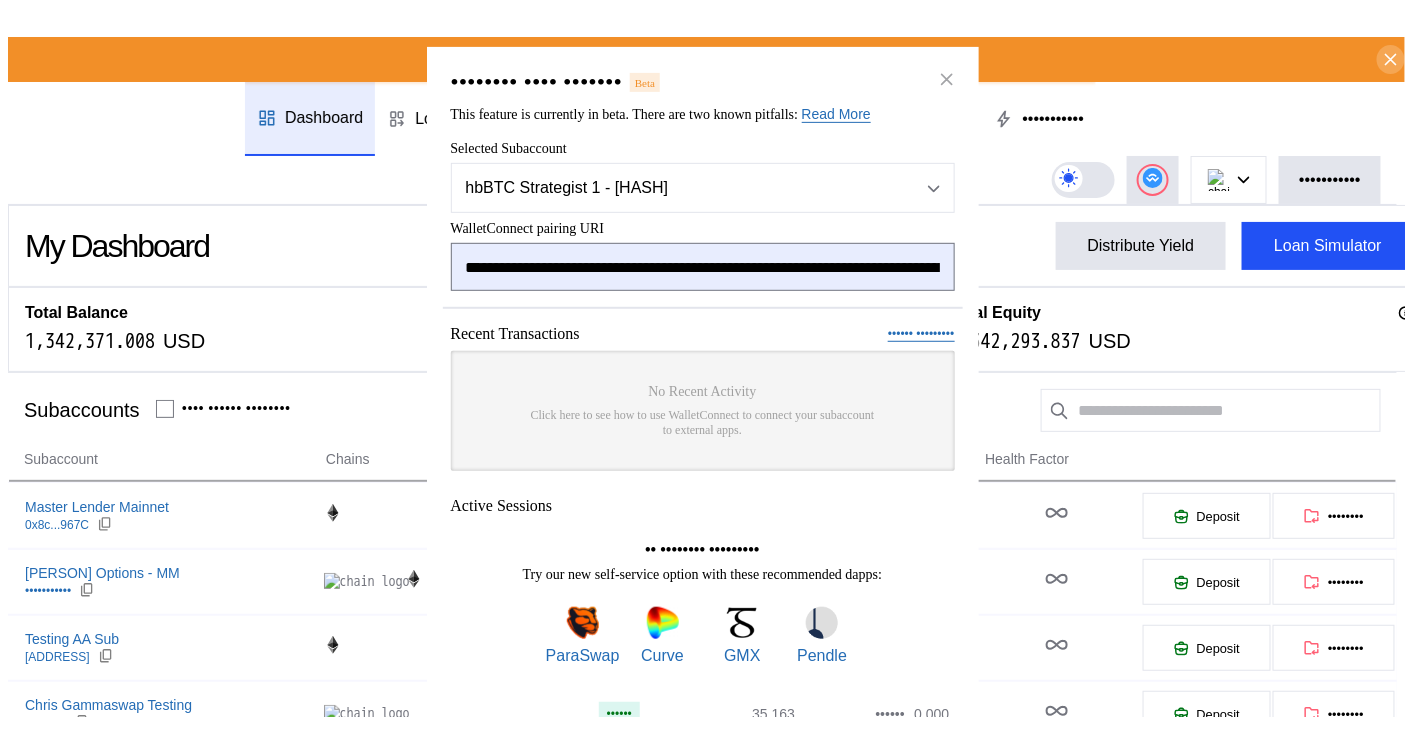 scroll, scrollTop: 0, scrollLeft: 1178, axis: horizontal 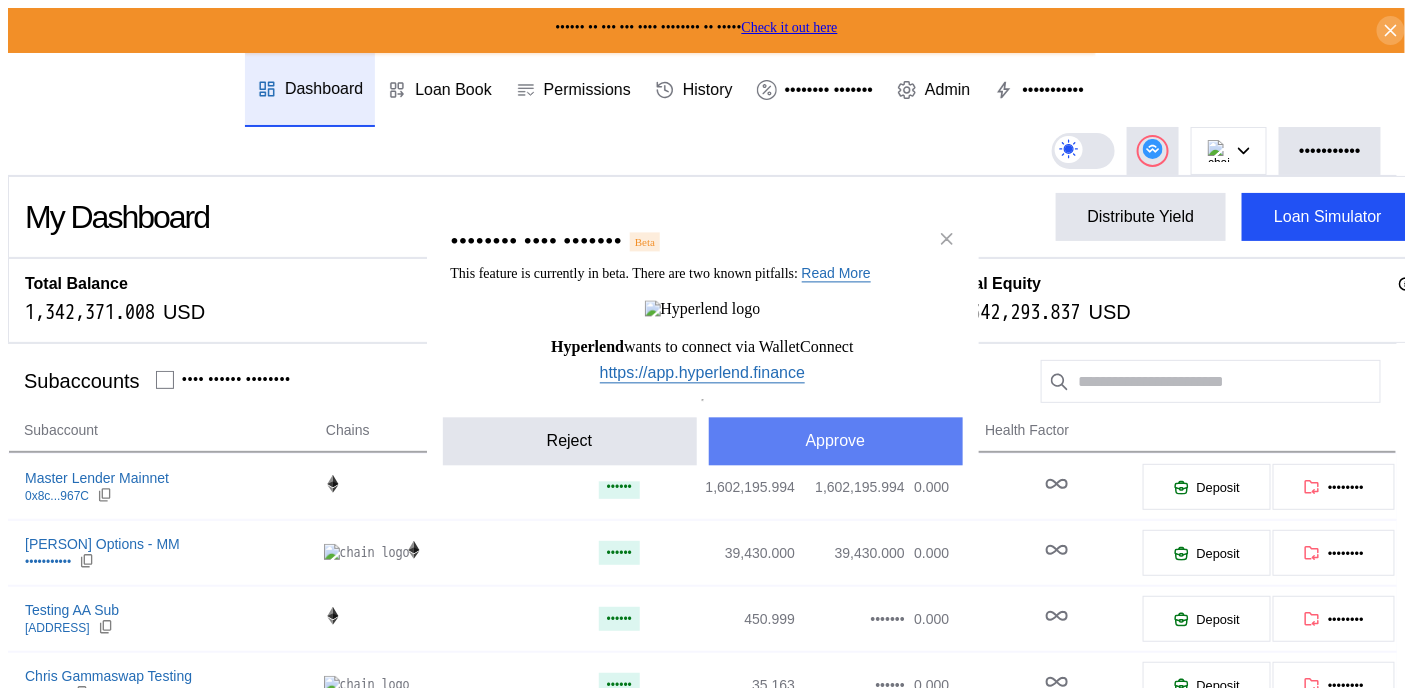 click on "Approve" at bounding box center (836, 442) 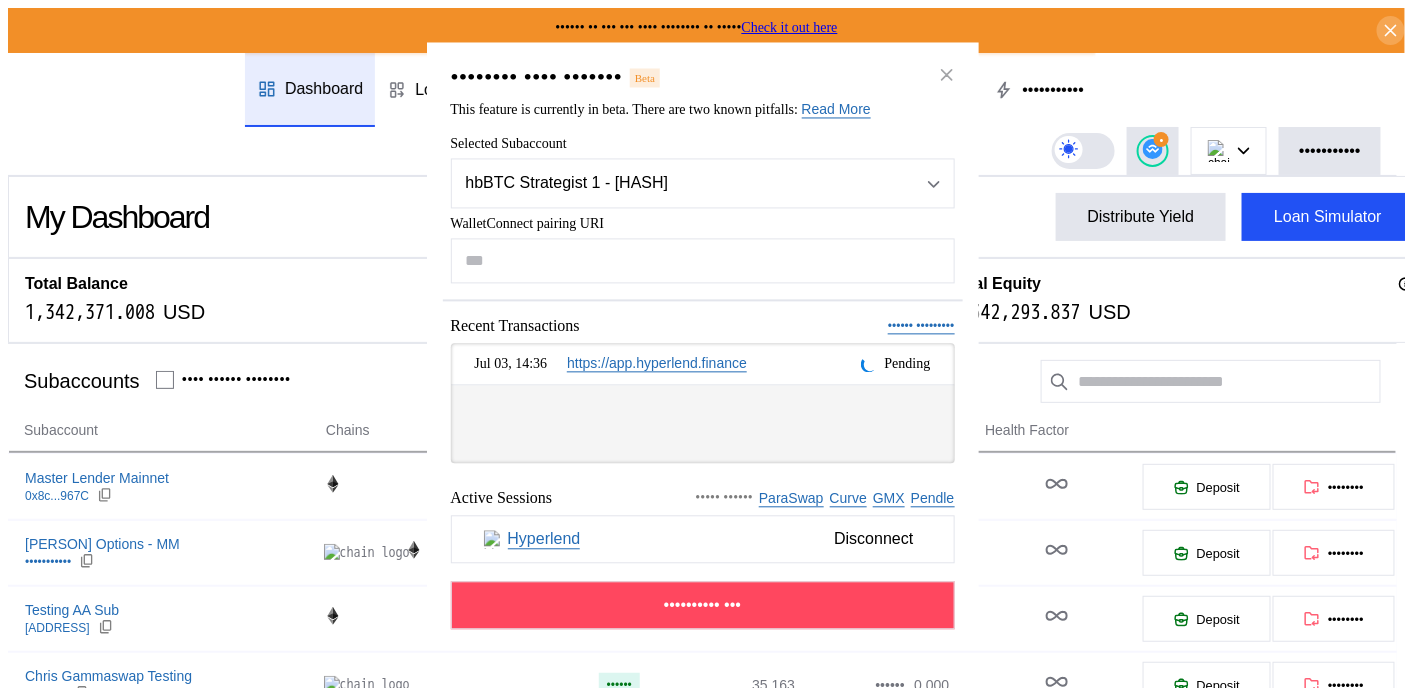 click on "External dApp Connect Beta This feature is currently in beta. There are two known pitfalls: Read More Once you submit a transaction on the target app. The transaction will look as if it's in pending state forever. Rest assured, you can verify your transaction has been confirmed on etherscan. If your wallet stops prompting you for signatures, please disconnect your wallet and hard refresh. Selected Subaccount hbBTC Strategist 1 - 2B4E Alliance Test Account - 3C29 Multipli xUSDC Strategist 1 - 428D Edge USD0++ - deUSD collateral - 6010 Gammaswap AAVE/USDC - Mainnet - 4E9f [PERSON]_vault_testing - B026 BSC USDT Strategist 1 - 7Ab1 Lender vs. Pendle sUSDe - fBeC [PERSON] Account - 2A49 [PERSON] Options MM [IGNORE] - 22Be Universal Subaccount [PERSON] - Ec2d Tulipa Kelp Strategist UA - 5E62 Angello Internal Testing - 8B74 Pendle eETH Unlevered - 0205 RMH Account 1 - daFe [PERSON]_UNIVERSAL_TESTER - 0918 [PERSON]_uni_test2 - 2759 [PERSON]_UA_TEST_FINAL - 2DE3 [PERSON] Optimism Borrower - 4cdd TAC tETH Strategist 1 - 68FB Pending" at bounding box center (703, 344) 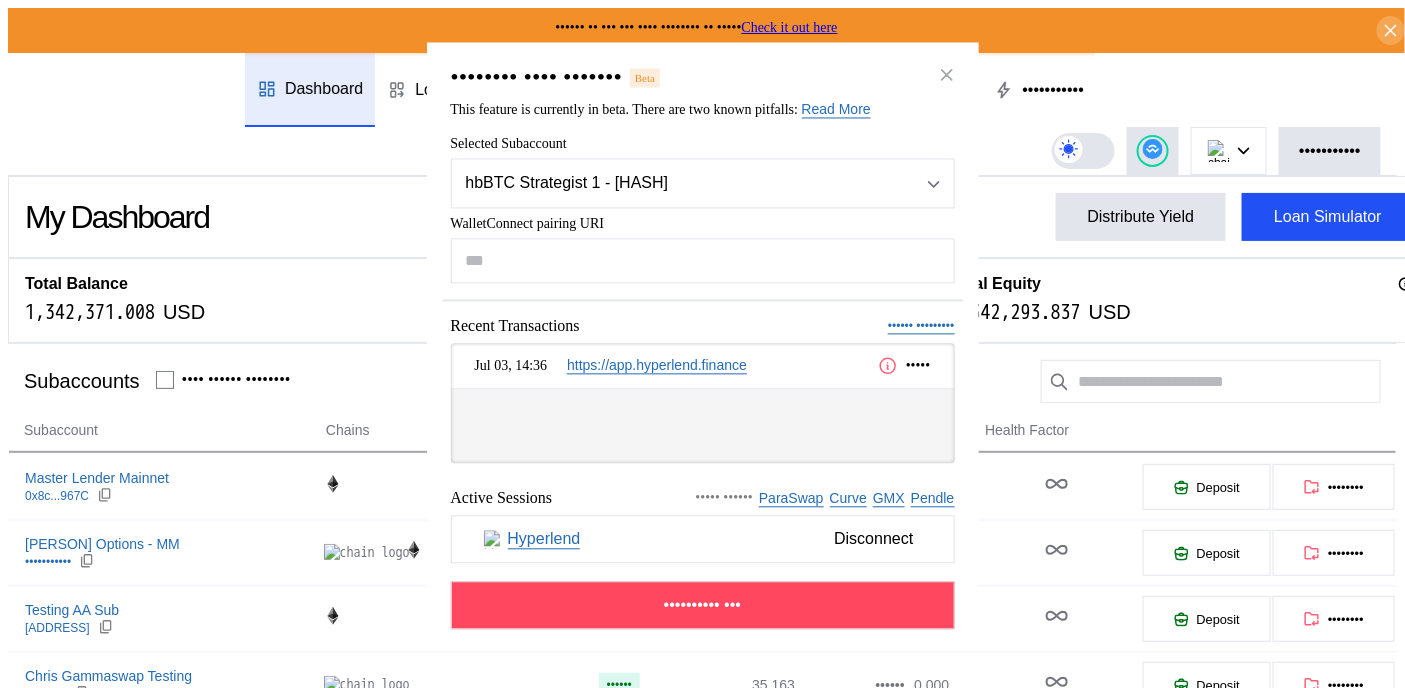 click on "[MONTH] [DAY], [TIME] [URL] Error" at bounding box center (703, 404) 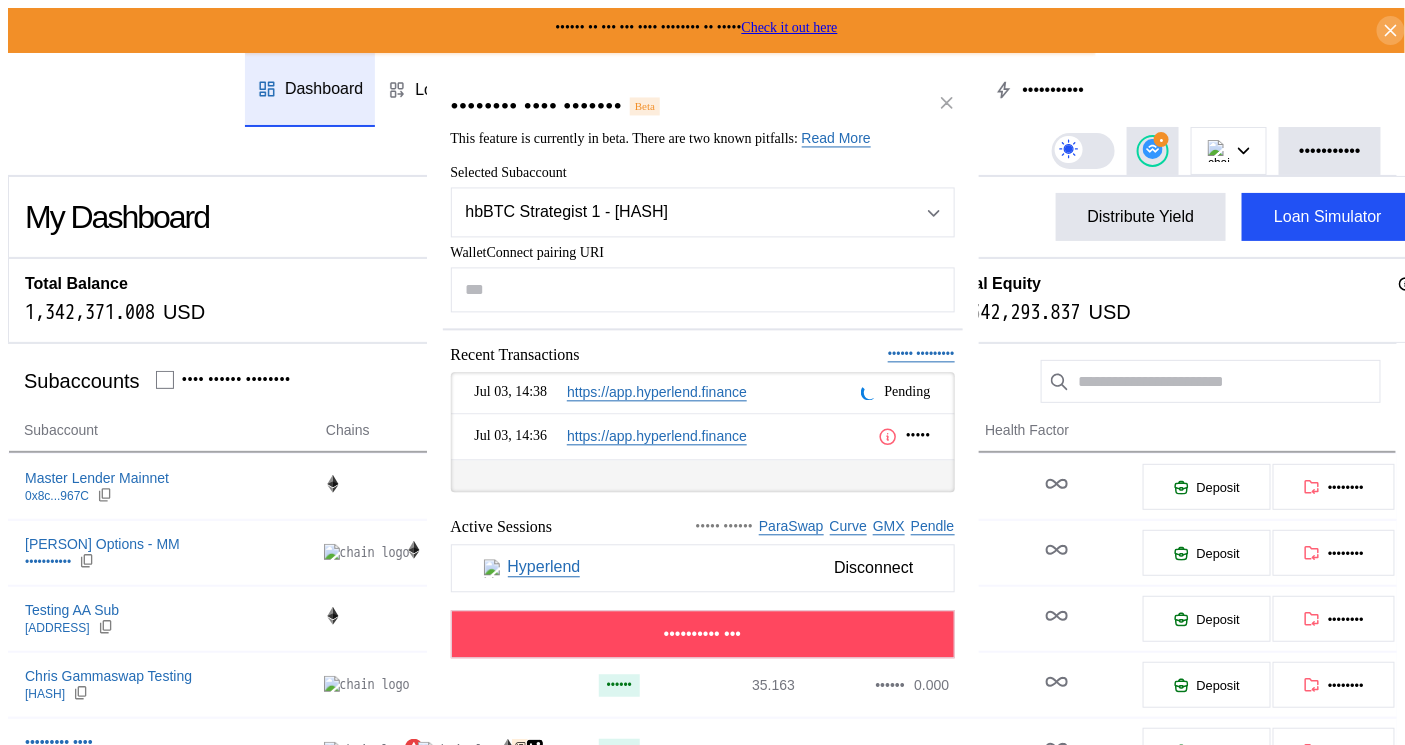 click on "External dApp Connect Beta" at bounding box center (703, 106) 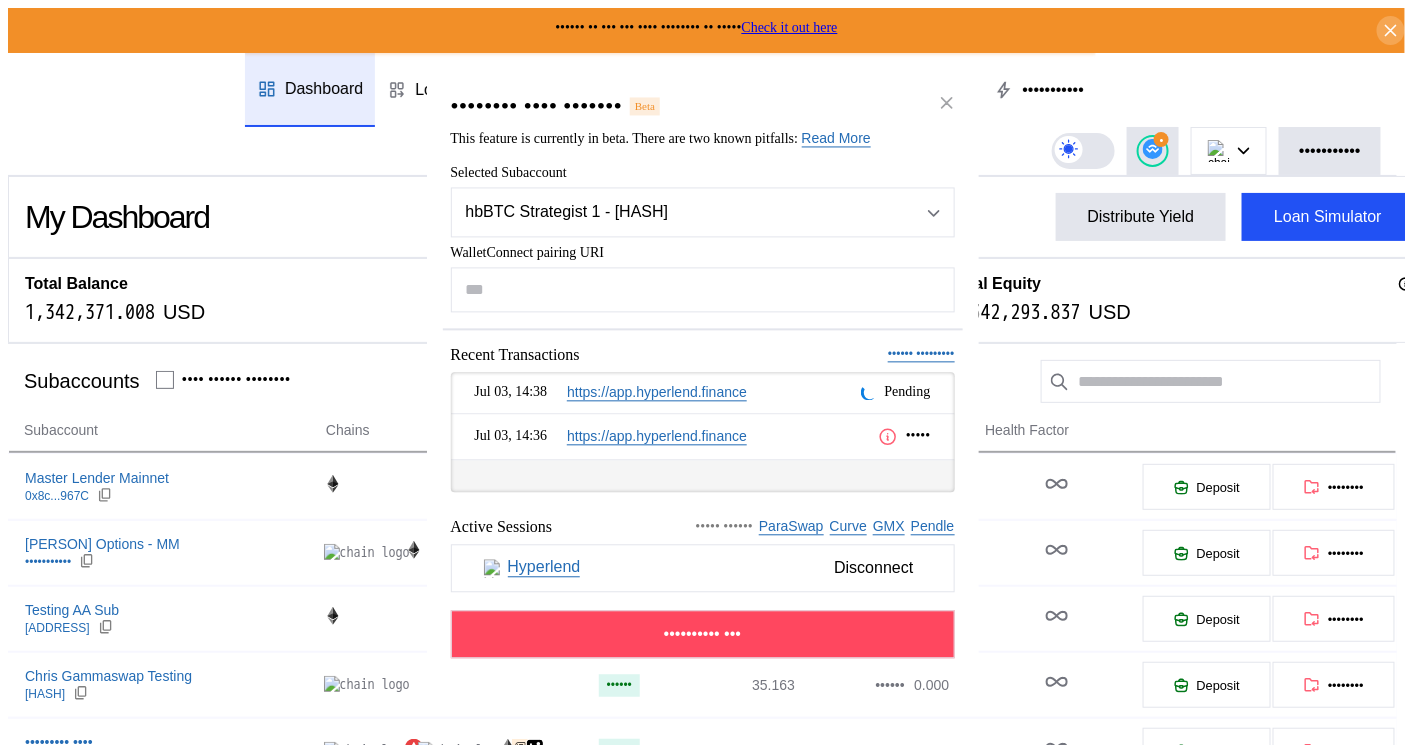 click on "Pending" at bounding box center (896, 392) 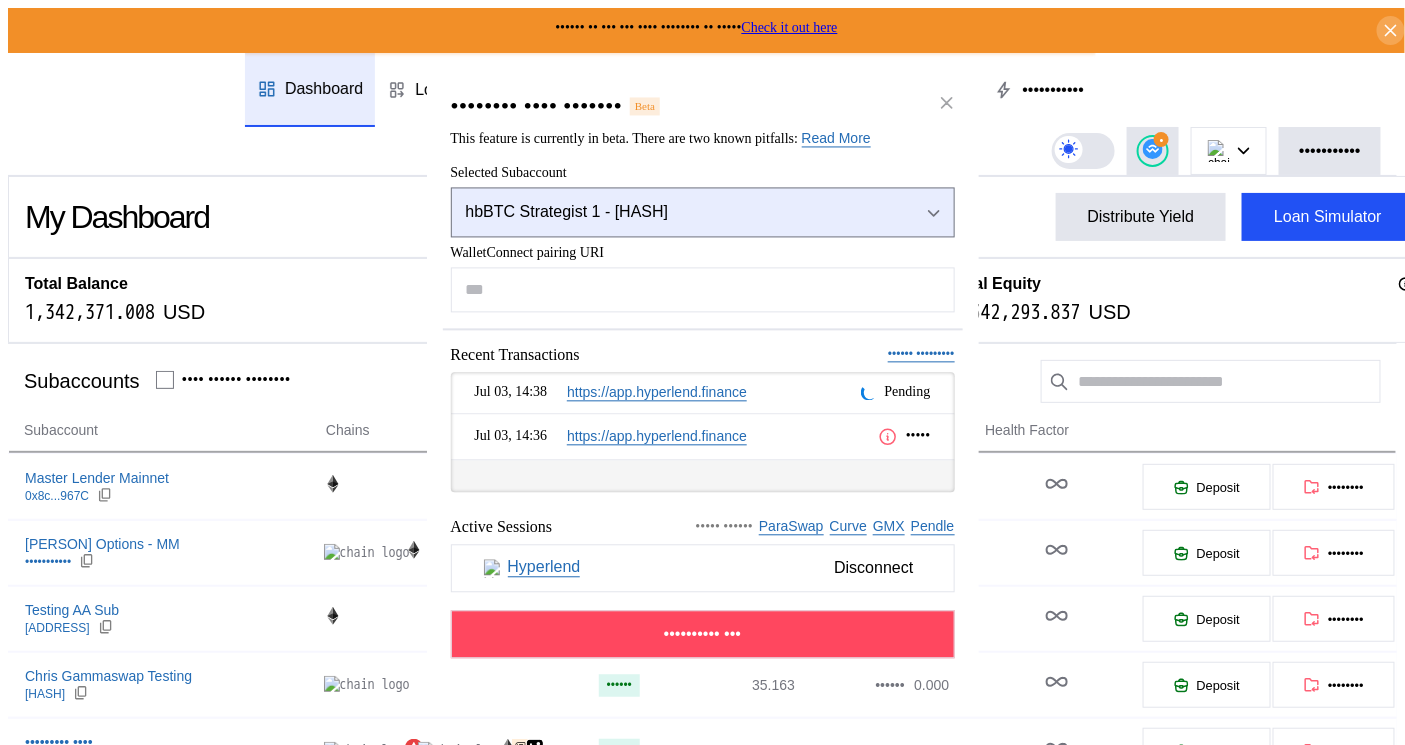 click on "hbBTC Strategist 1 - [HASH]" at bounding box center [703, 212] 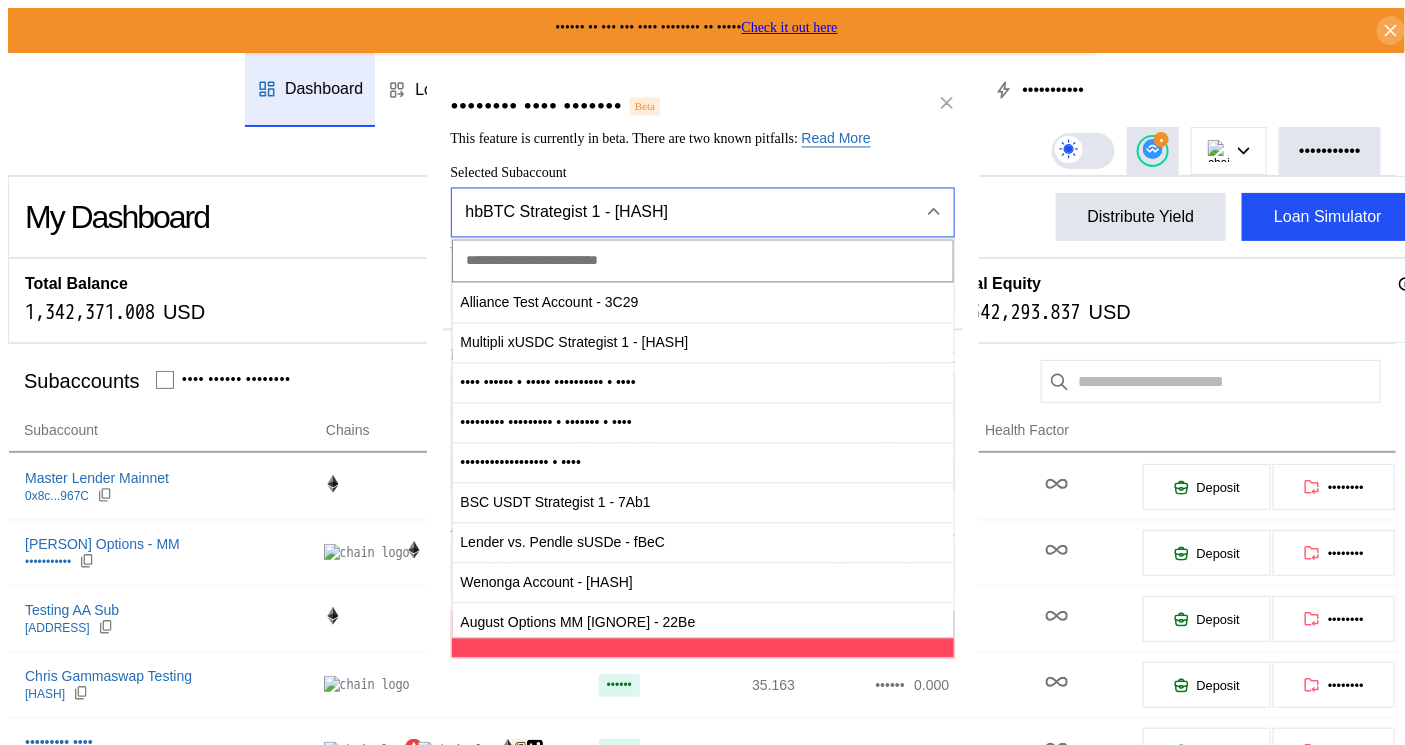 click on "hbBTC Strategist 1 - [HASH]" at bounding box center [703, 212] 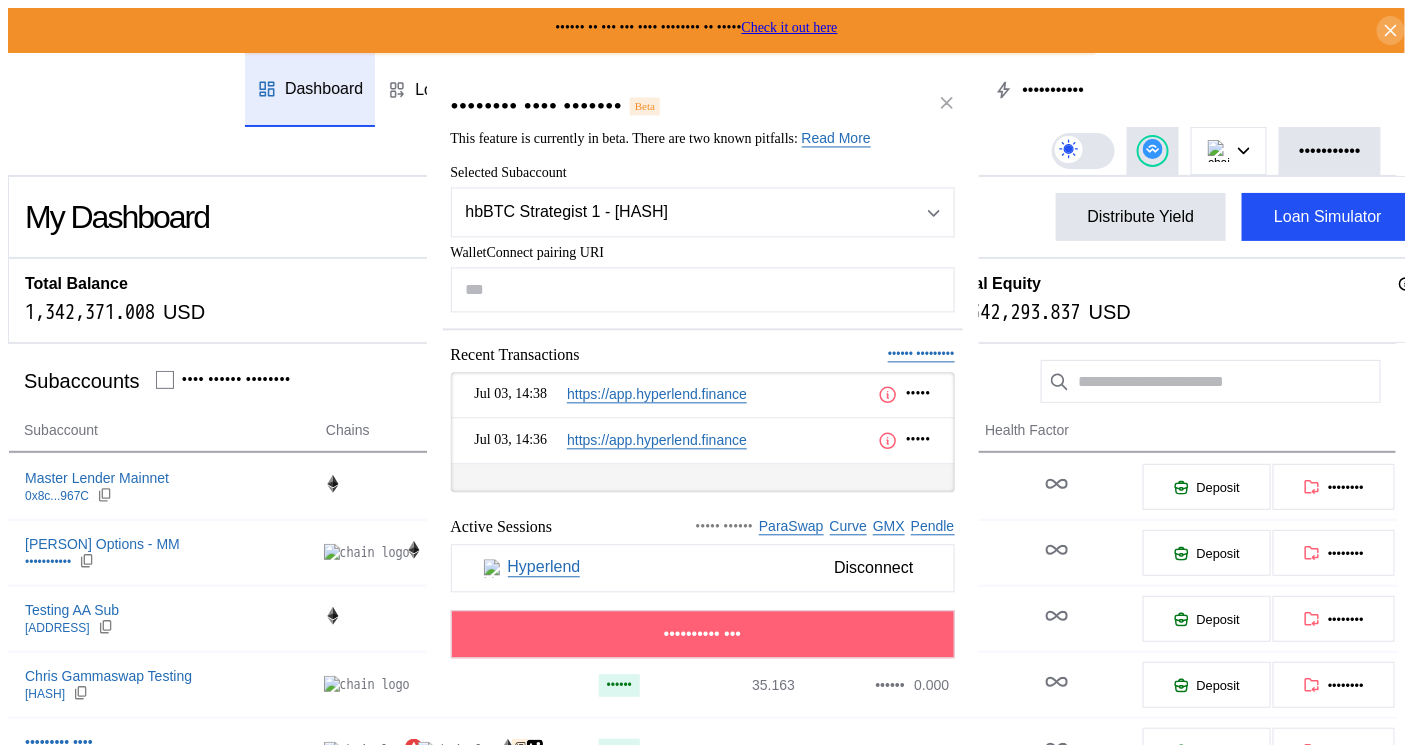 click on "•••••••••• •••" at bounding box center [703, 634] 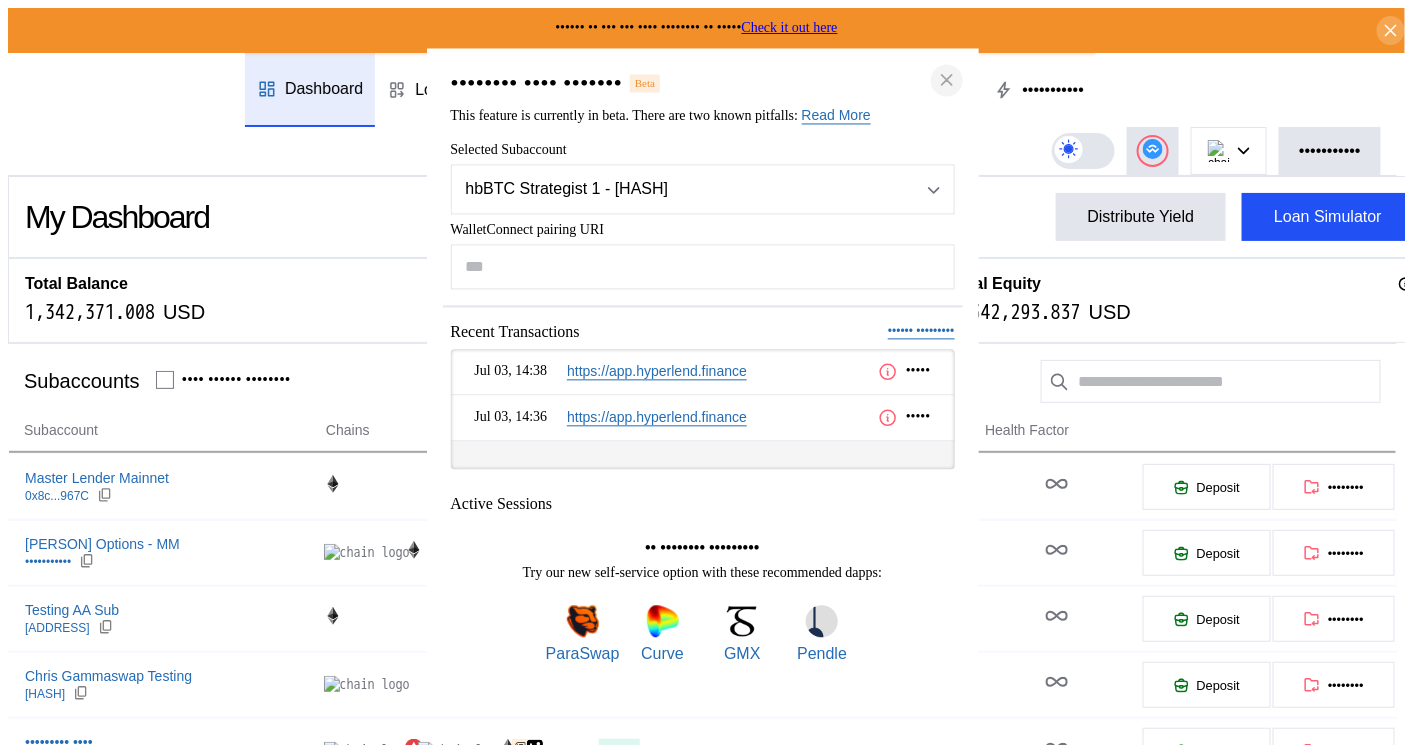 click on "WalletConnect pairing URI Recent Transactions Having problems? Jul 03, 14:38 https://app.hyperlend.finance Error Jul 03, 14:36 https://app.hyperlend.finance Error Checking if the selected subaccount has account abstraction enabled Active Sessions No Sessions Connected Try our new self-service option with these recommended dapps: ParaSwap Curve GMX Pendle" at bounding box center [703, 451] 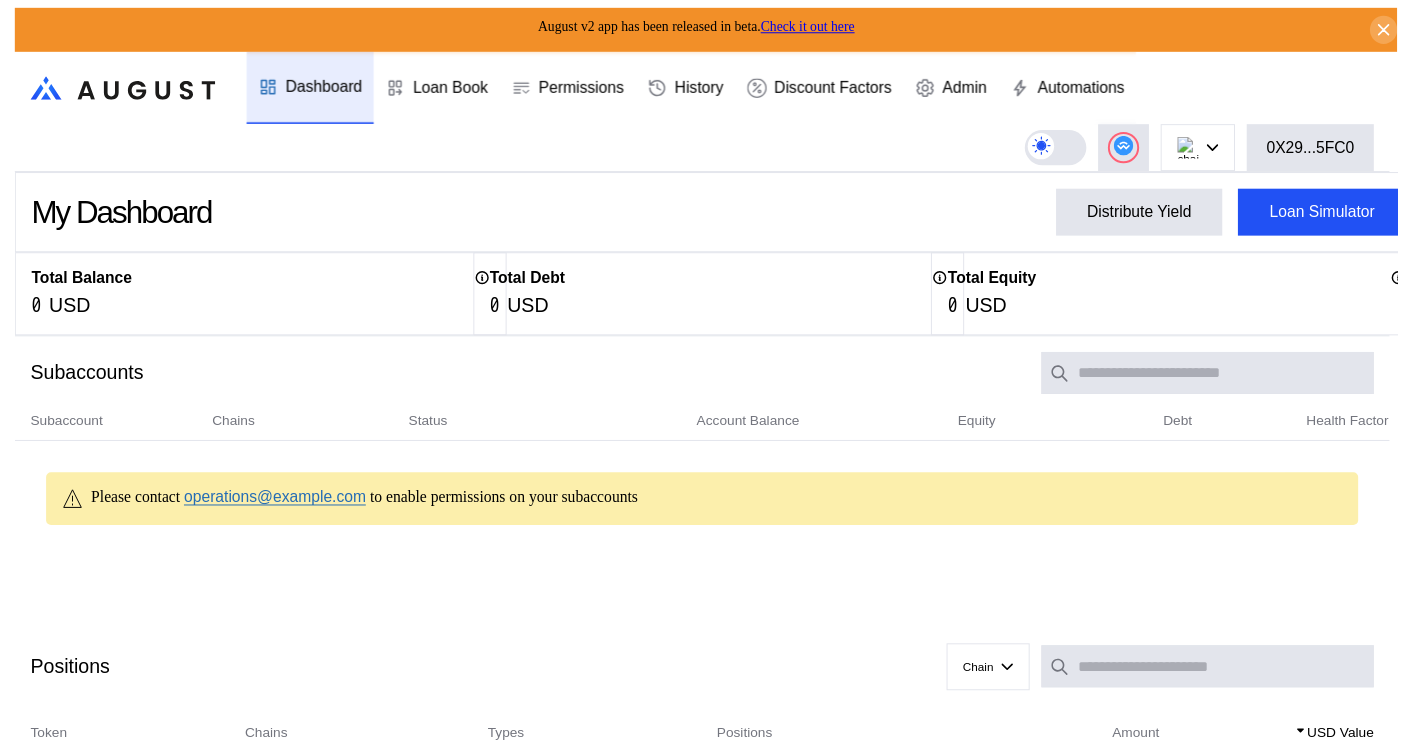 scroll, scrollTop: 0, scrollLeft: 0, axis: both 